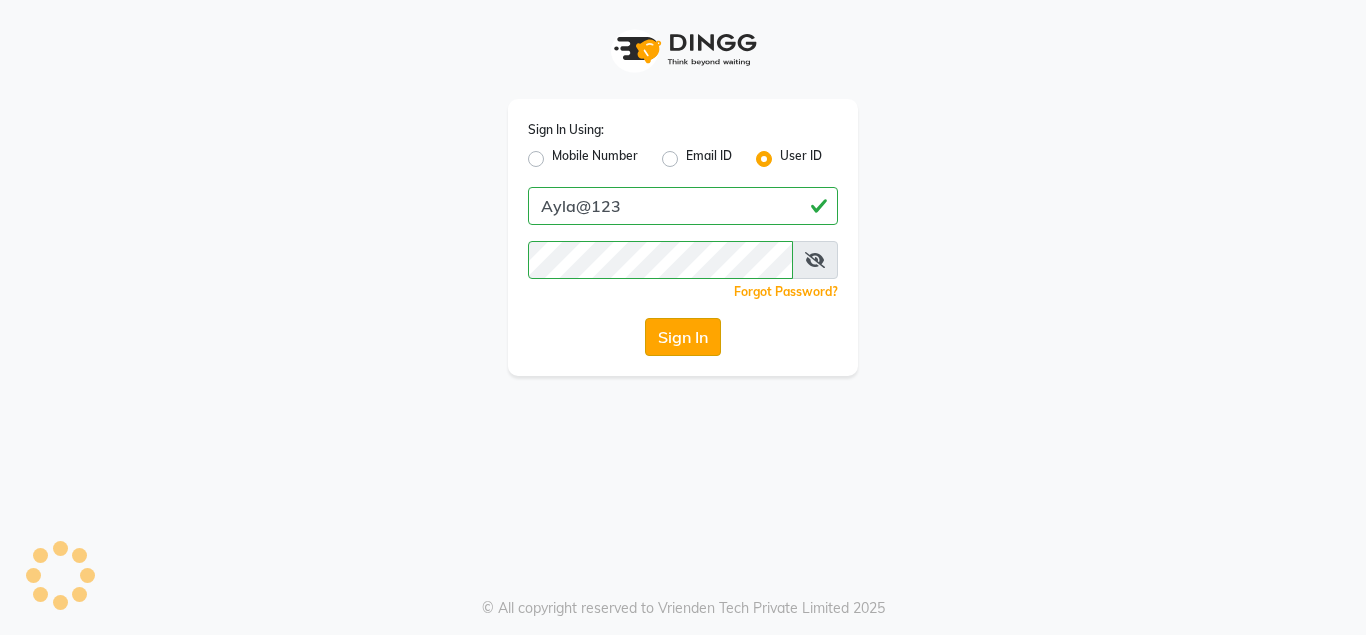 scroll, scrollTop: 0, scrollLeft: 0, axis: both 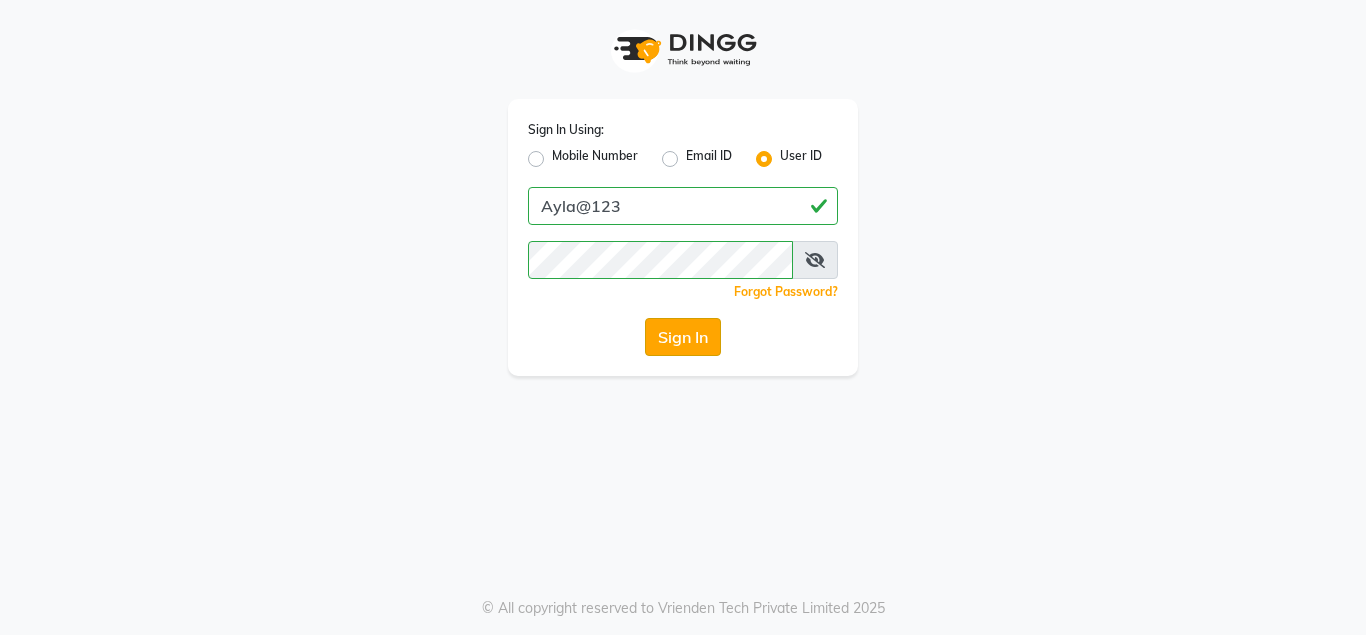 click on "Sign In" 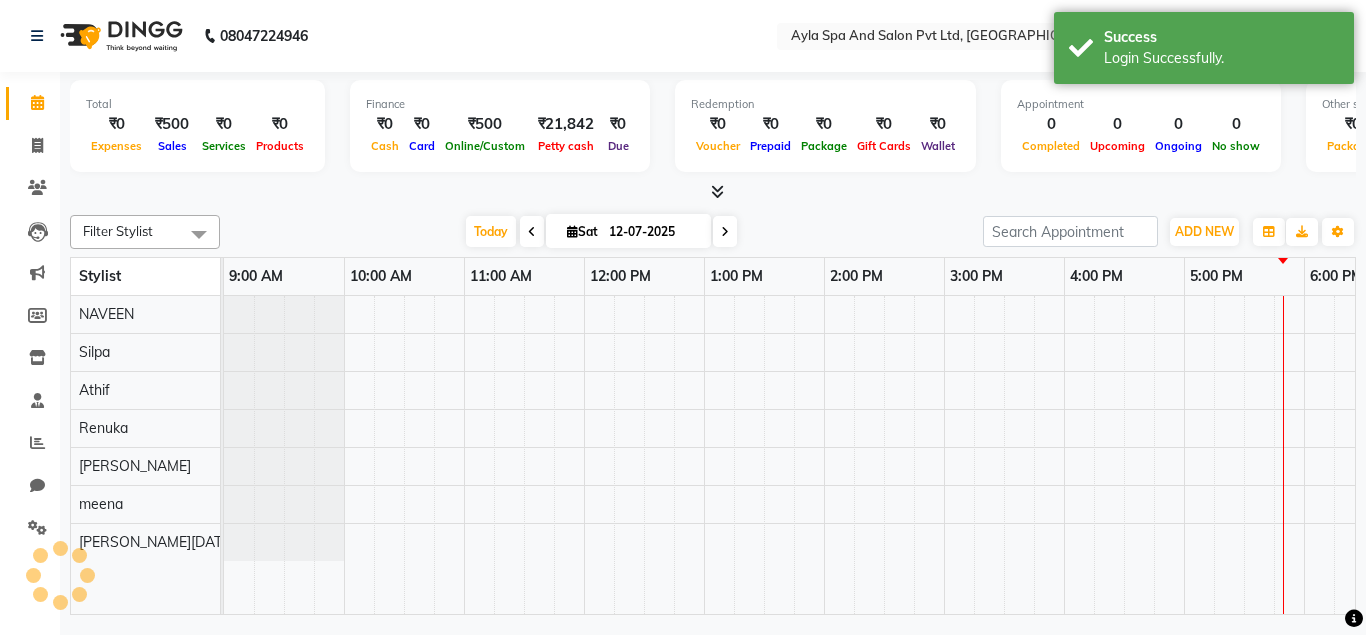 scroll, scrollTop: 0, scrollLeft: 0, axis: both 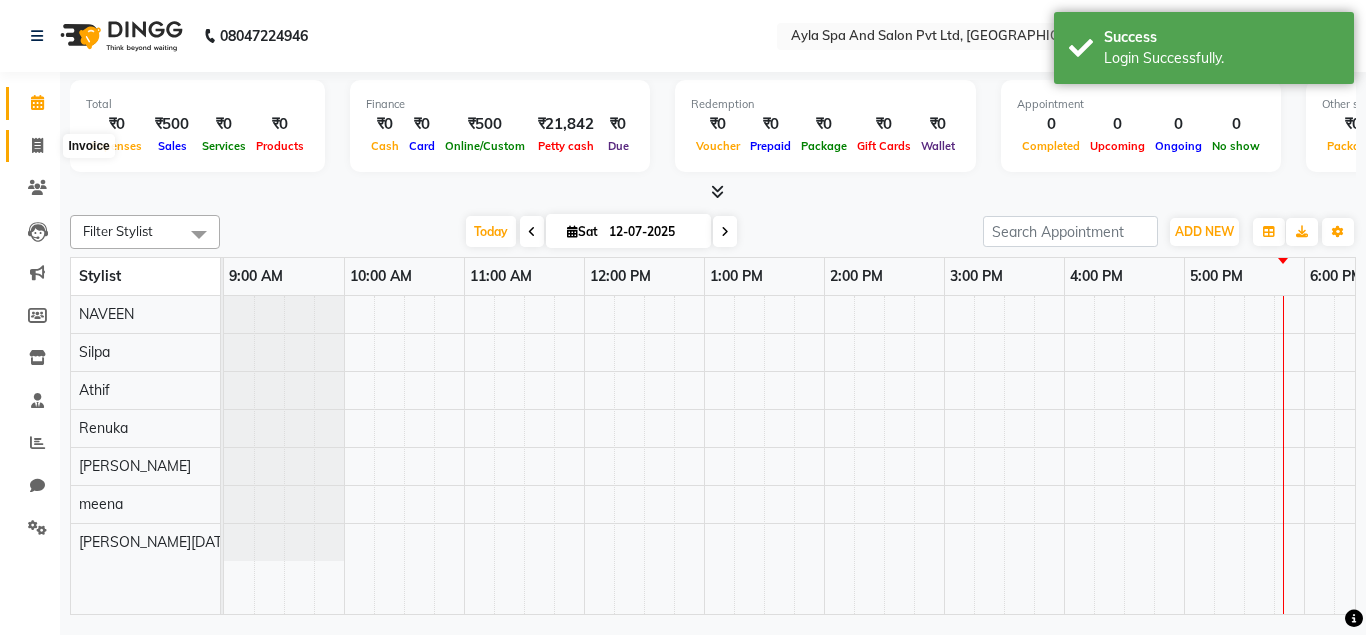 click 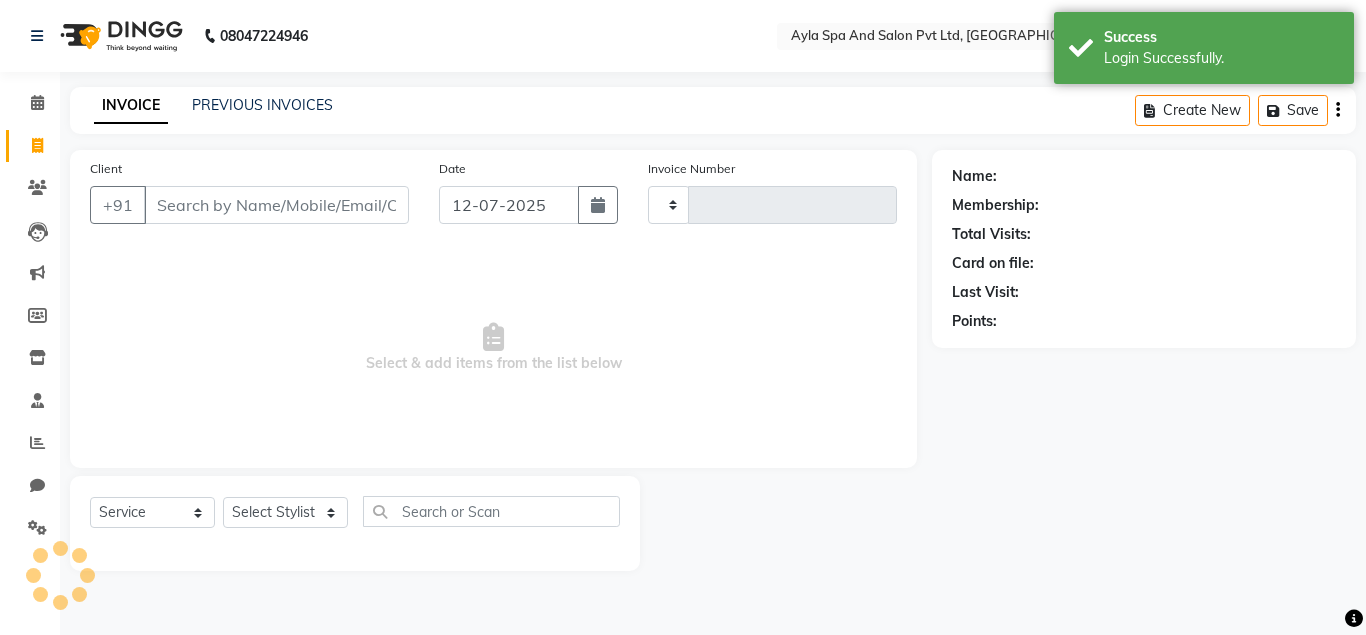 type on "0780" 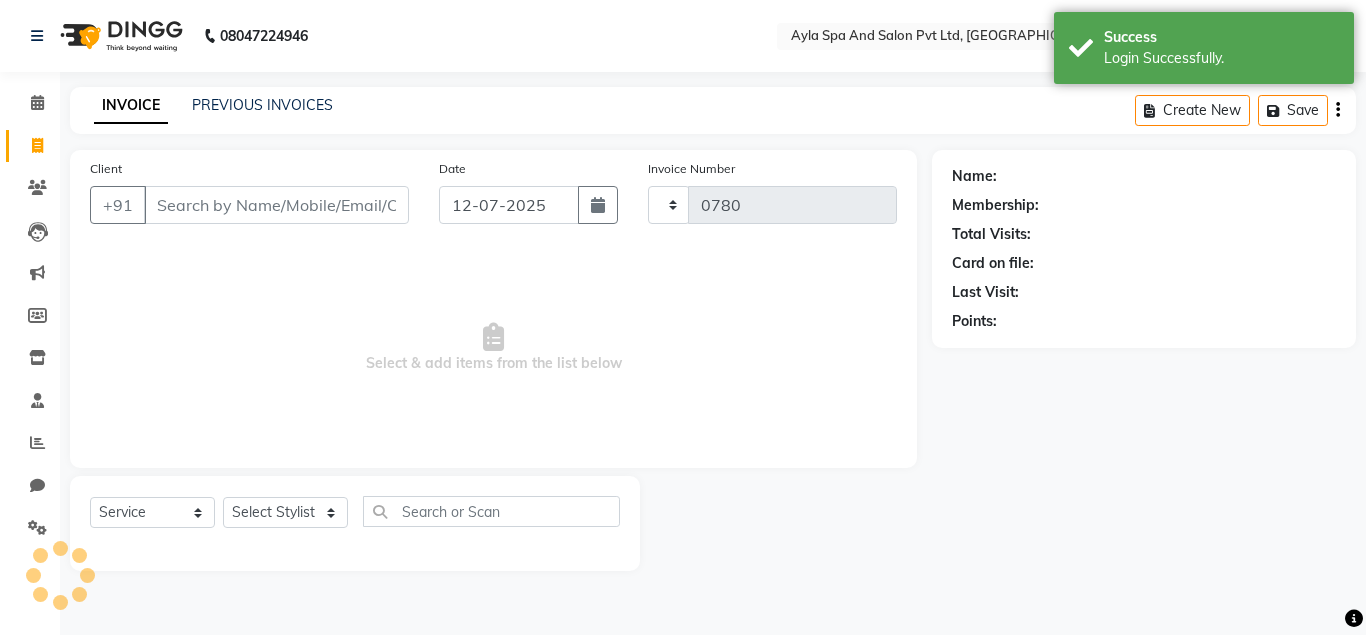 select on "7756" 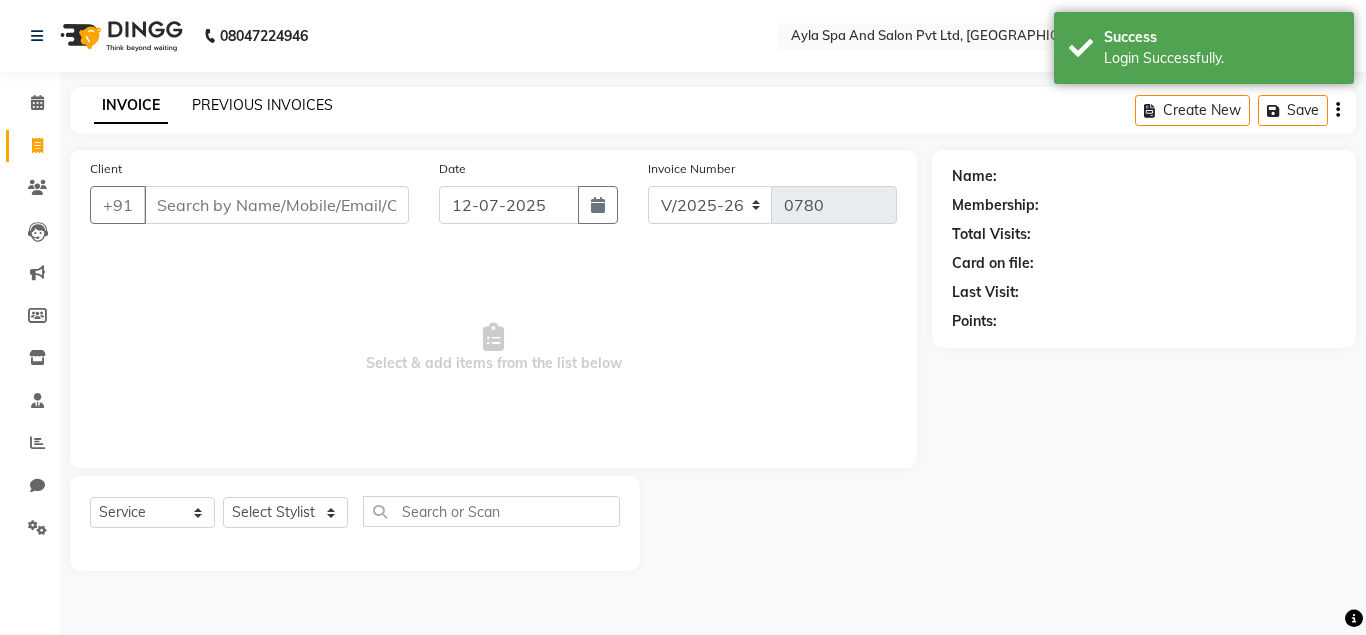 click on "PREVIOUS INVOICES" 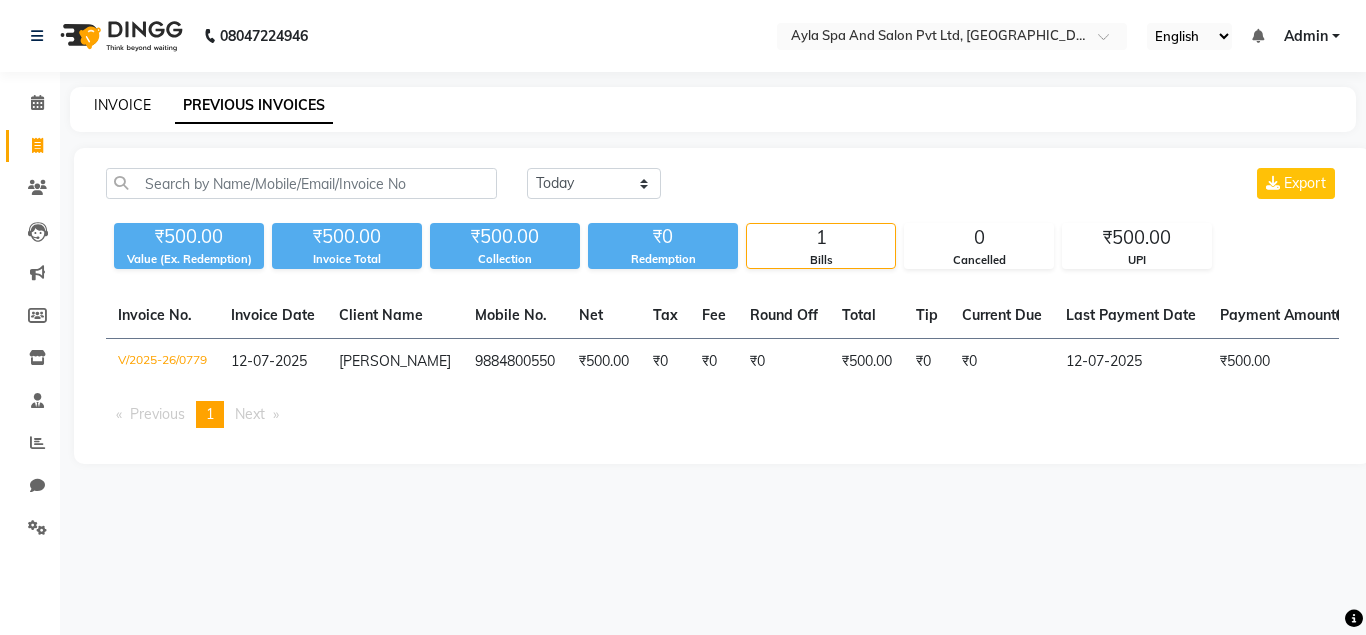 click on "INVOICE" 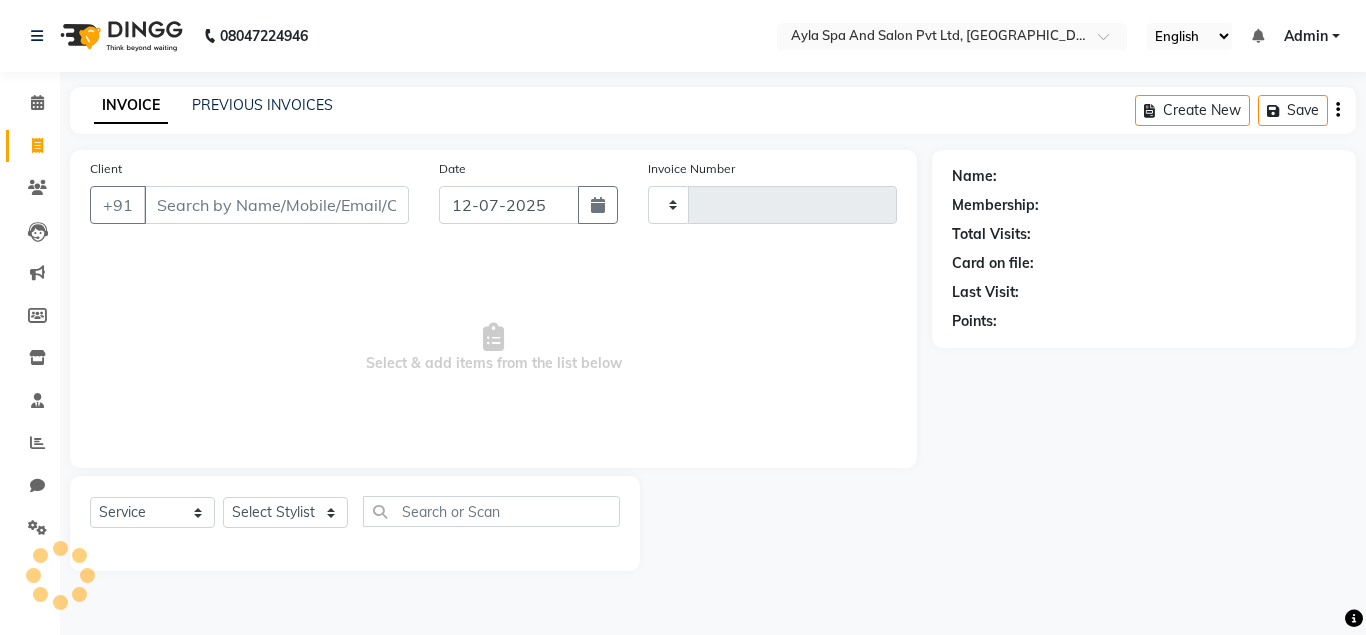 type on "0780" 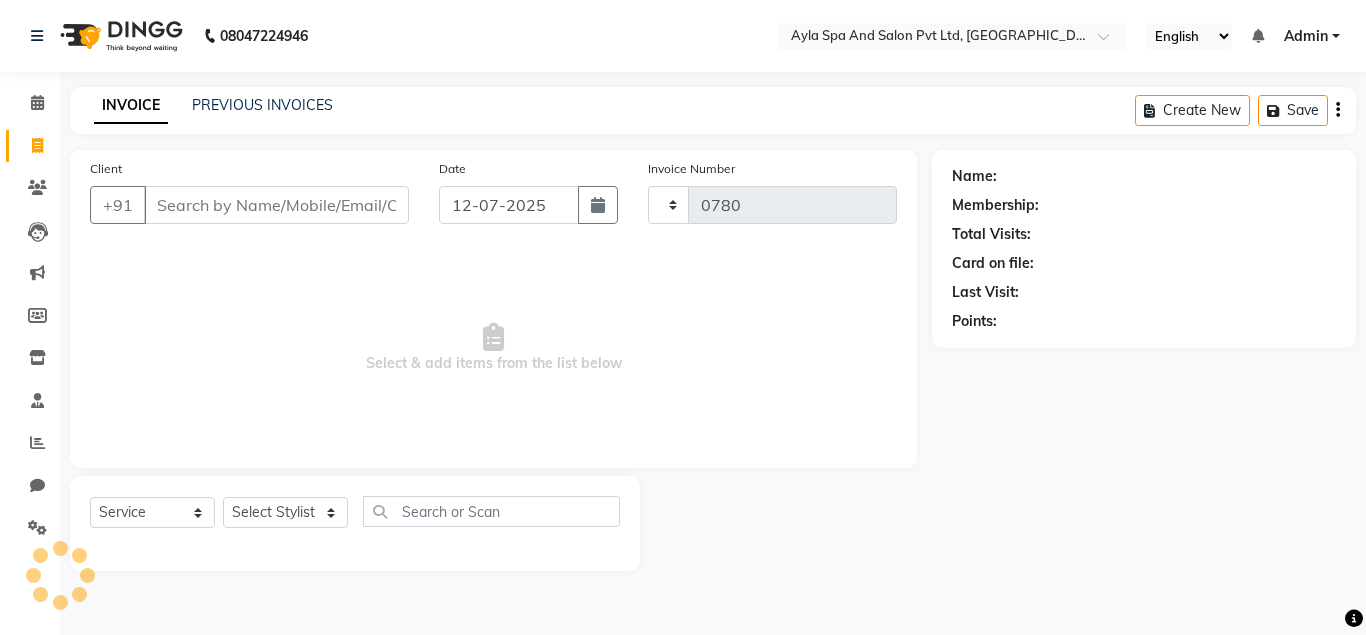select on "7756" 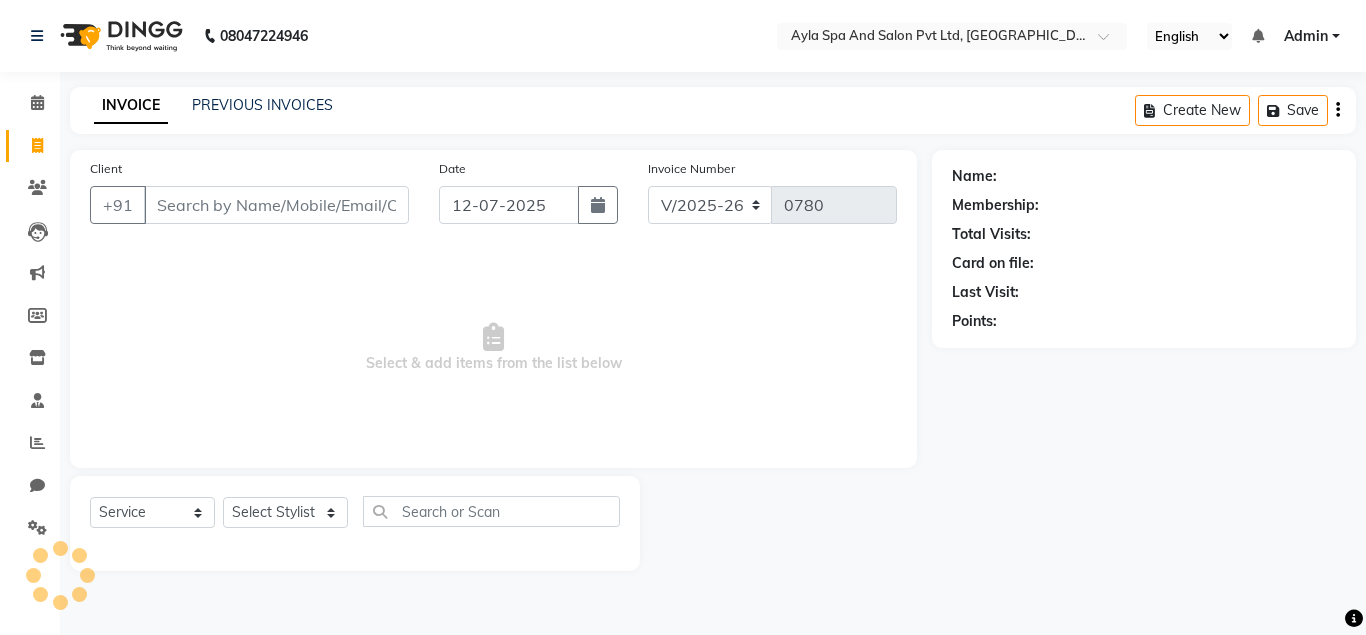click on "Client" at bounding box center (276, 205) 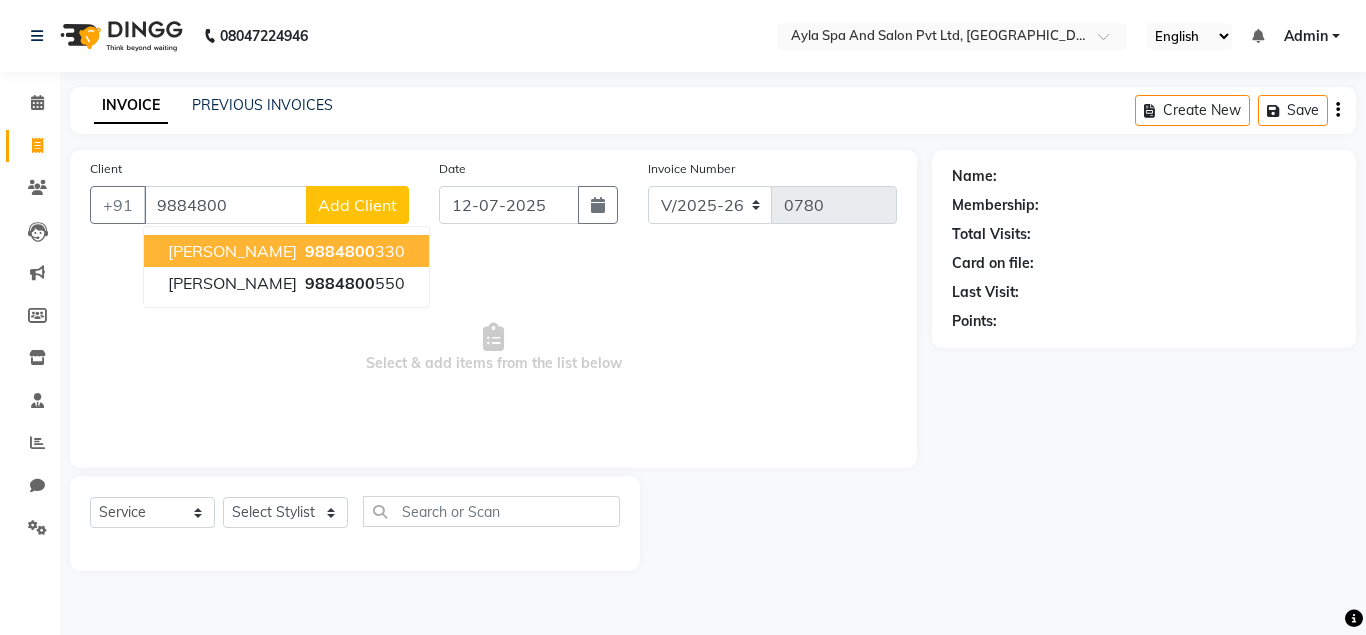 click on "Bhargava   9884800 330" at bounding box center (286, 251) 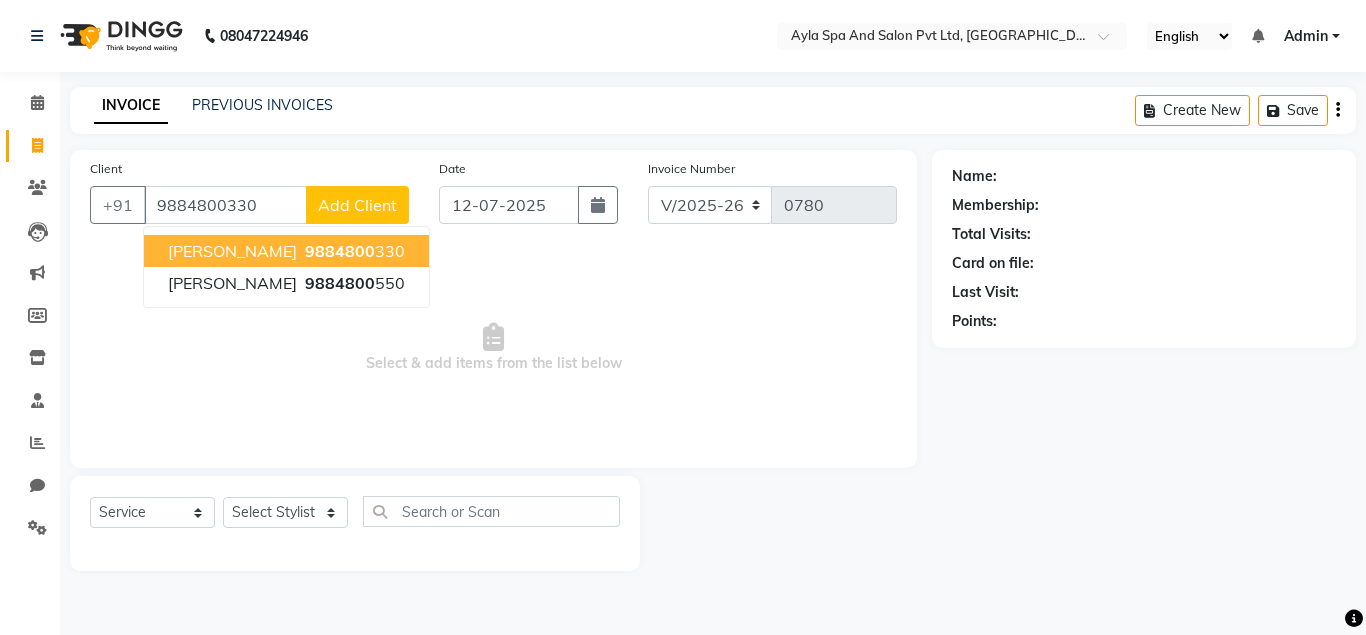 type on "9884800330" 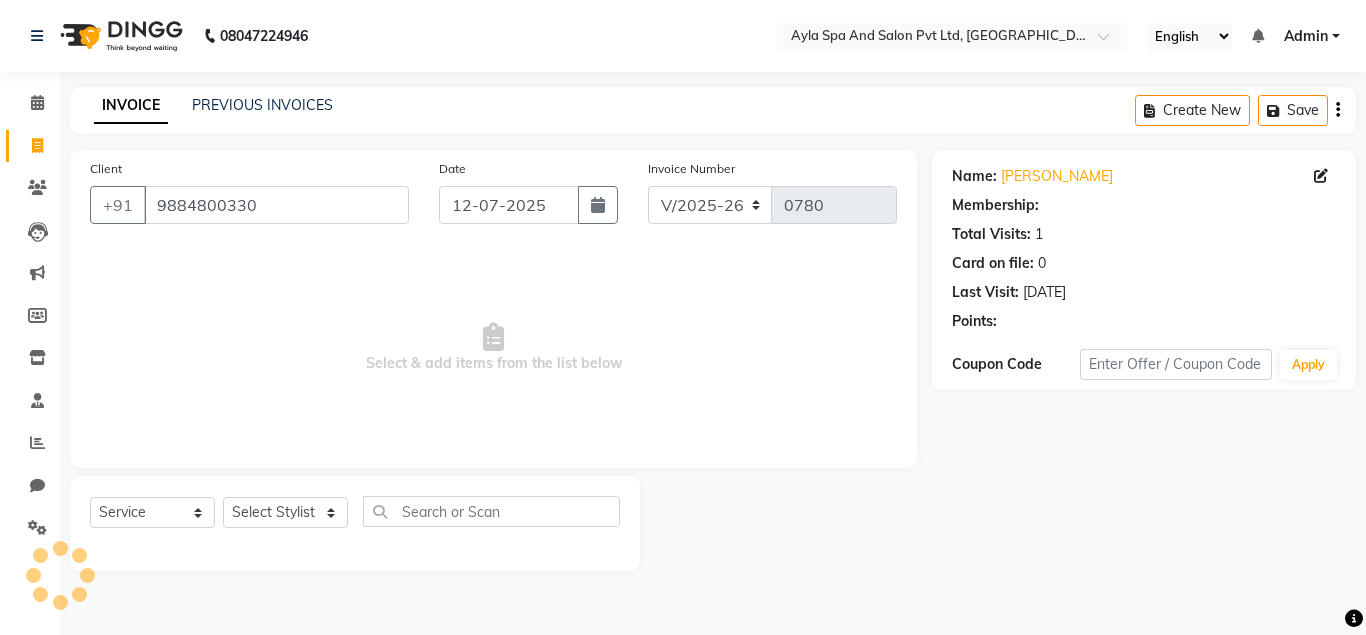 select on "1: Object" 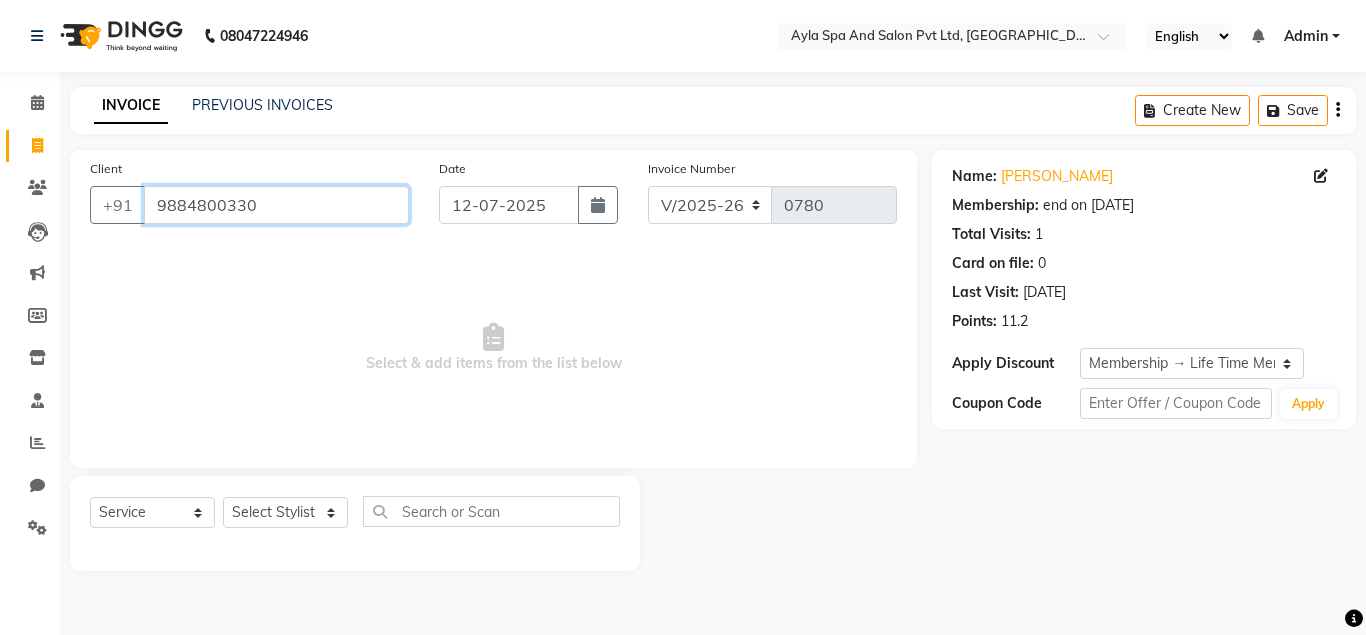 click on "9884800330" at bounding box center (276, 205) 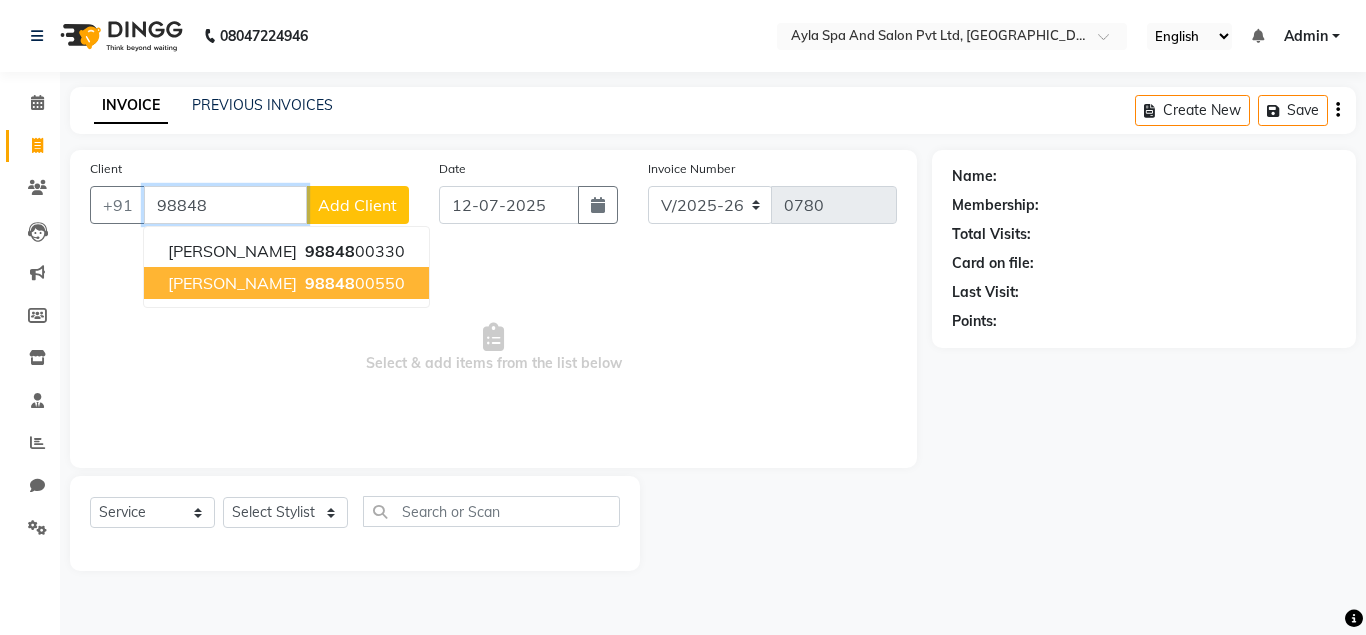 click on "98848" at bounding box center [330, 283] 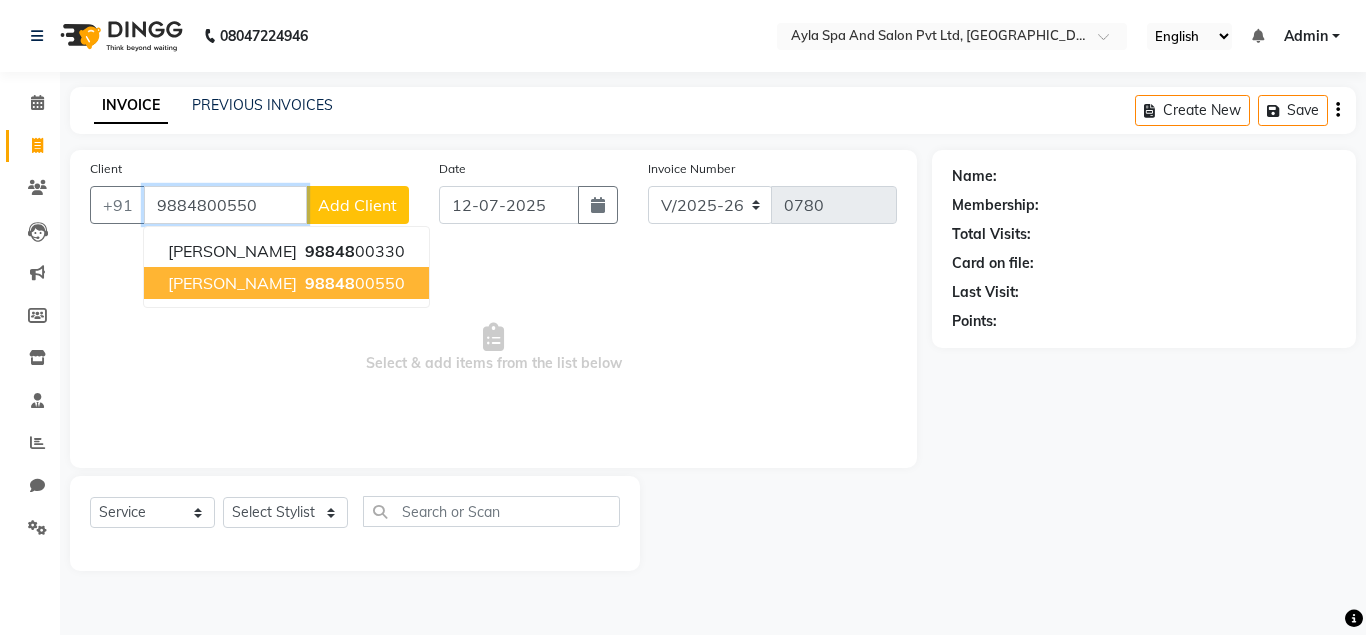 type on "9884800550" 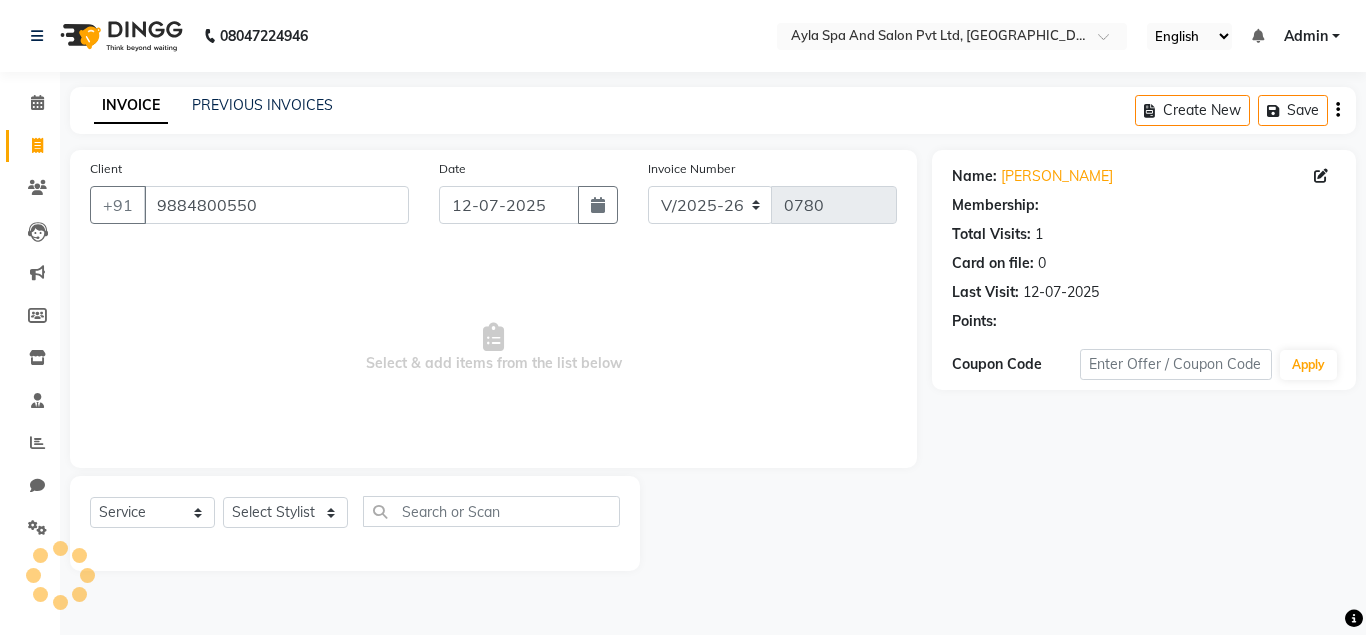 select on "1: Object" 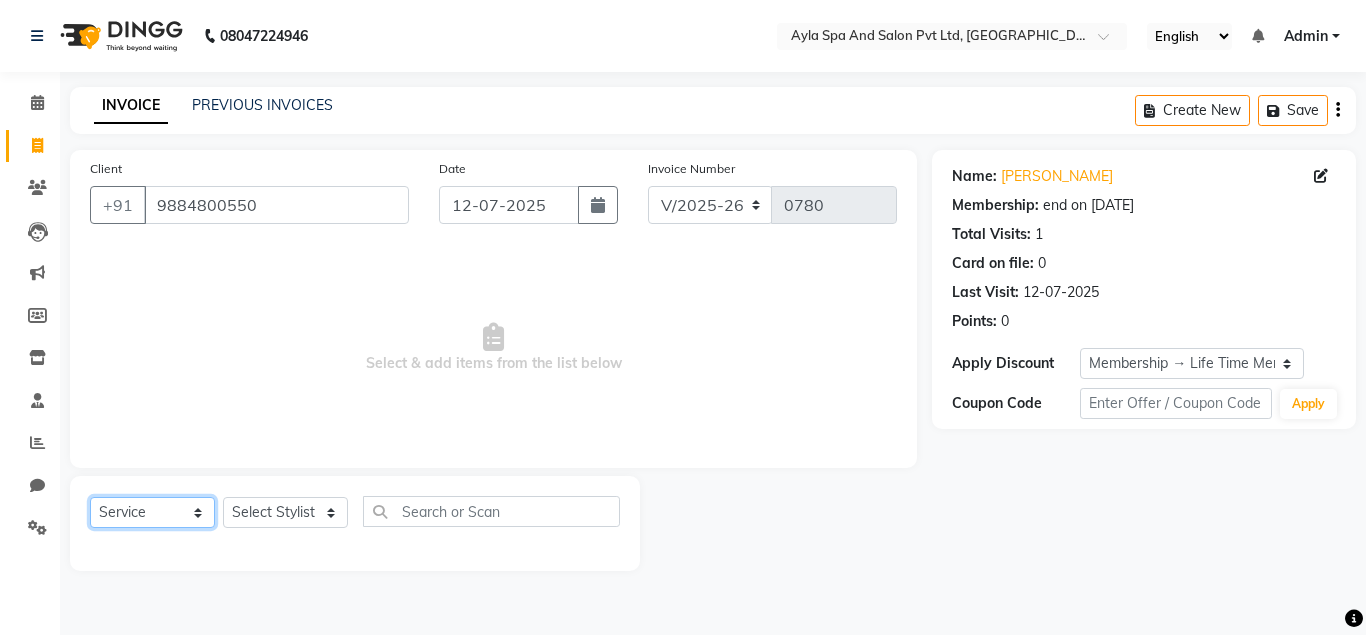 click on "Select  Service  Product  Membership  Package Voucher Prepaid Gift Card" 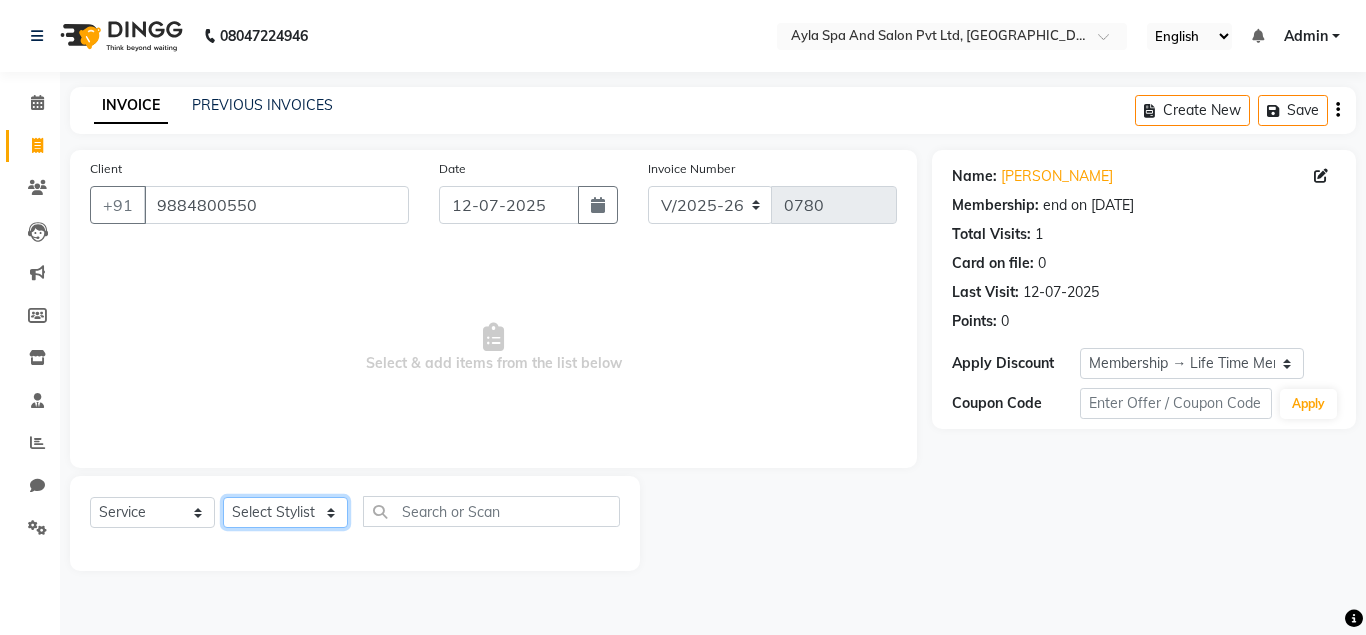 click on "Select Stylist Akshit raja Athif meena NAVEEN Neelima Renuka Silpa" 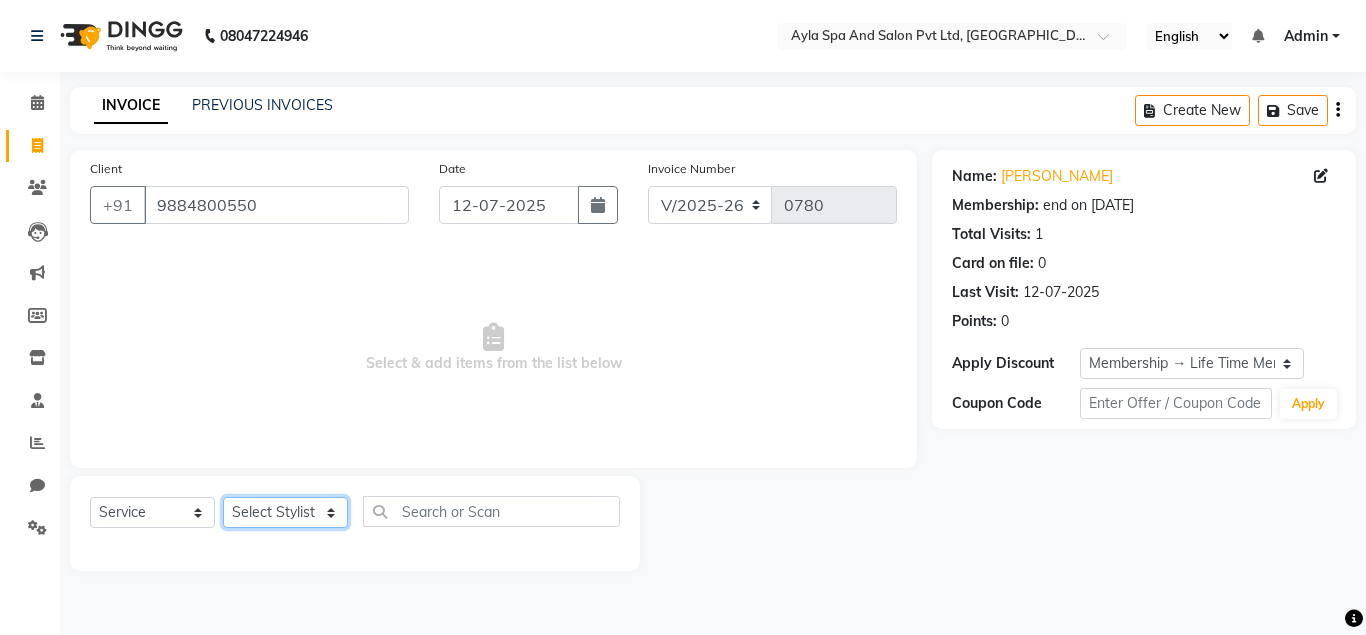 select on "80482" 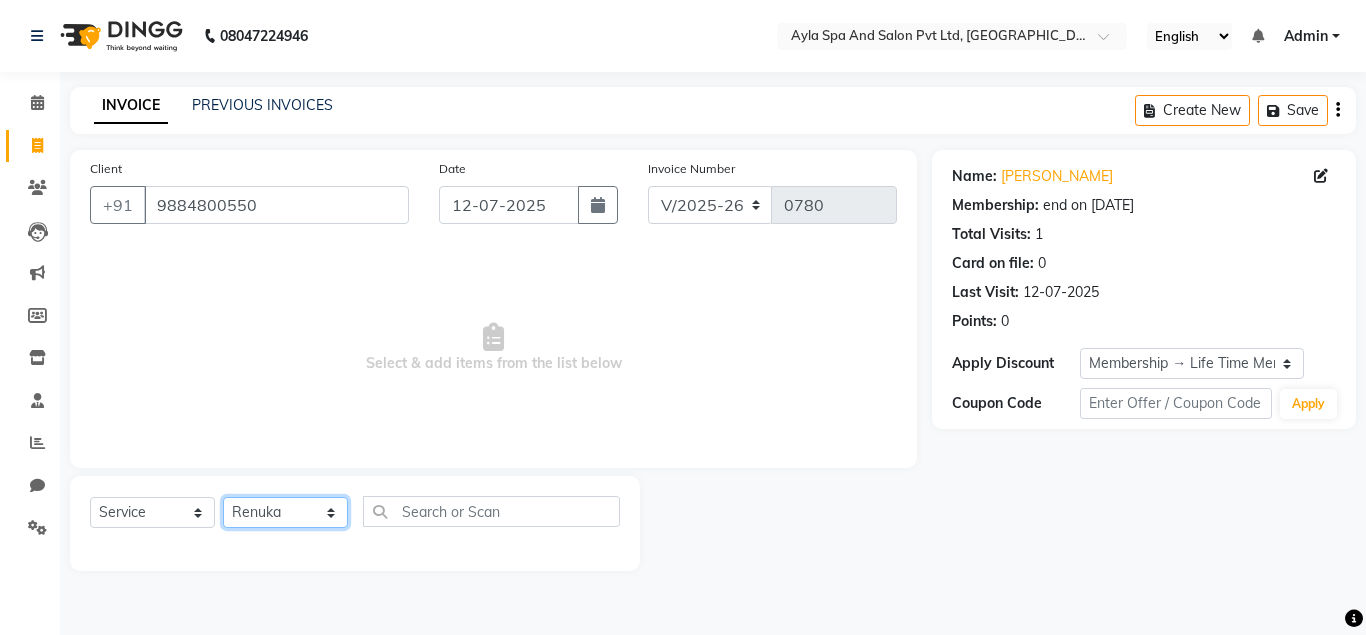 click on "Renuka" 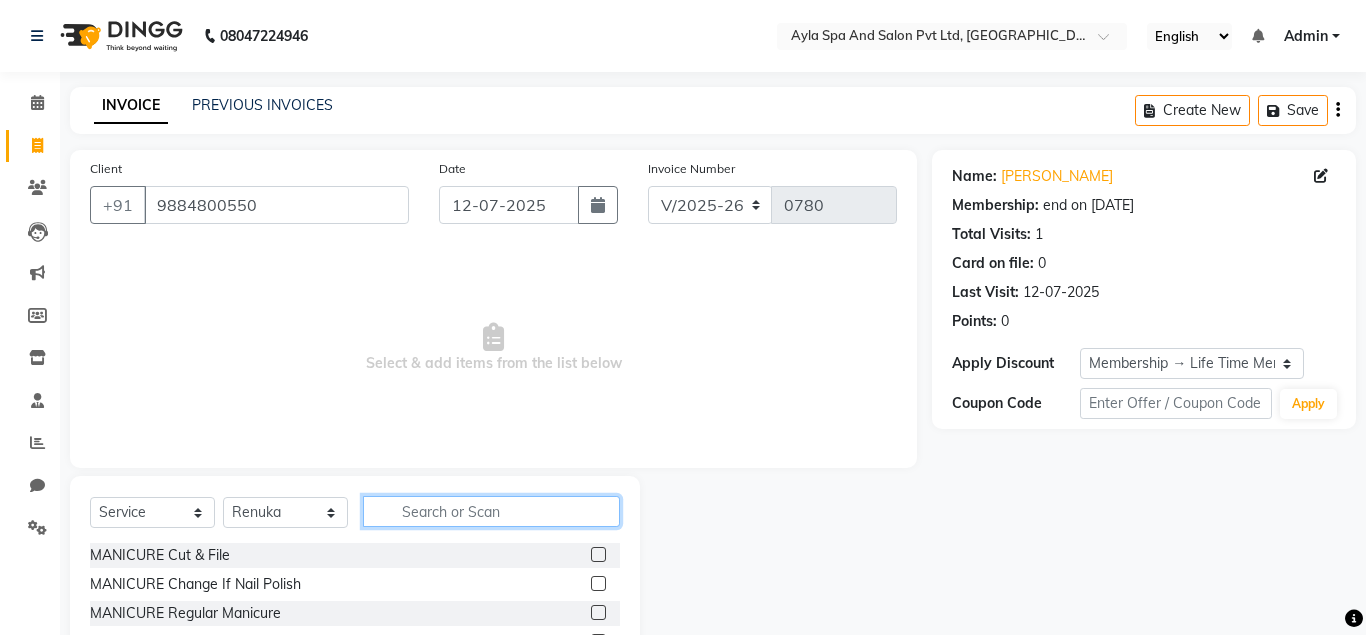 click 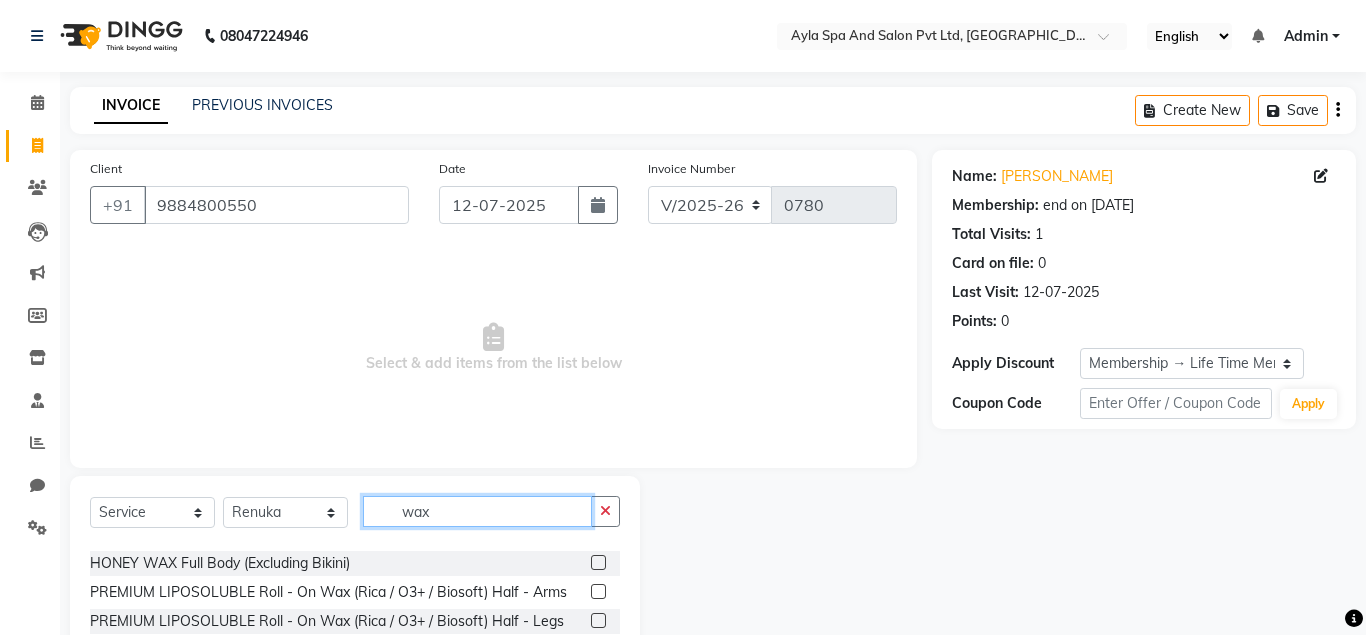 scroll, scrollTop: 206, scrollLeft: 0, axis: vertical 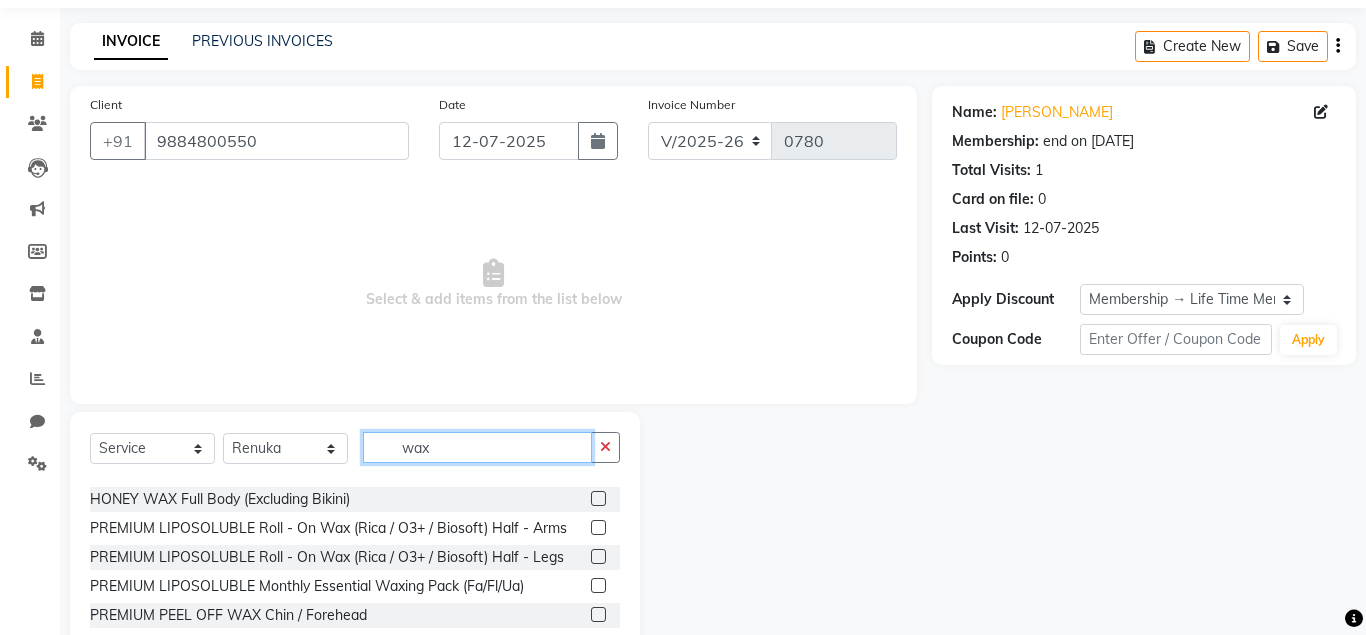 type on "wax" 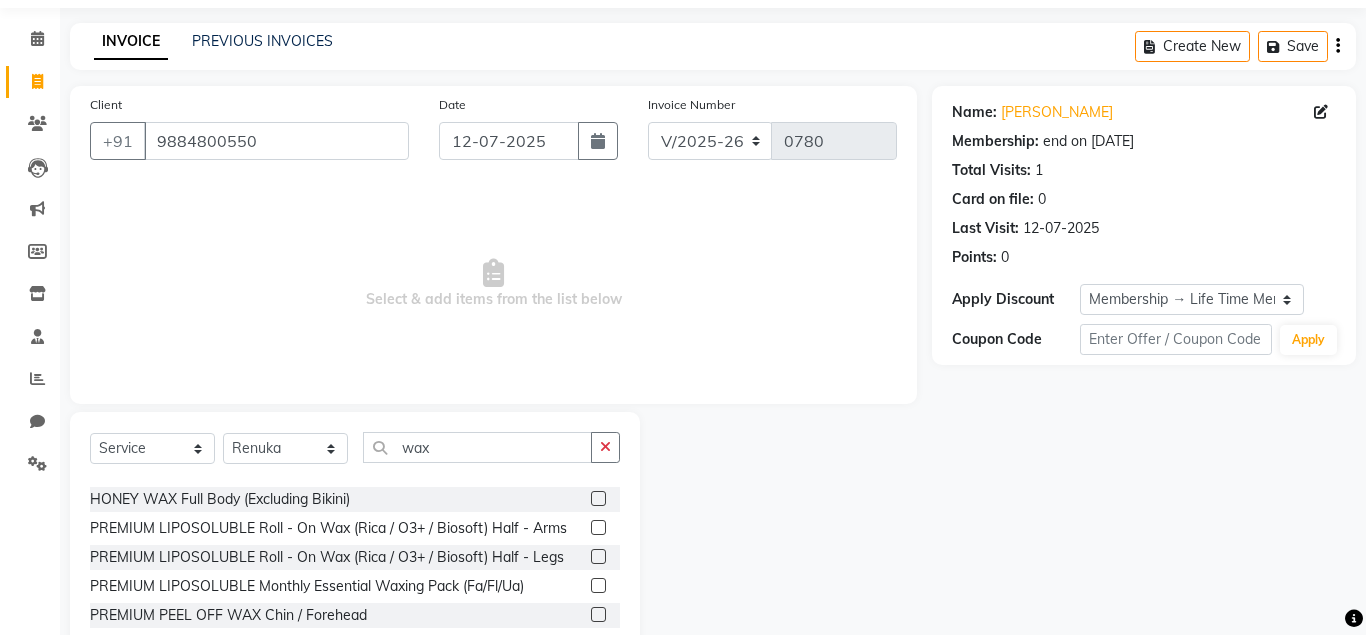 click 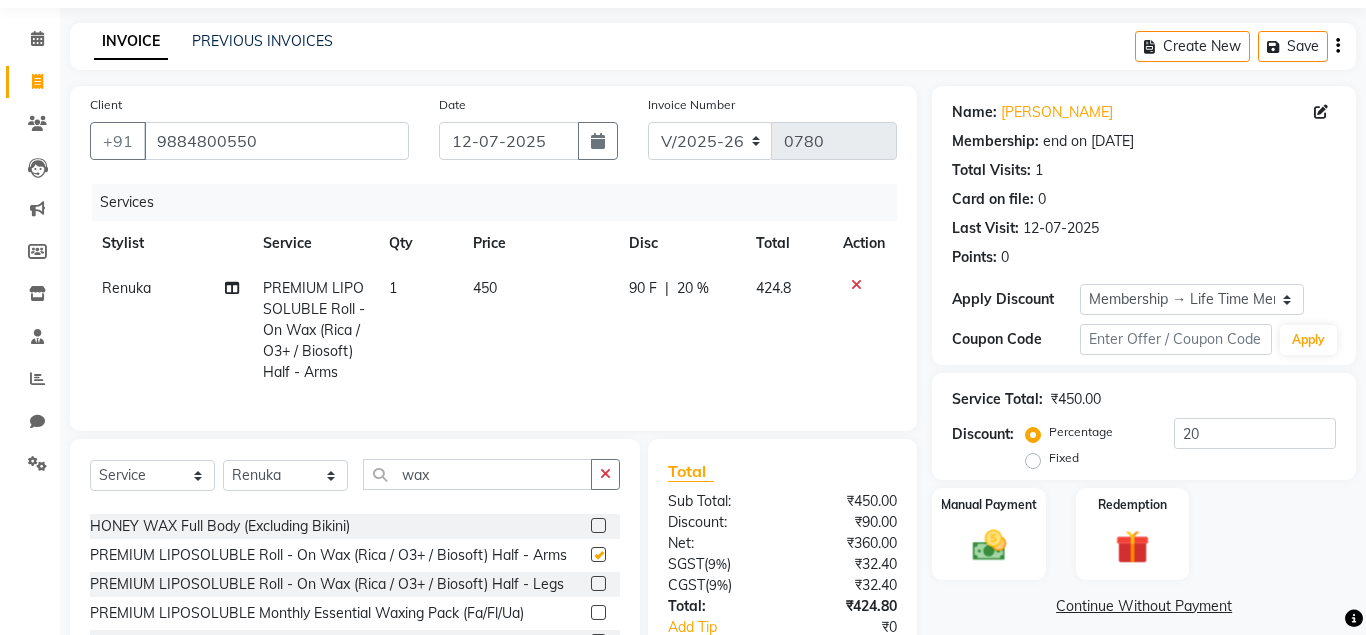 checkbox on "false" 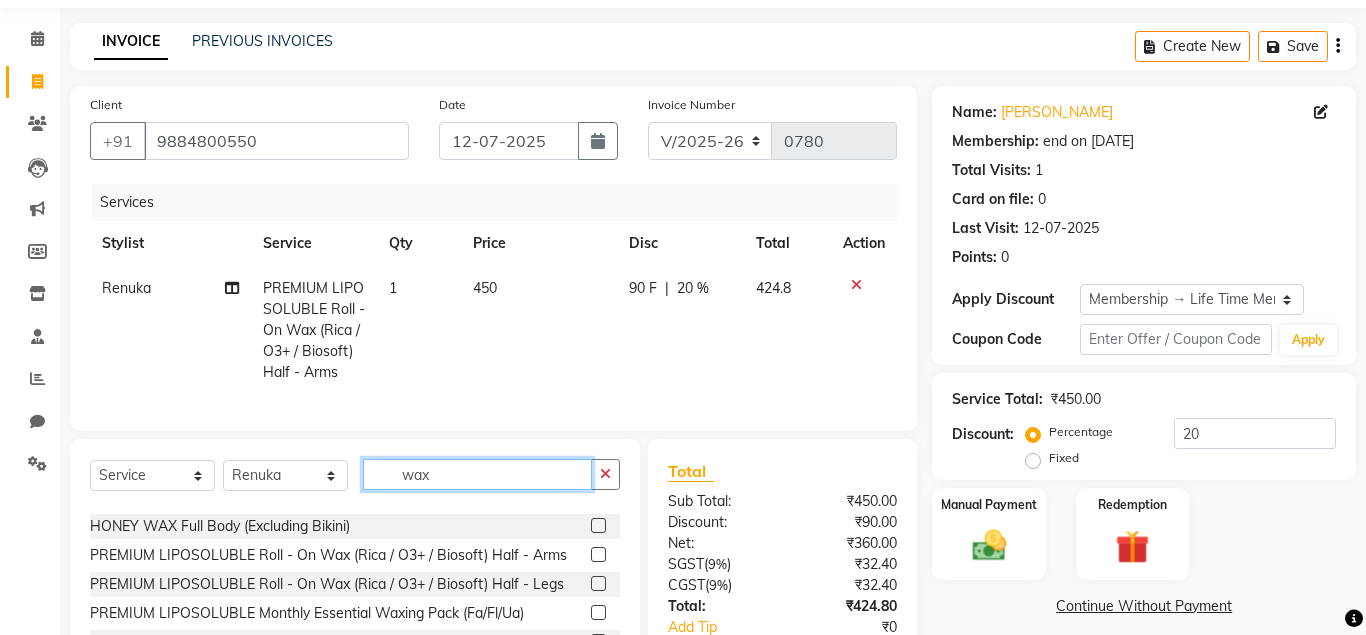 click on "wax" 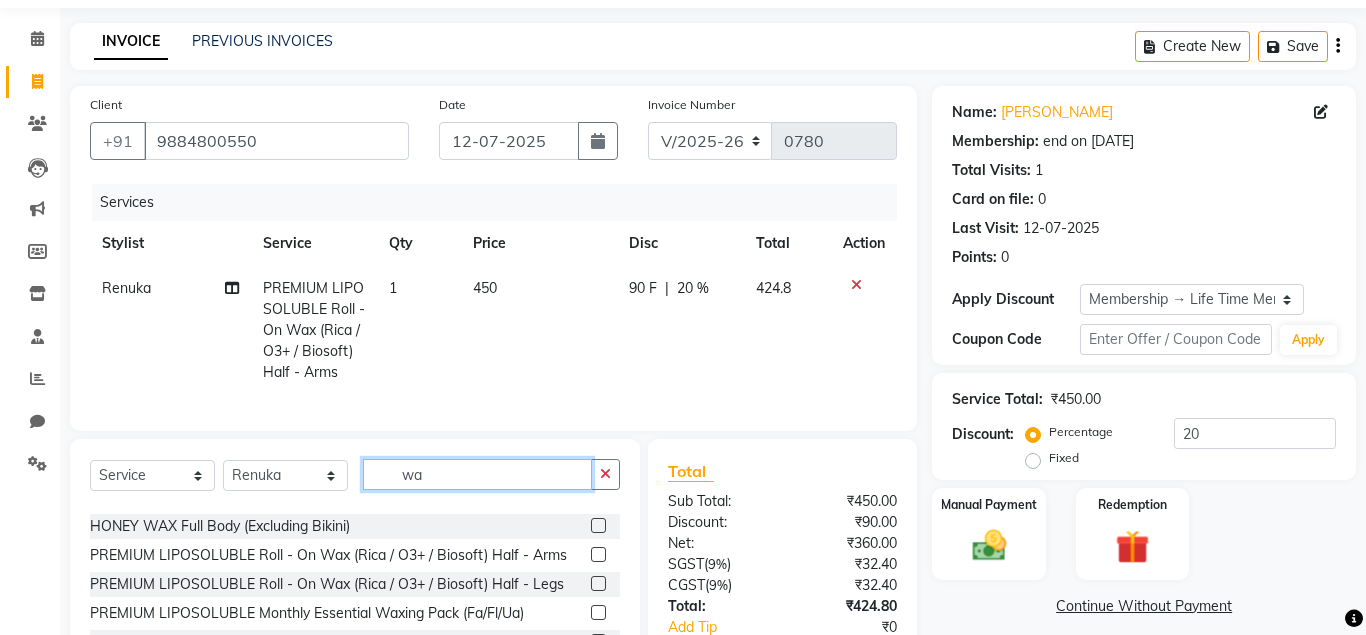 type on "w" 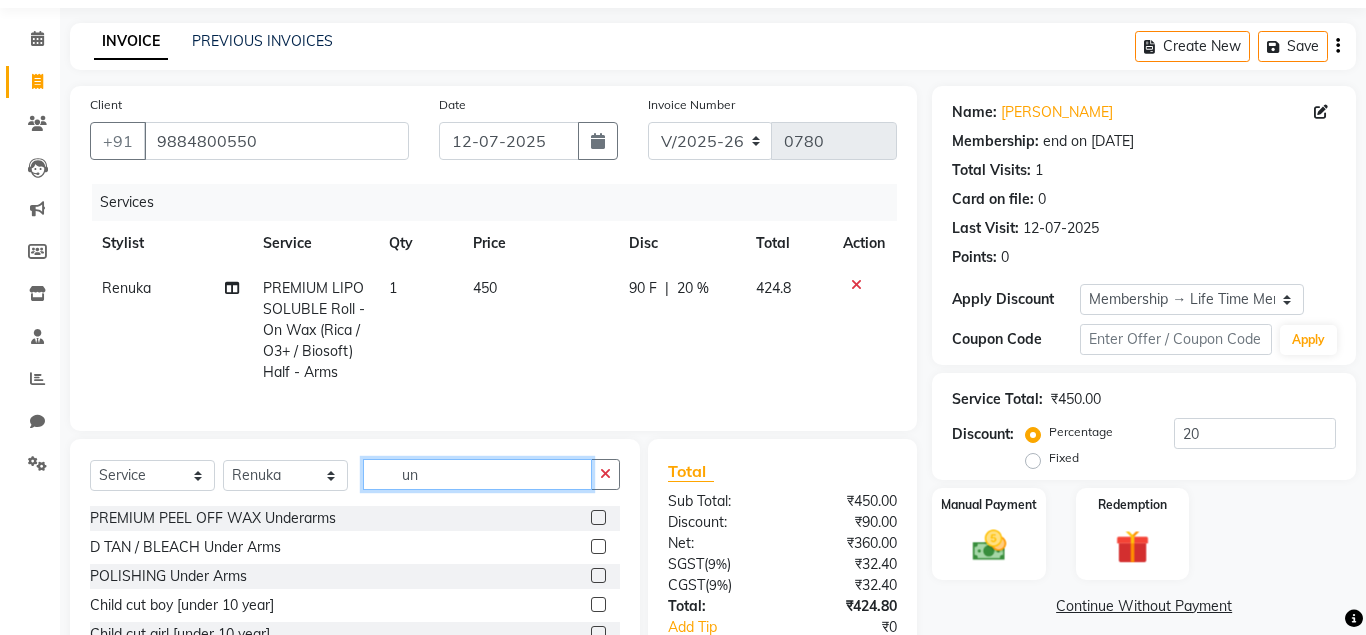 scroll, scrollTop: 0, scrollLeft: 0, axis: both 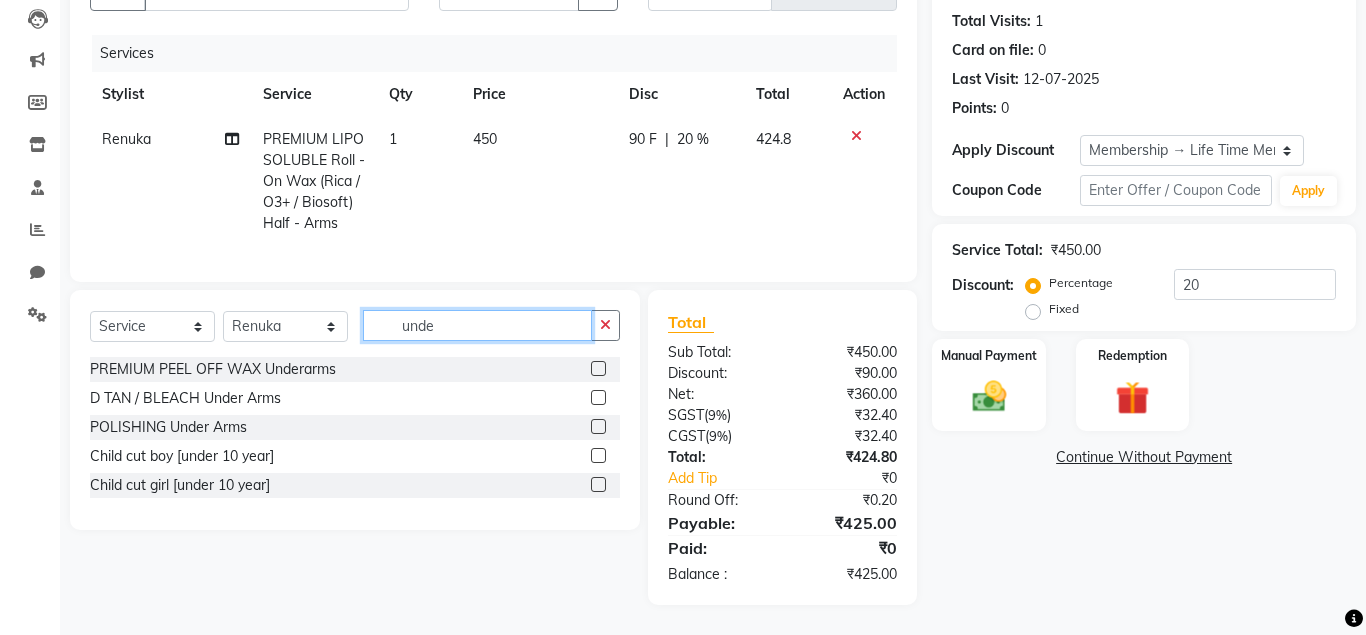 type on "unde" 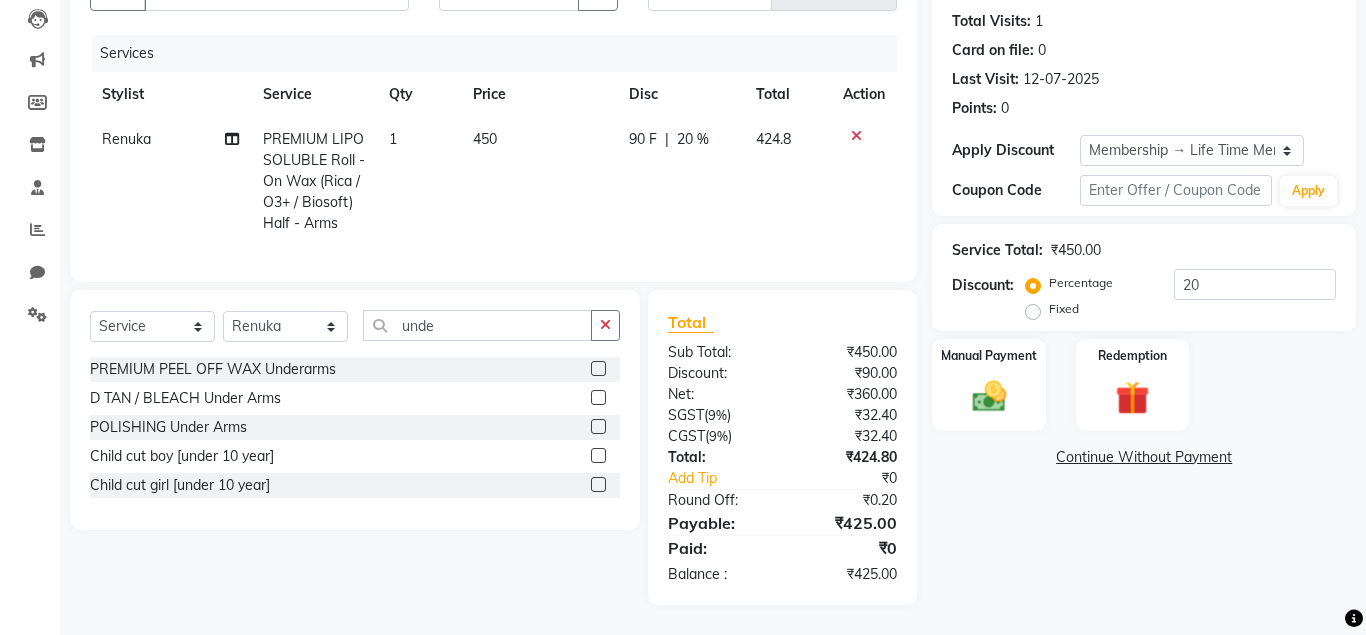 click 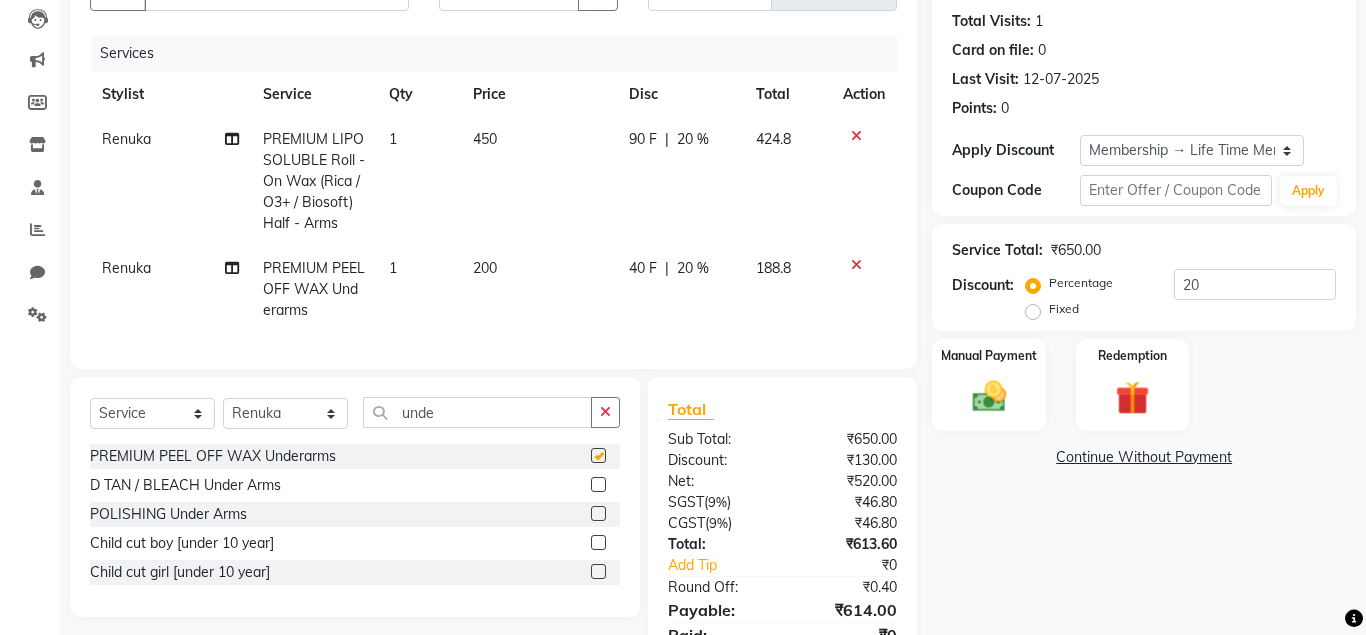 checkbox on "false" 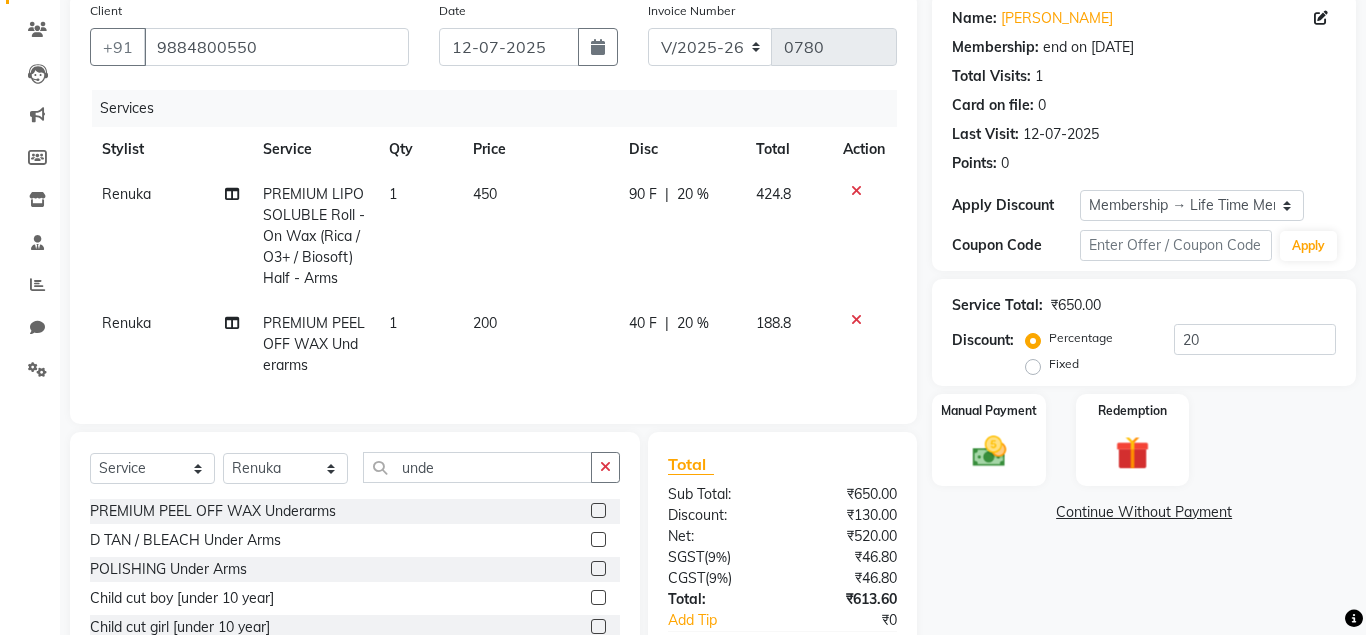 scroll, scrollTop: 96, scrollLeft: 0, axis: vertical 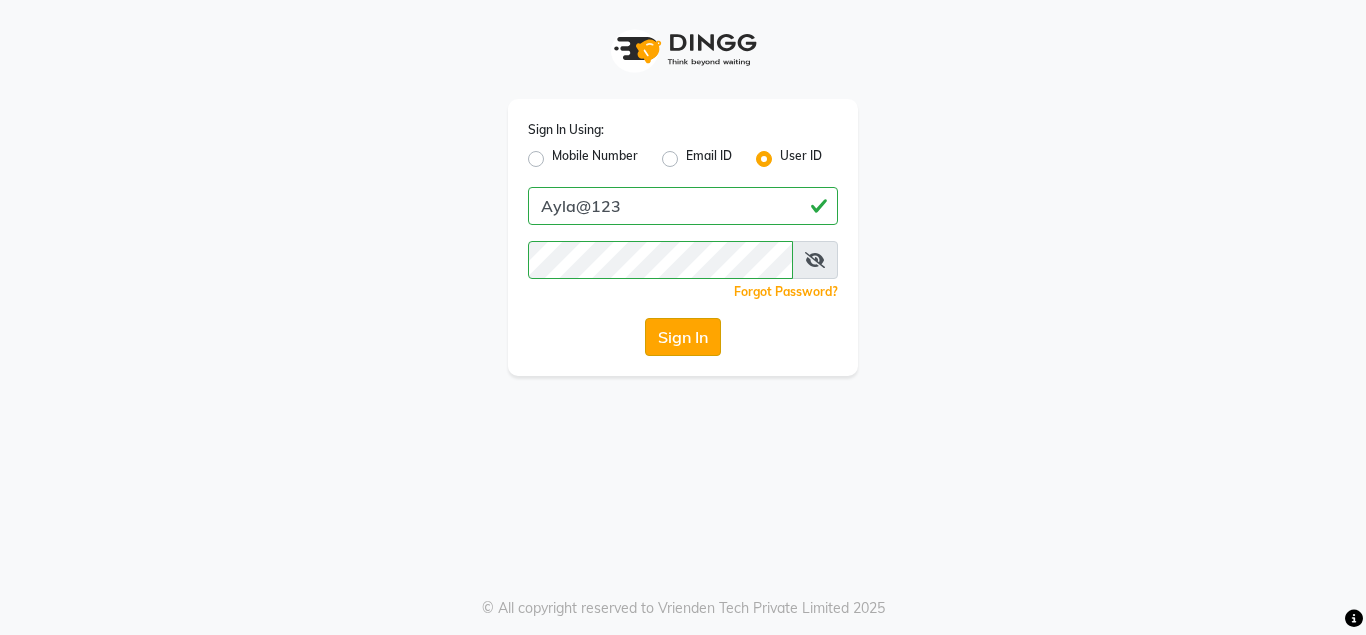 click on "Sign In" 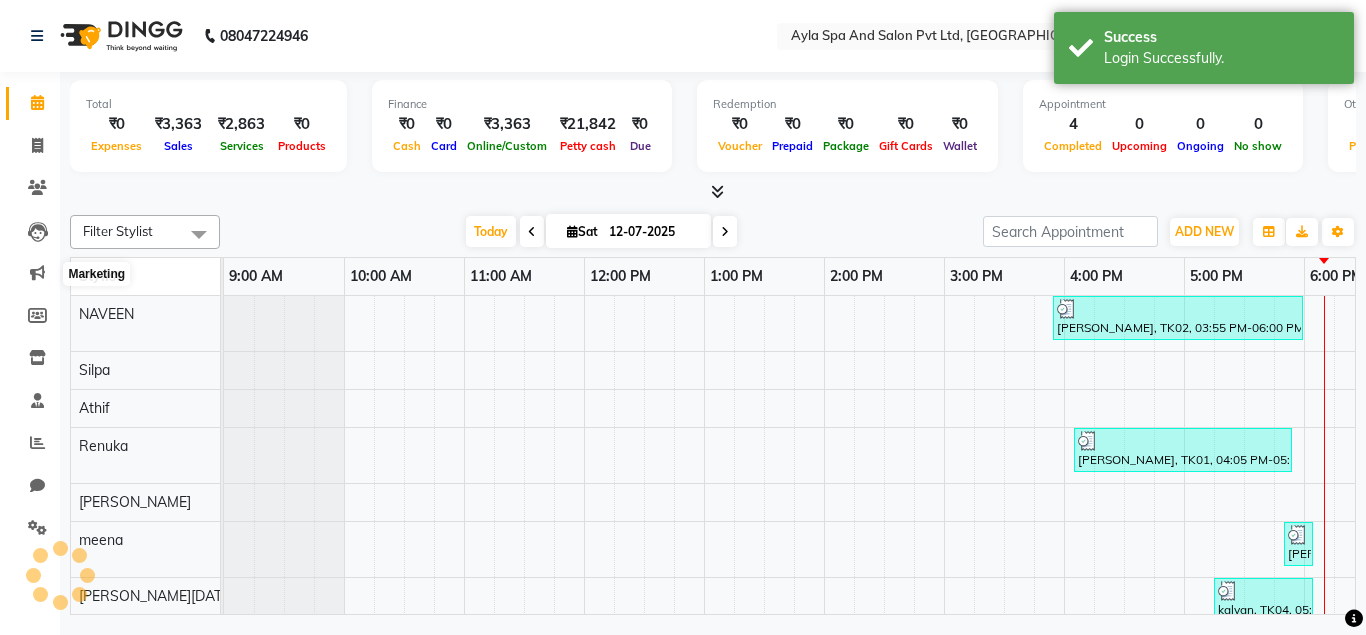 scroll, scrollTop: 0, scrollLeft: 0, axis: both 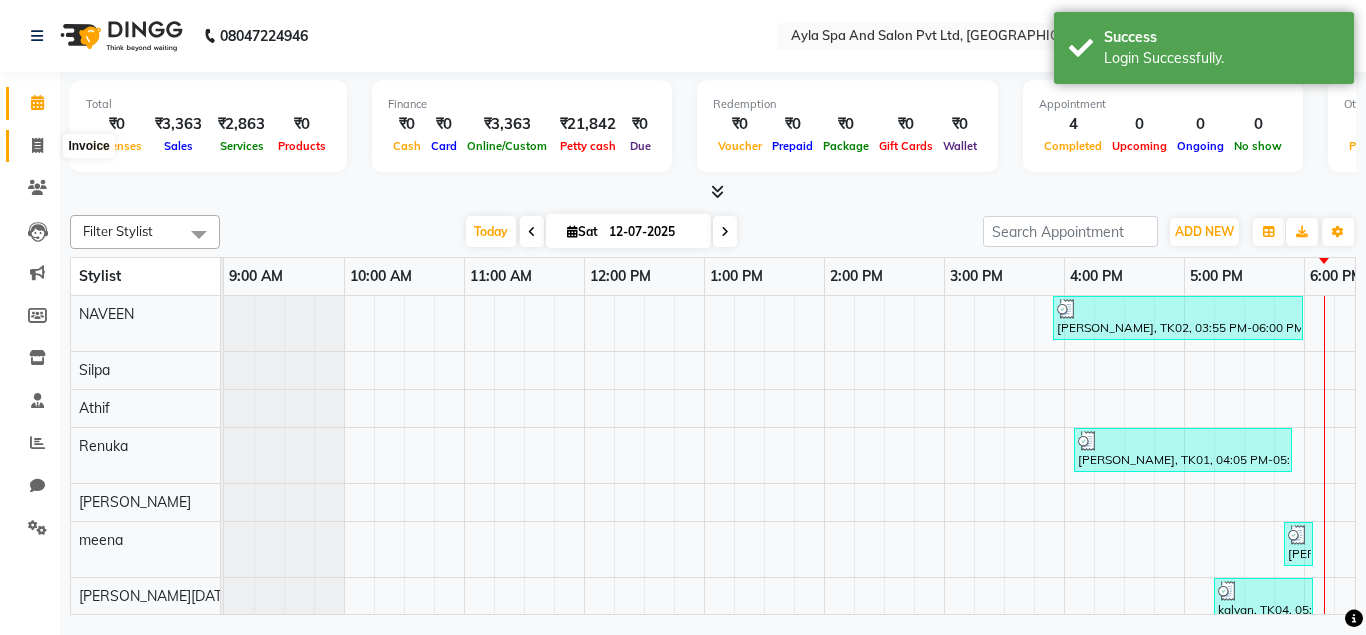 click 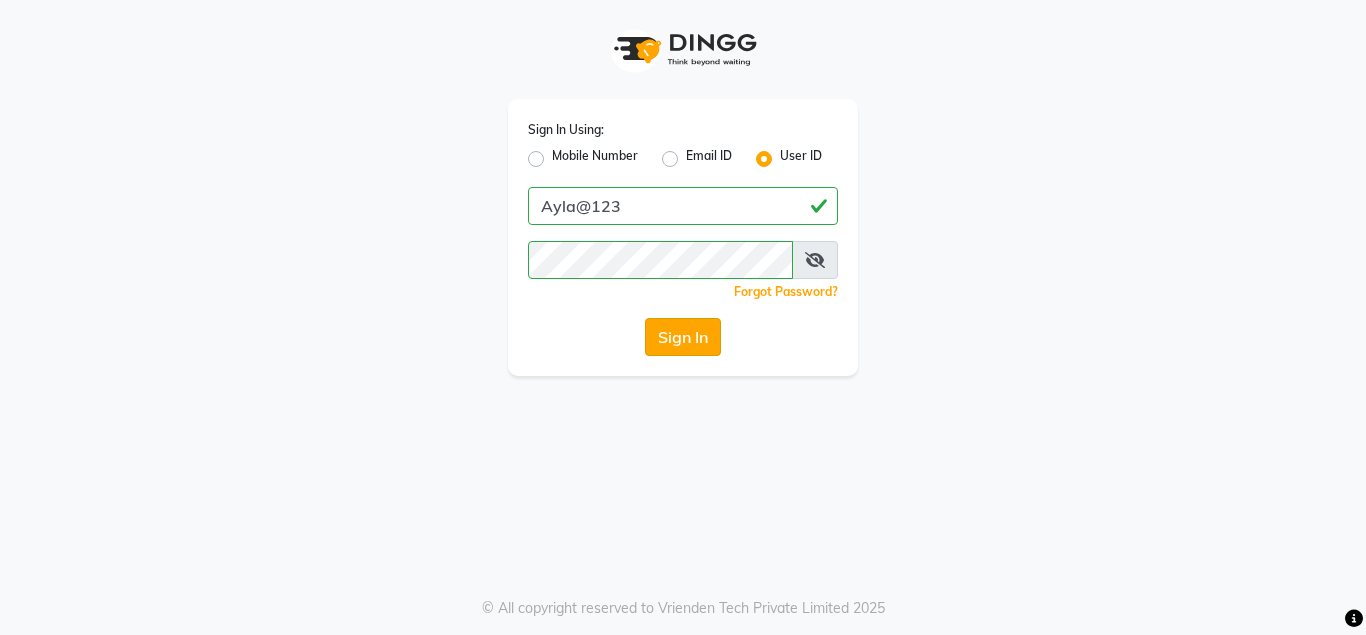 click on "Sign In" 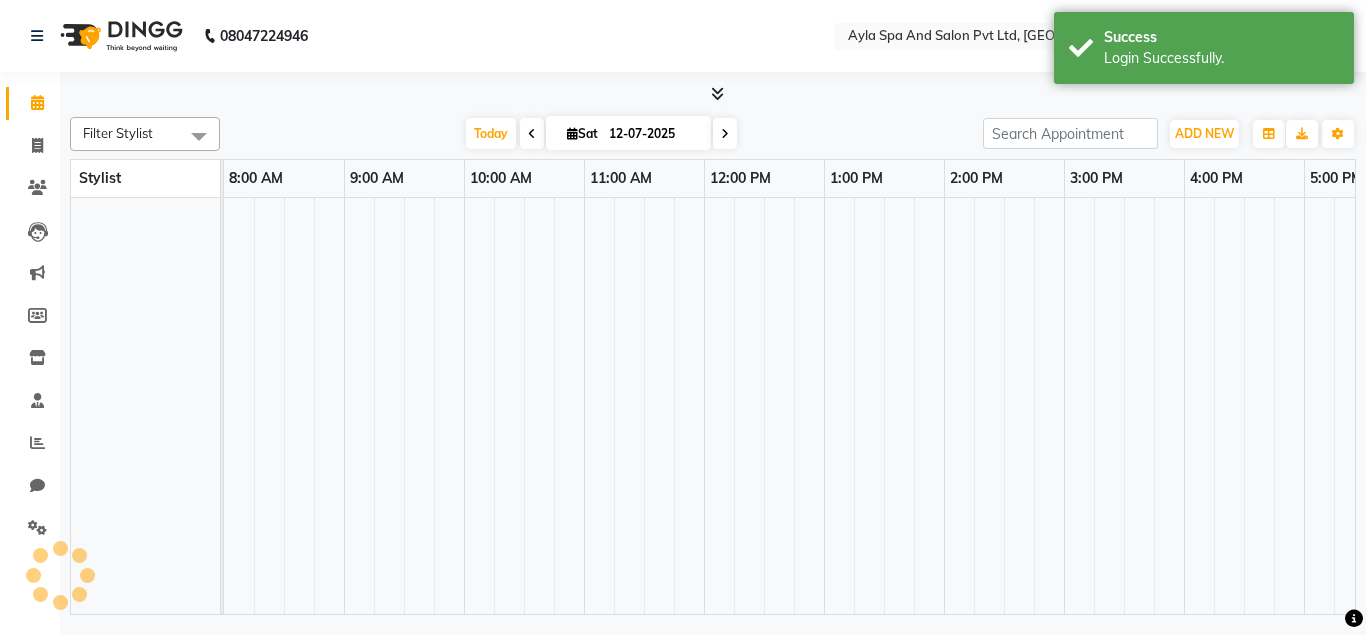 select on "en" 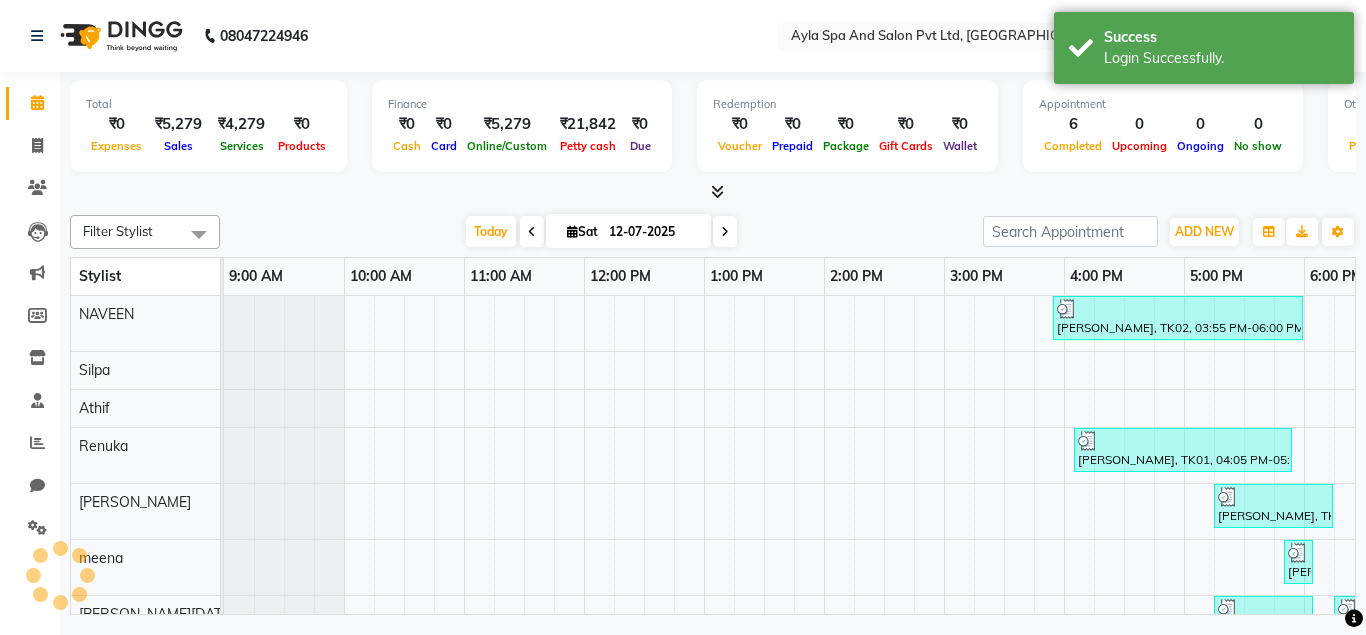 scroll, scrollTop: 0, scrollLeft: 0, axis: both 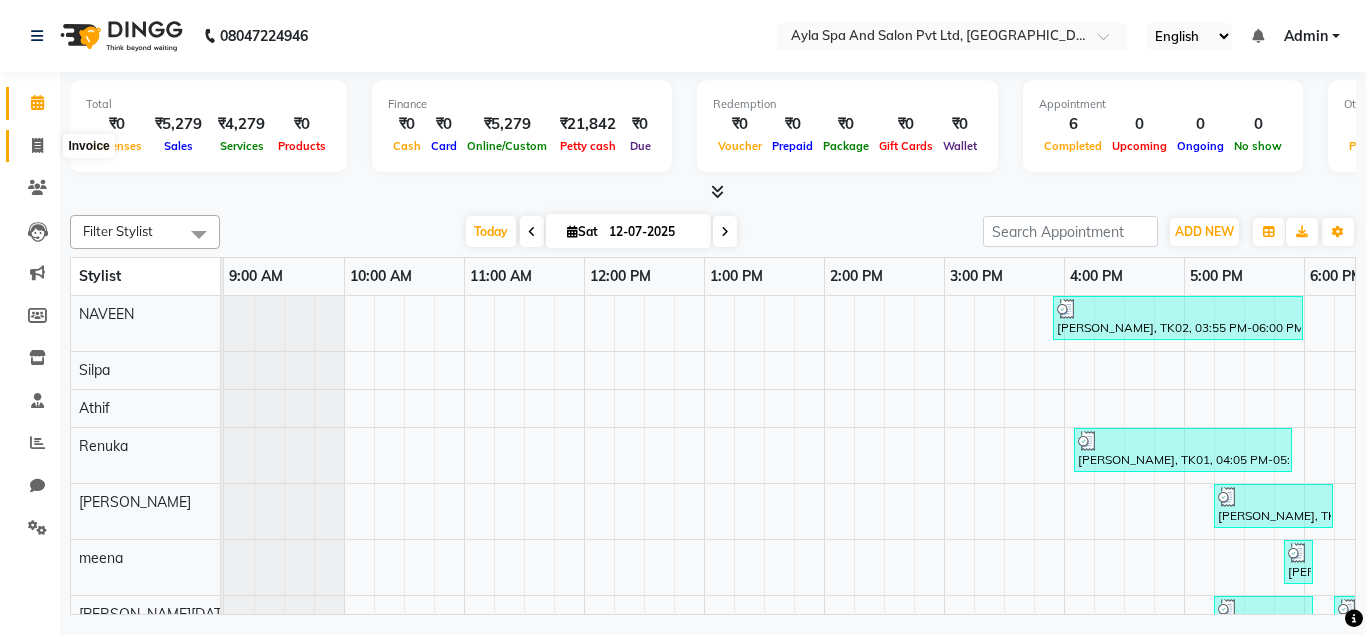 click 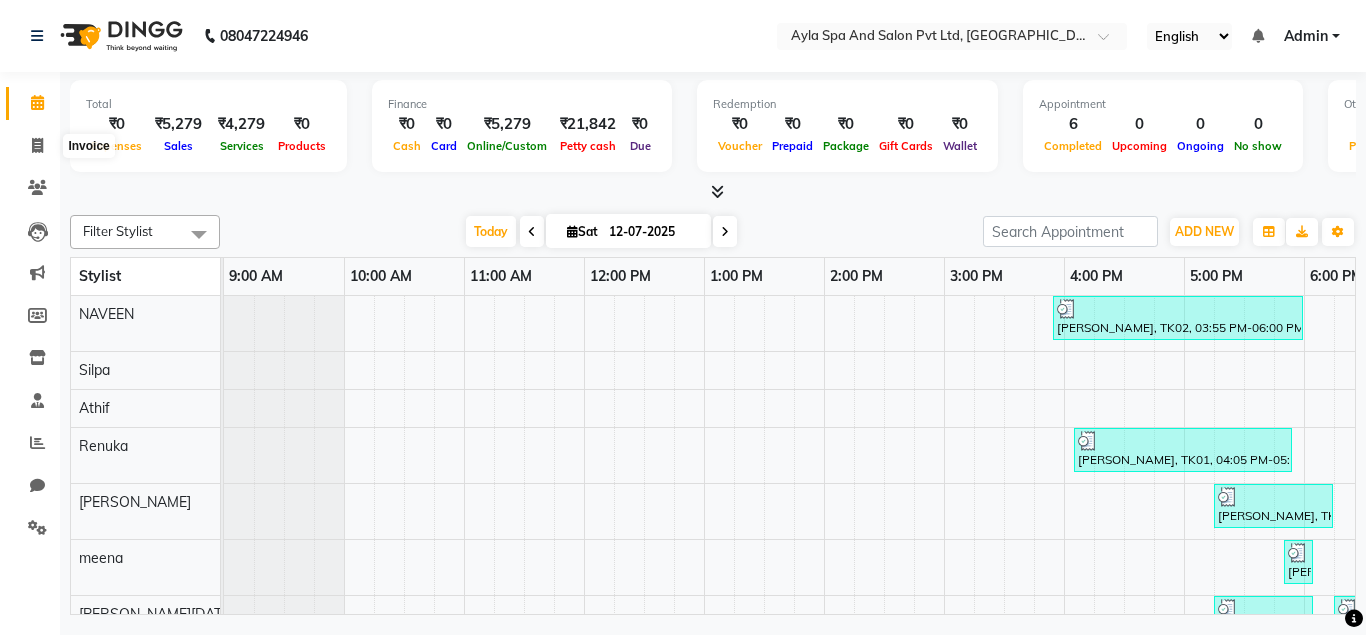 select on "service" 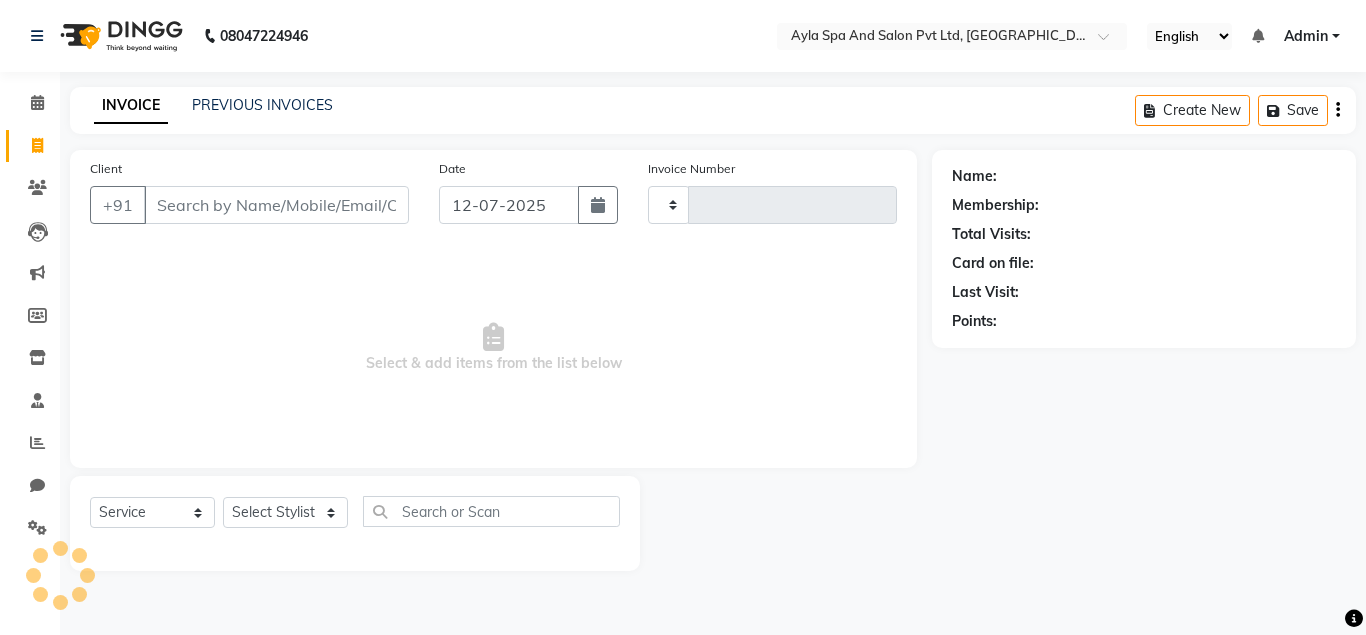 type on "0786" 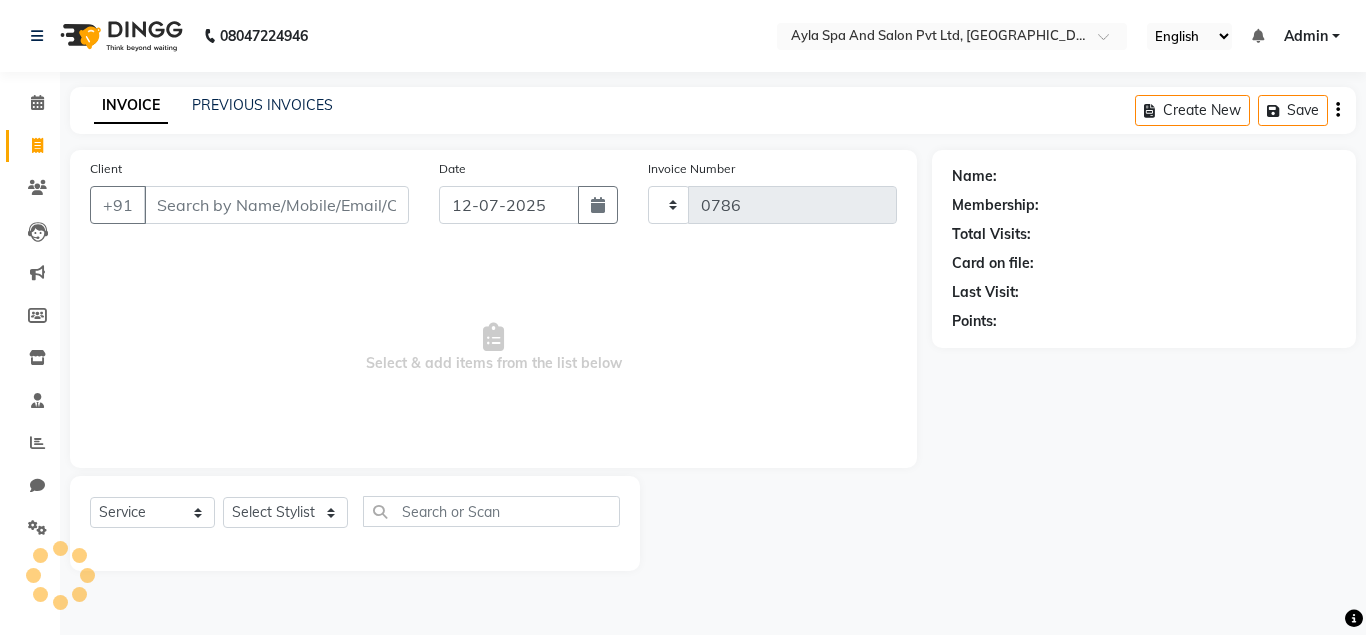 select on "7756" 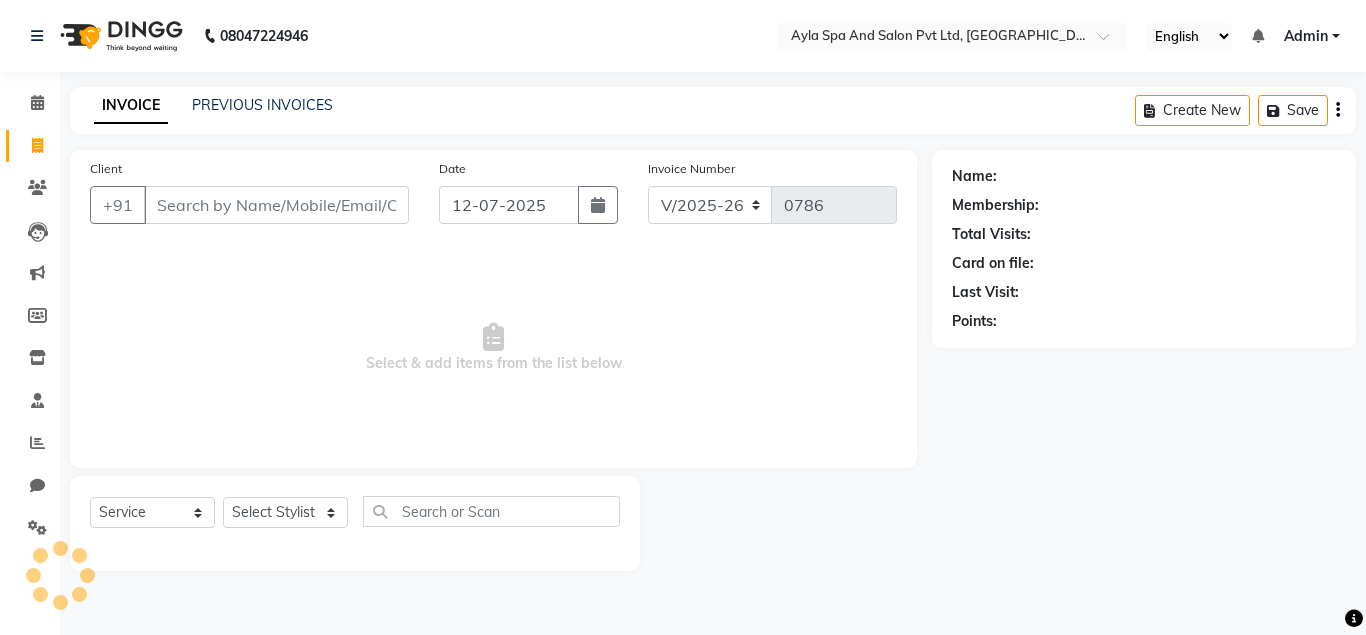 click on "Client" at bounding box center (276, 205) 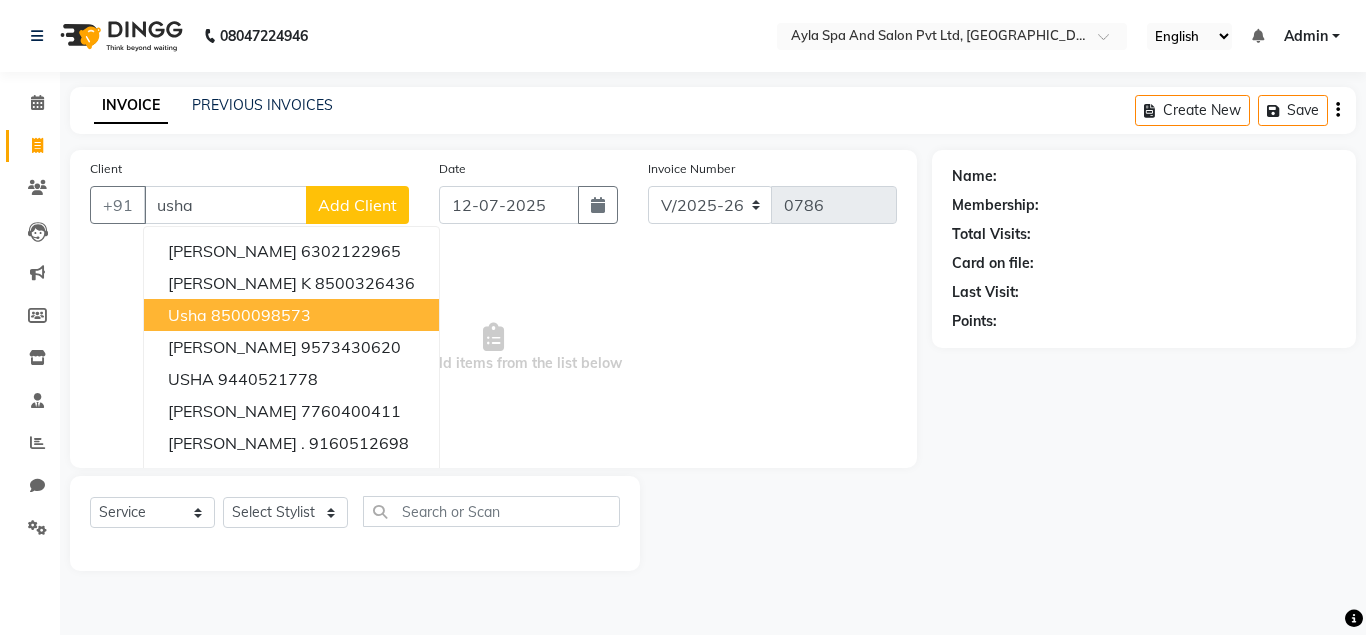 click on "usha  8500098573" at bounding box center [291, 315] 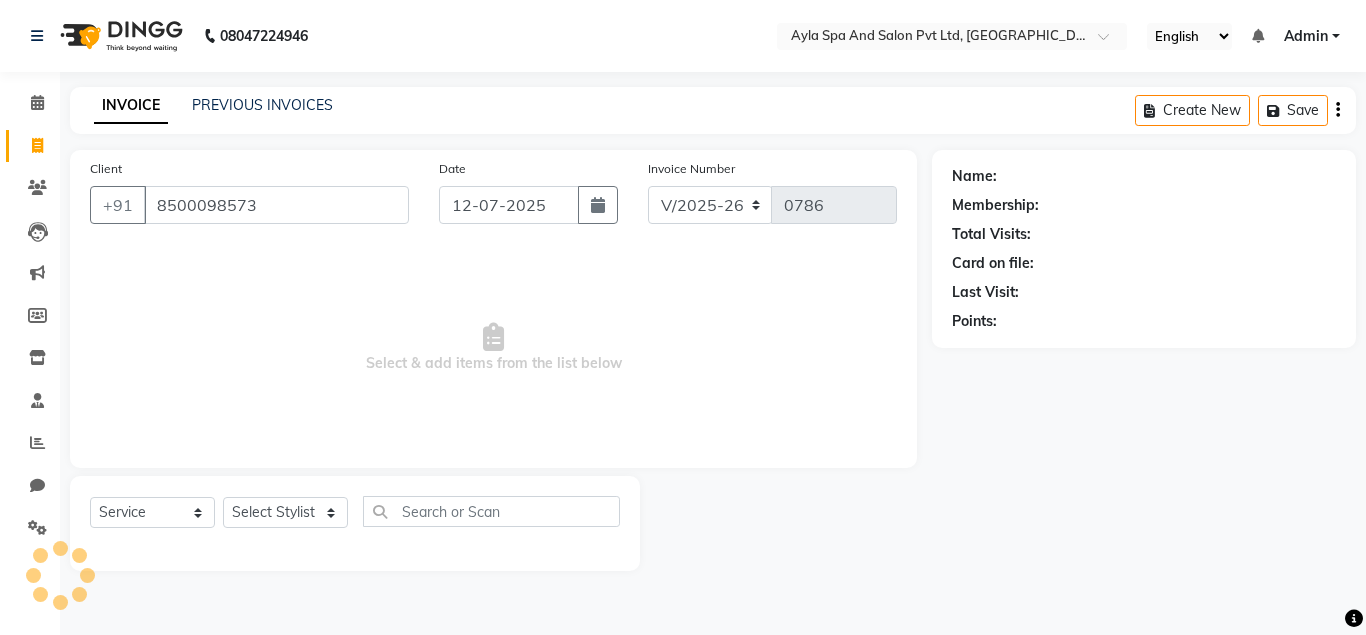 type on "8500098573" 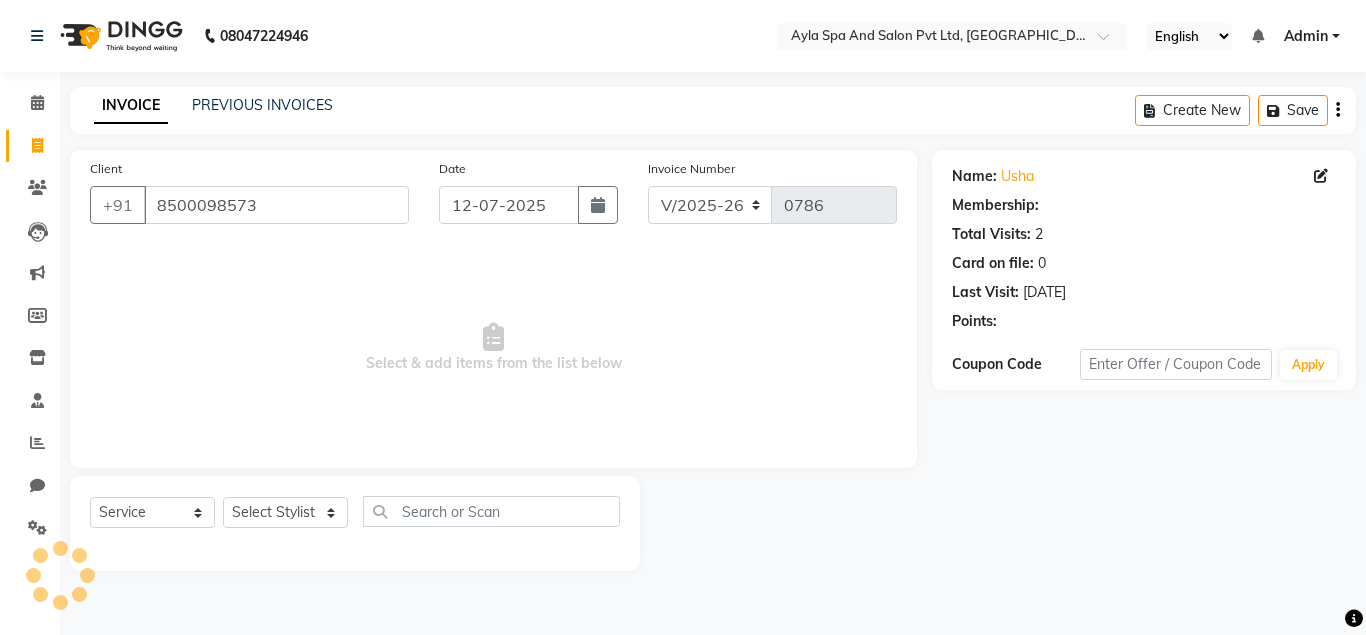 select on "1: Object" 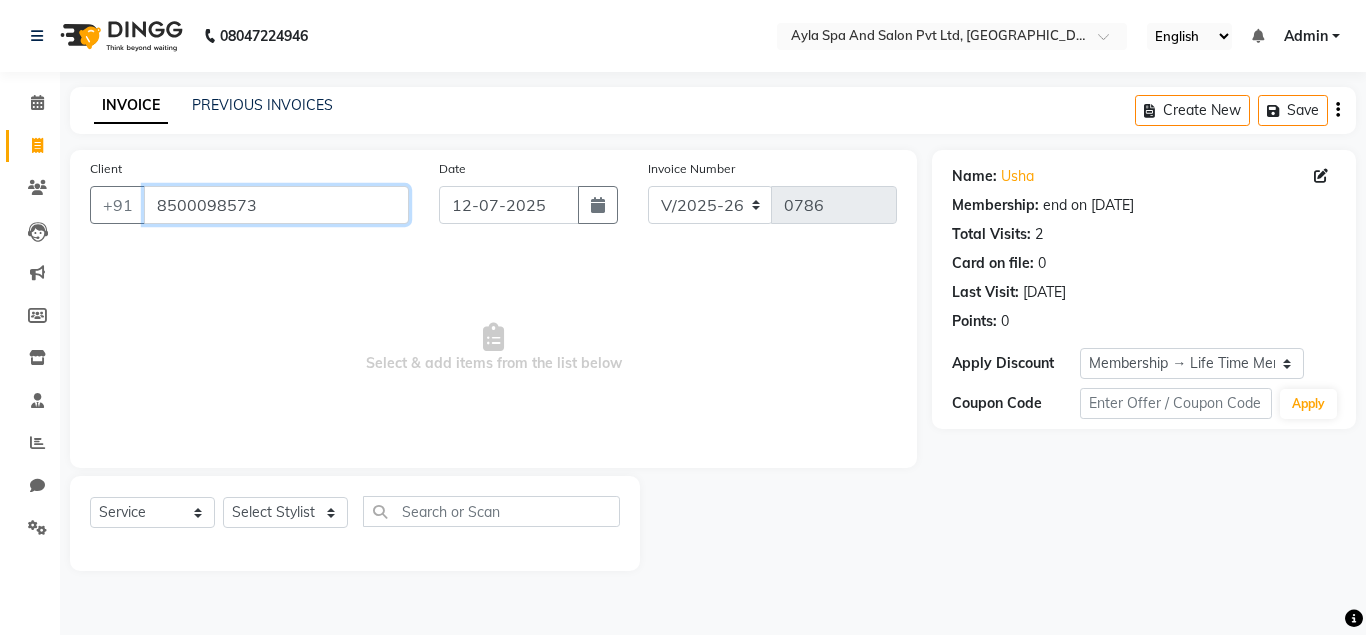 click on "8500098573" at bounding box center (276, 205) 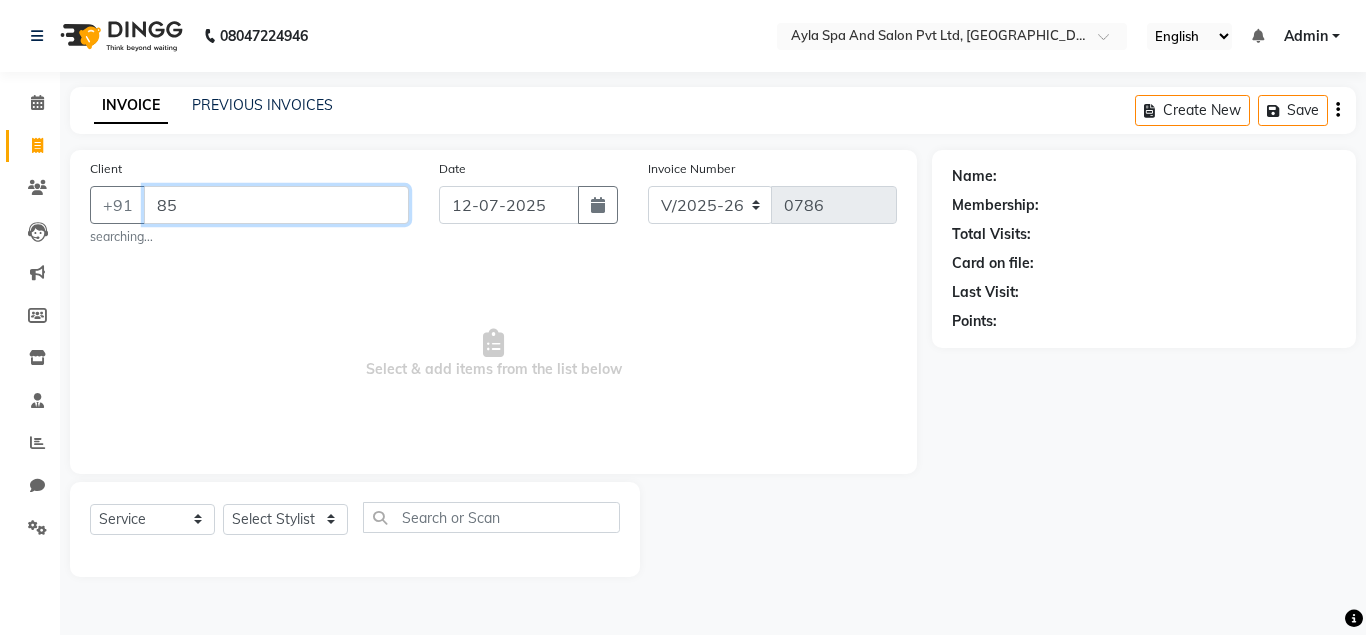 type on "8" 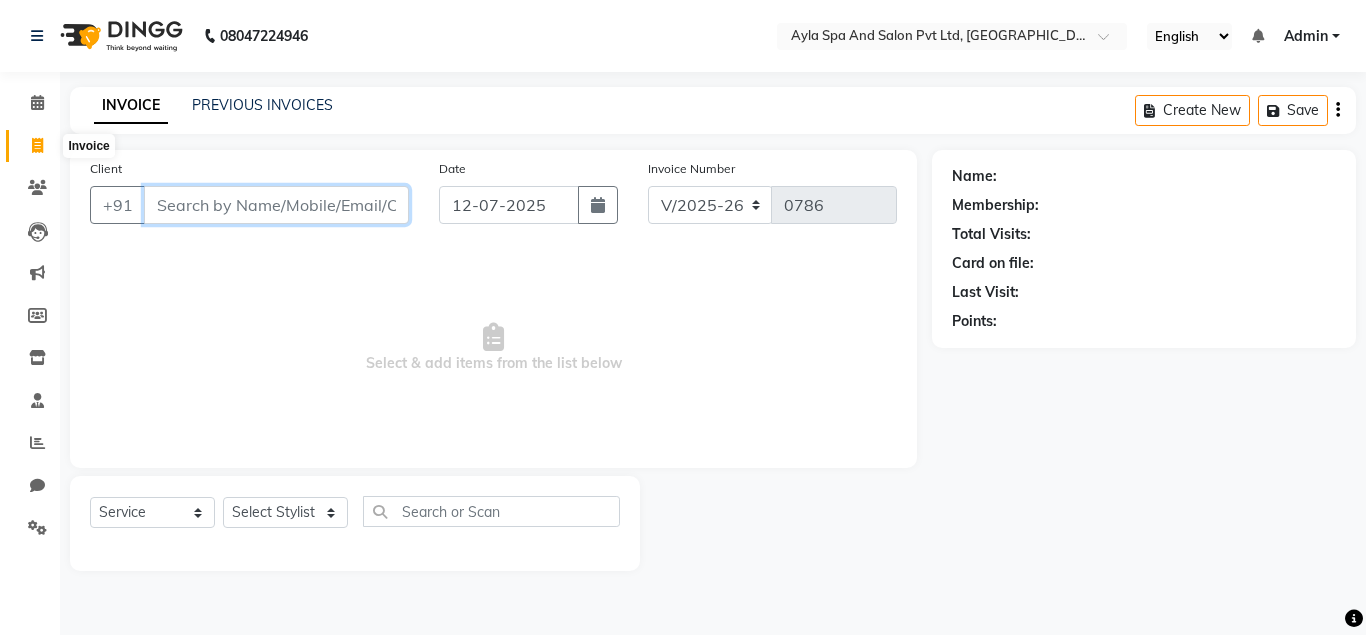 type 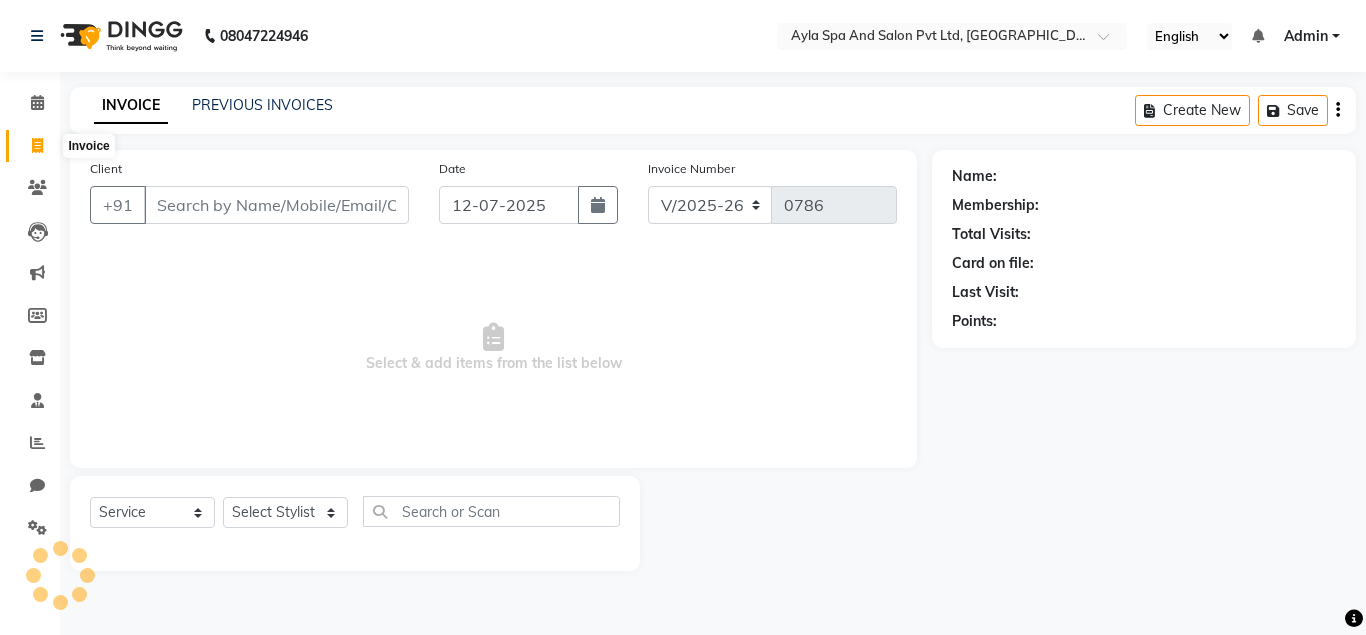click 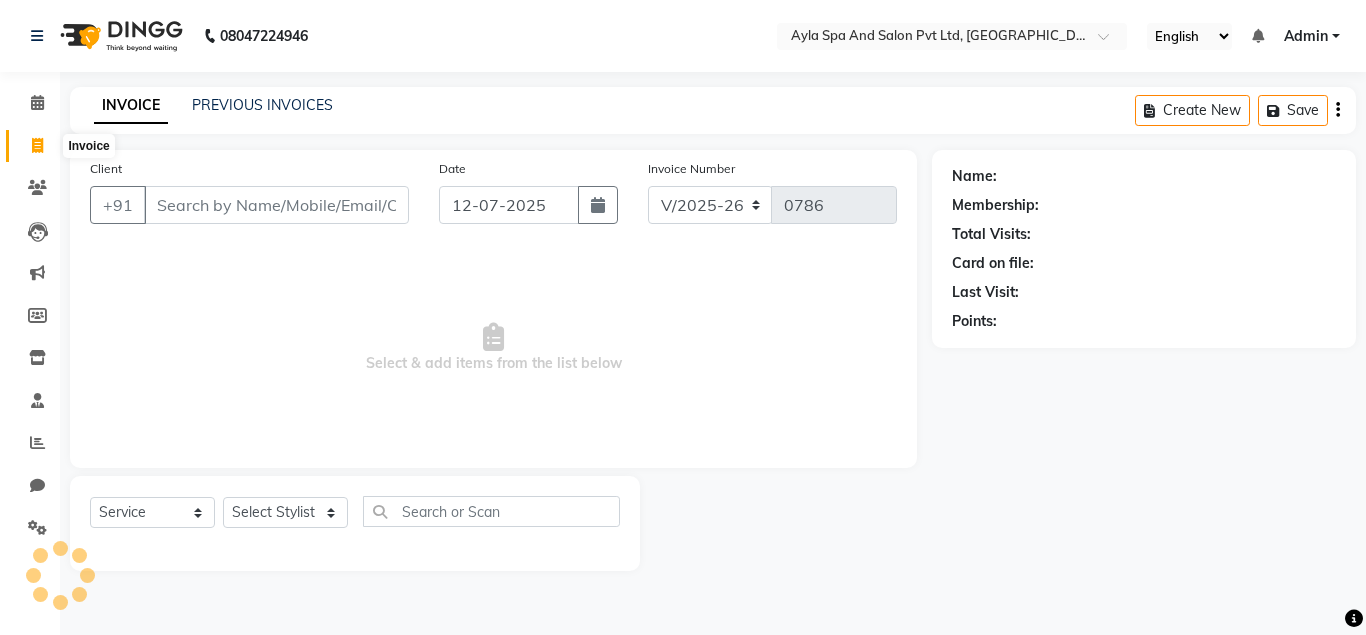 select on "7756" 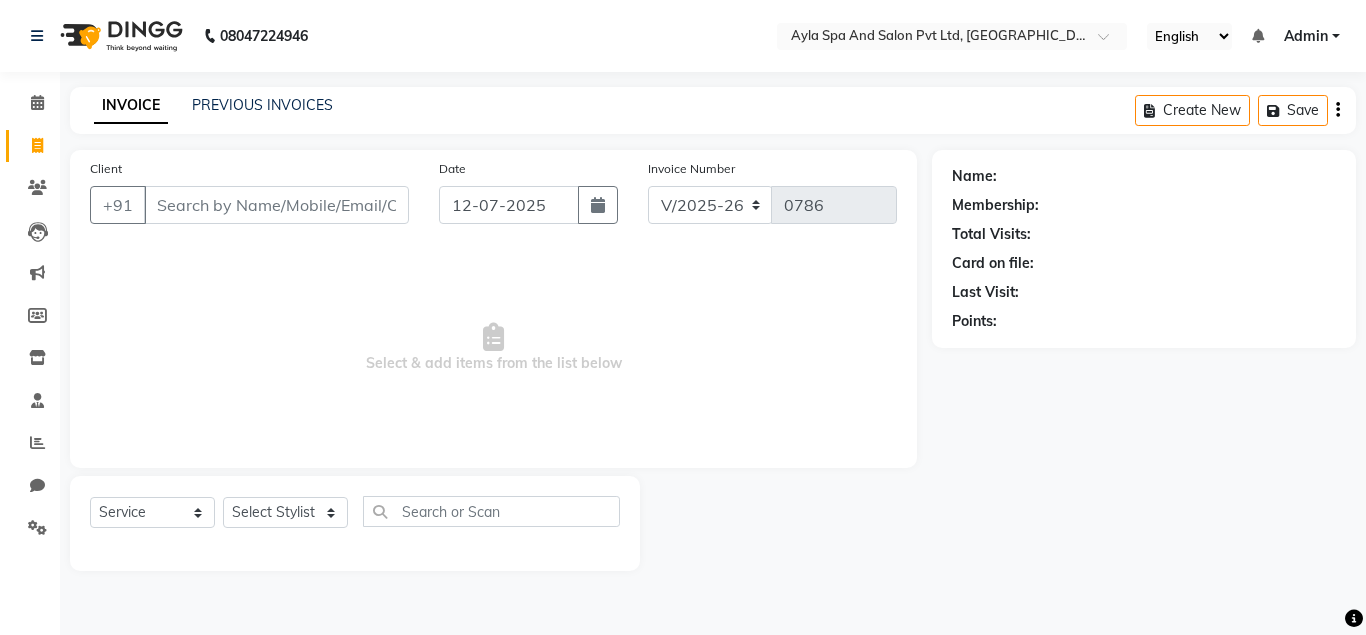 click on "Client" at bounding box center (276, 205) 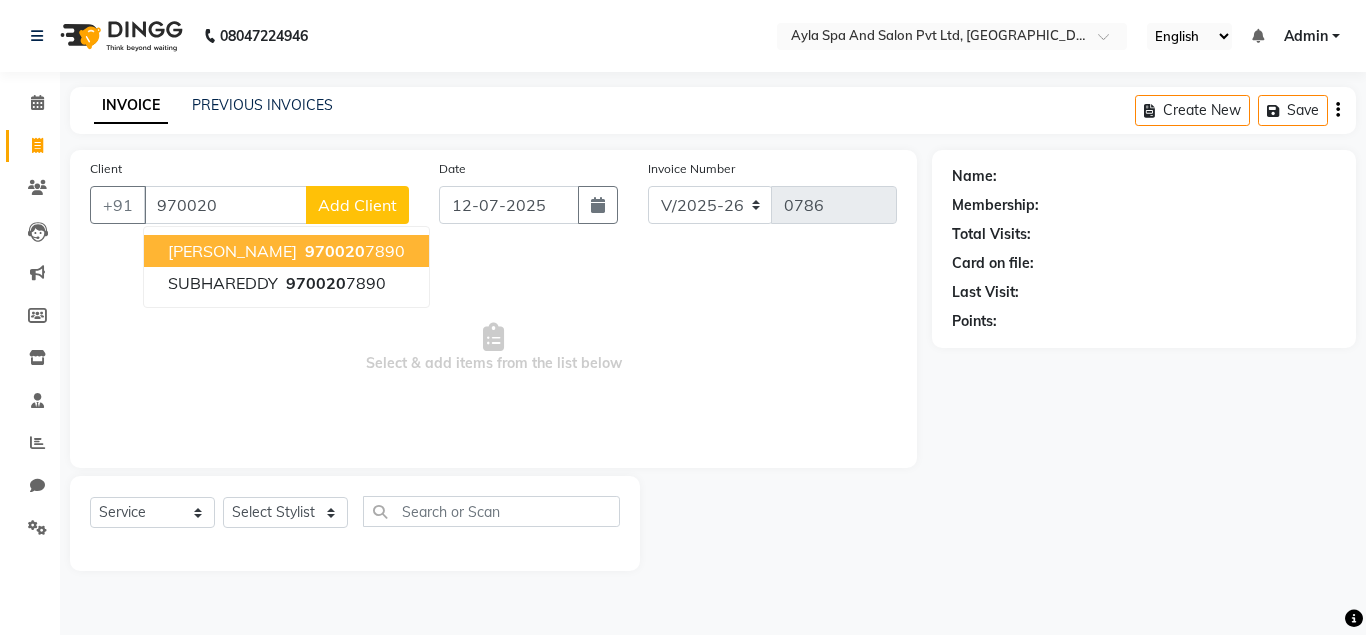 click on "haritha" at bounding box center (232, 251) 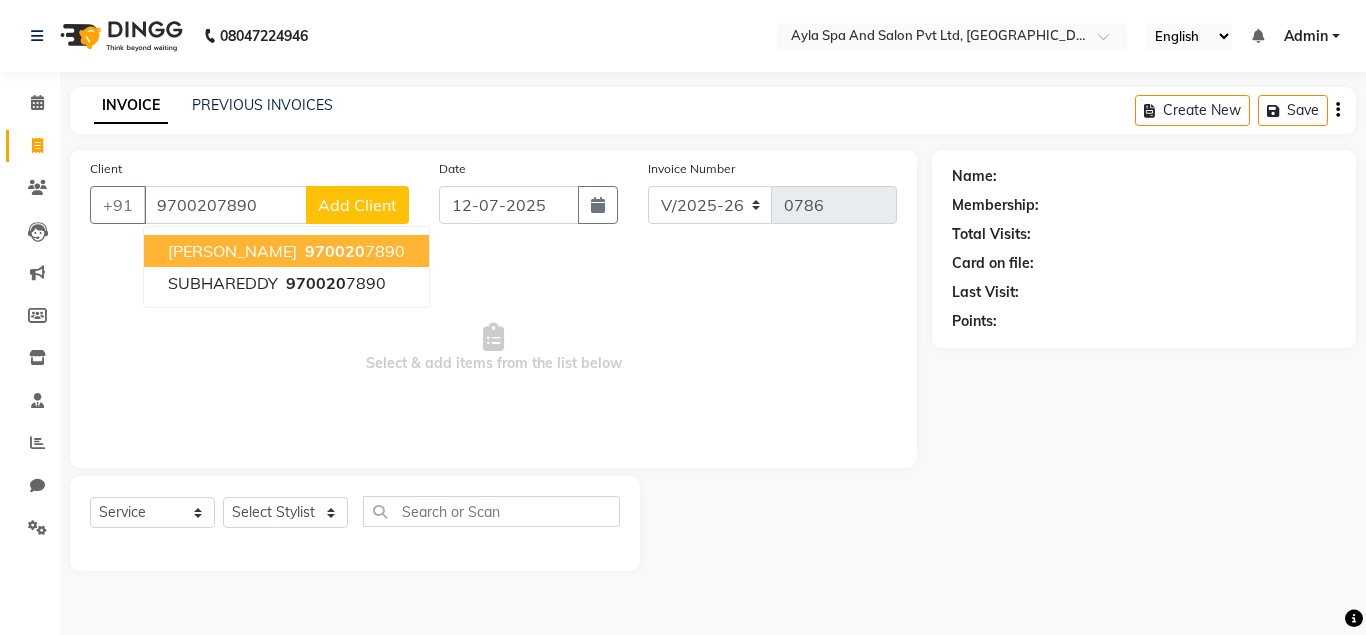 type on "9700207890" 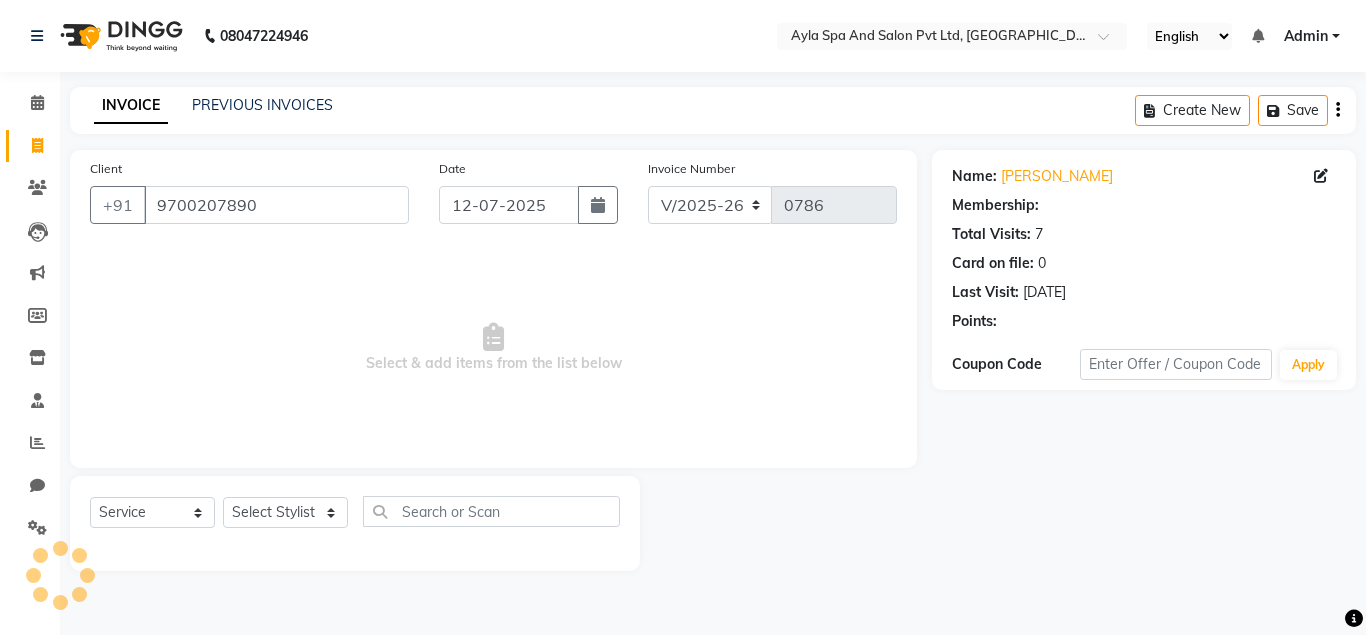 select on "1: Object" 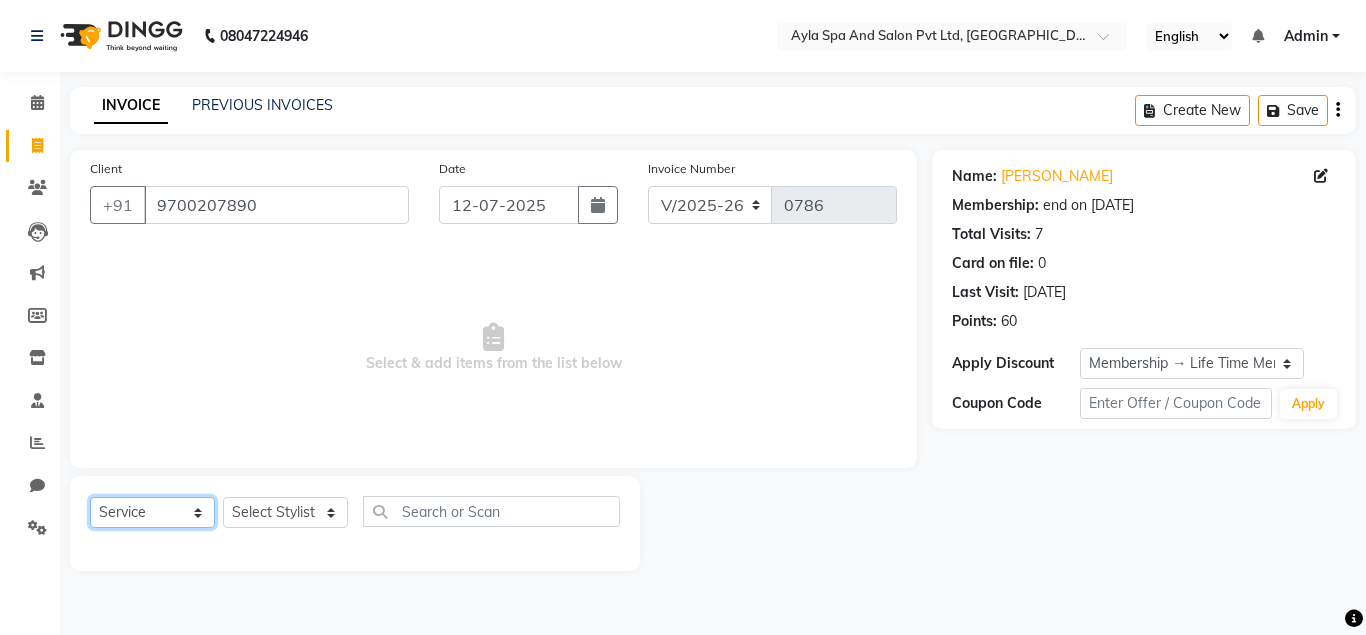 click on "Select  Service  Product  Membership  Package Voucher Prepaid Gift Card" 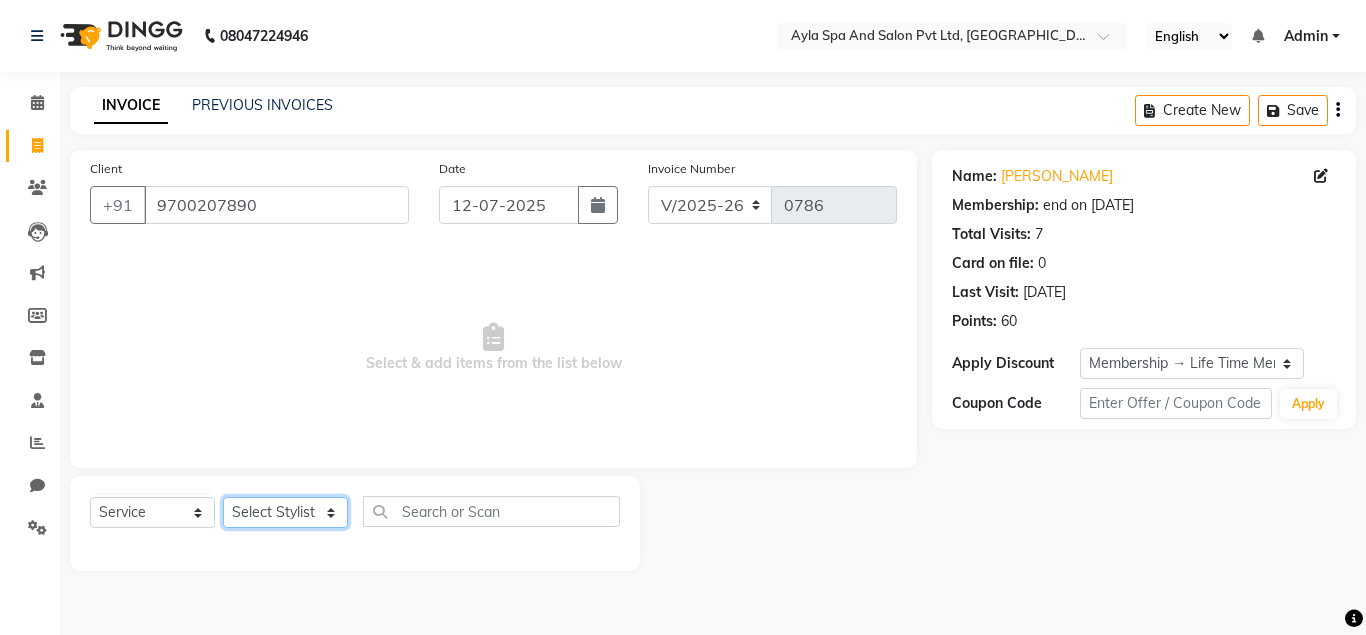 click on "Select Stylist Akshit raja Athif meena NAVEEN Neelima Renuka Silpa" 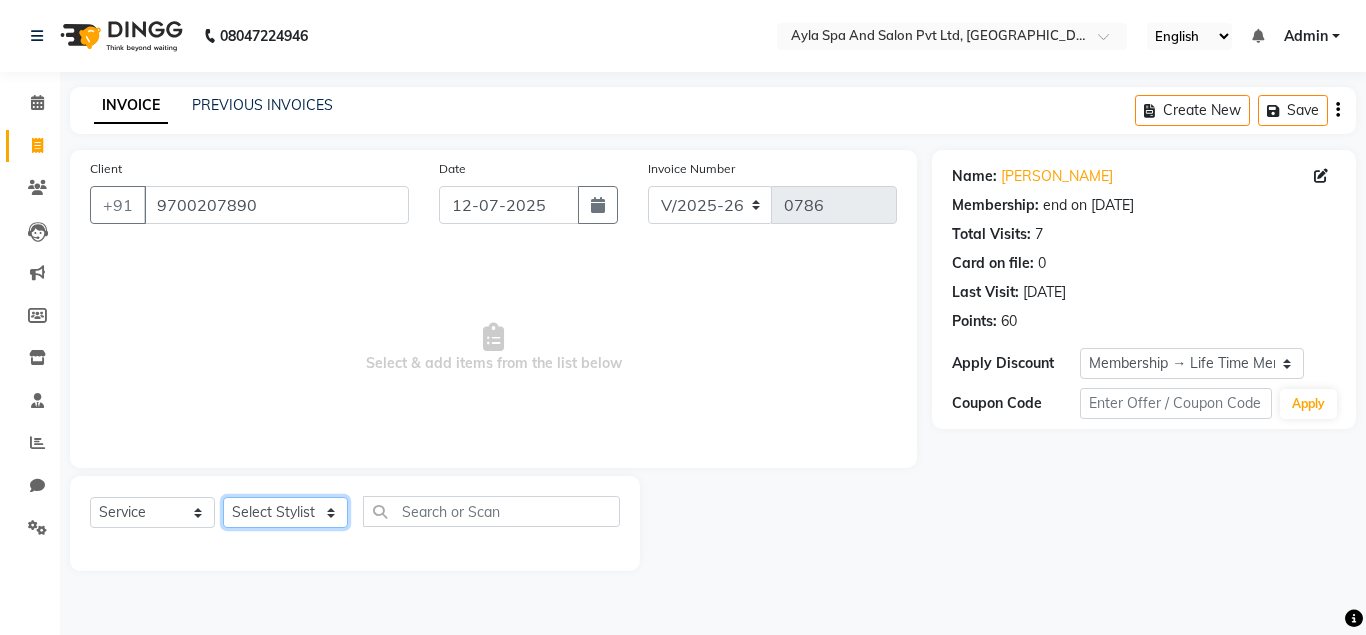 select on "84227" 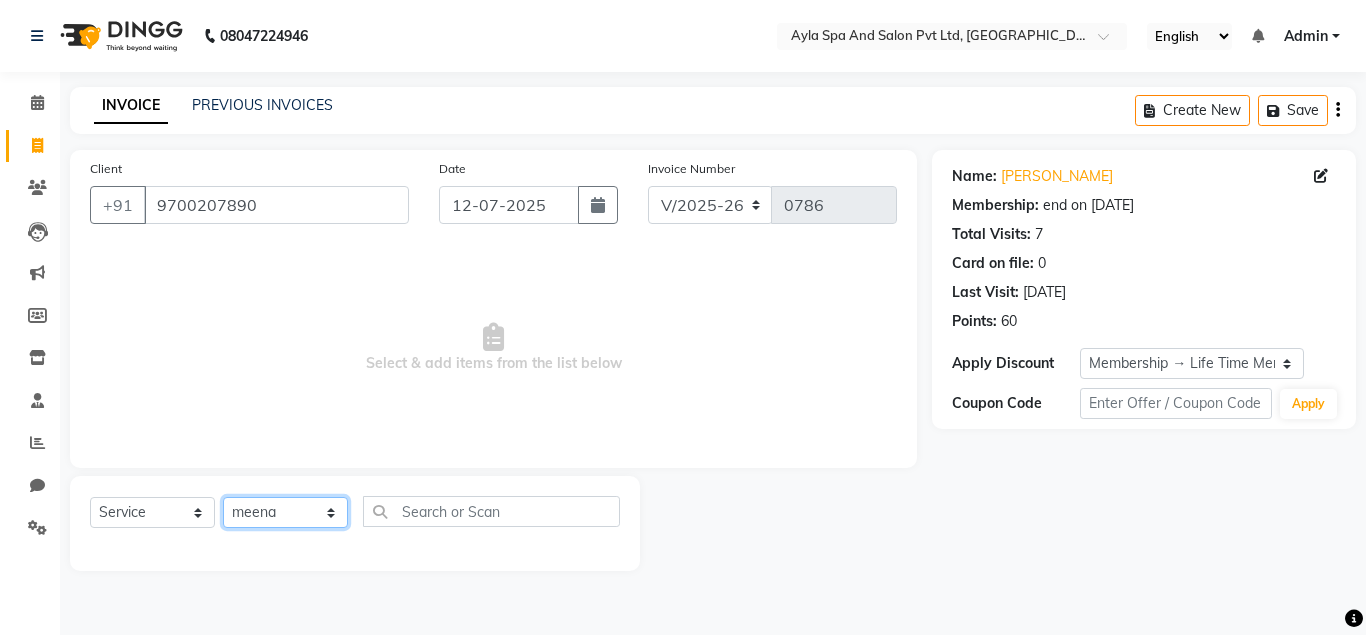 click on "meena" 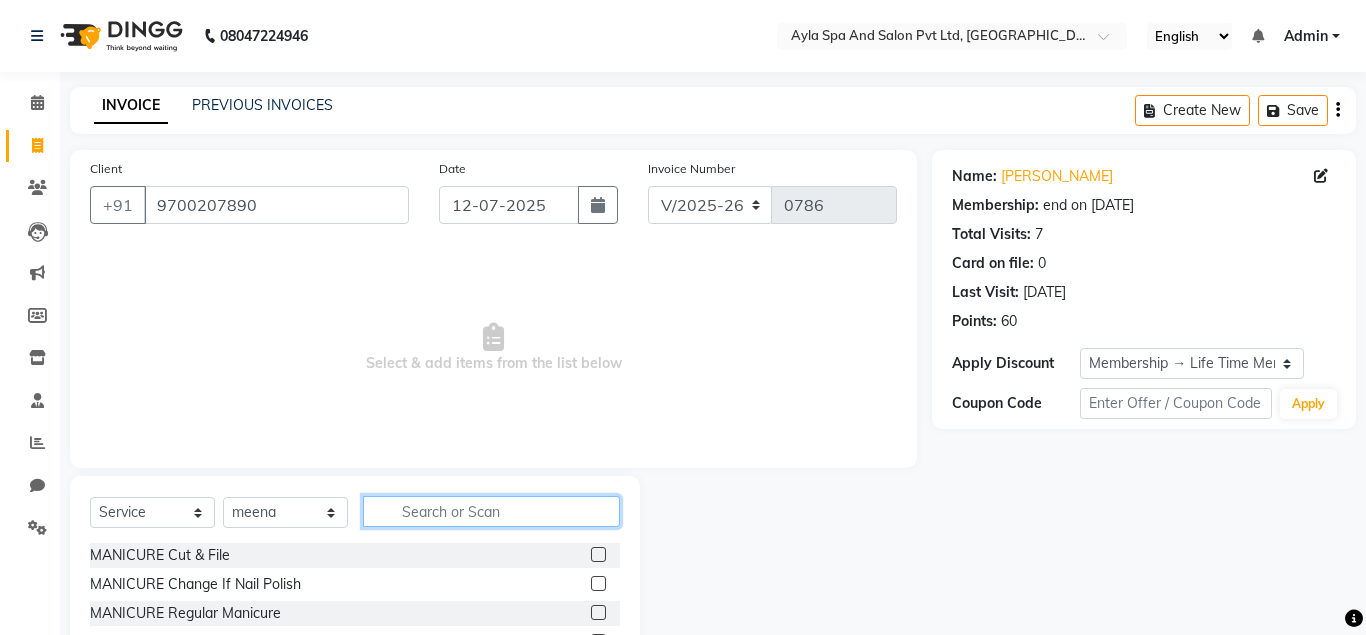 click 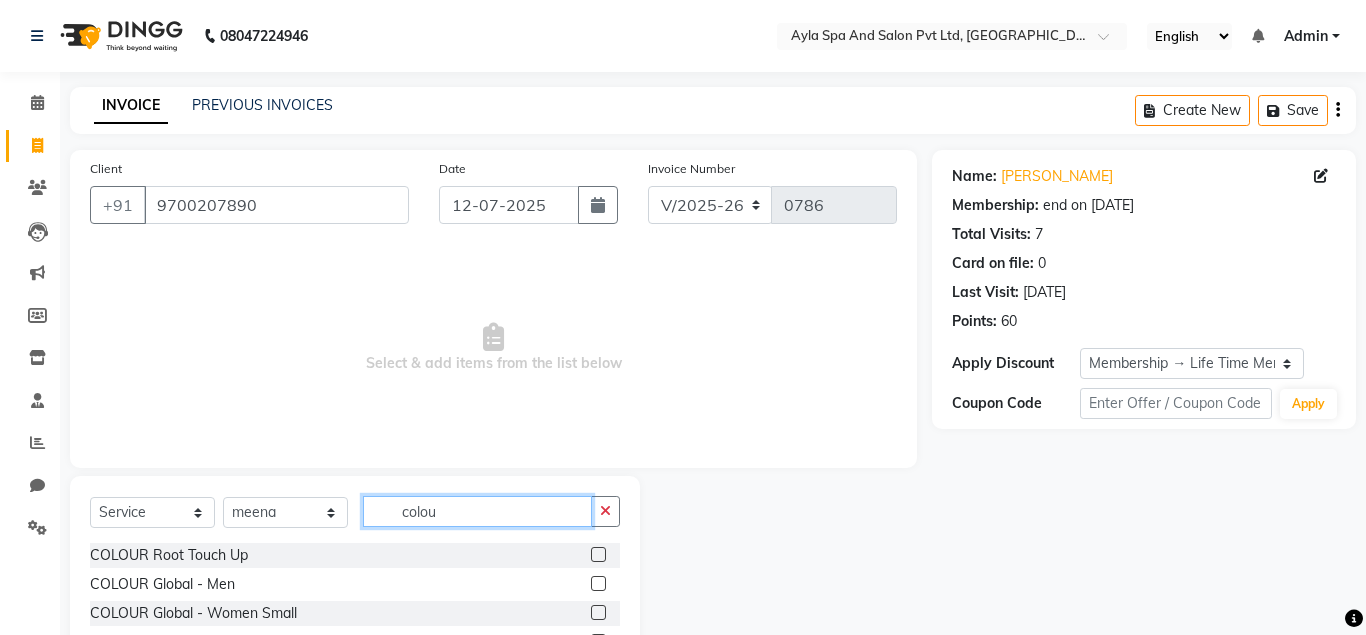 type on "colou" 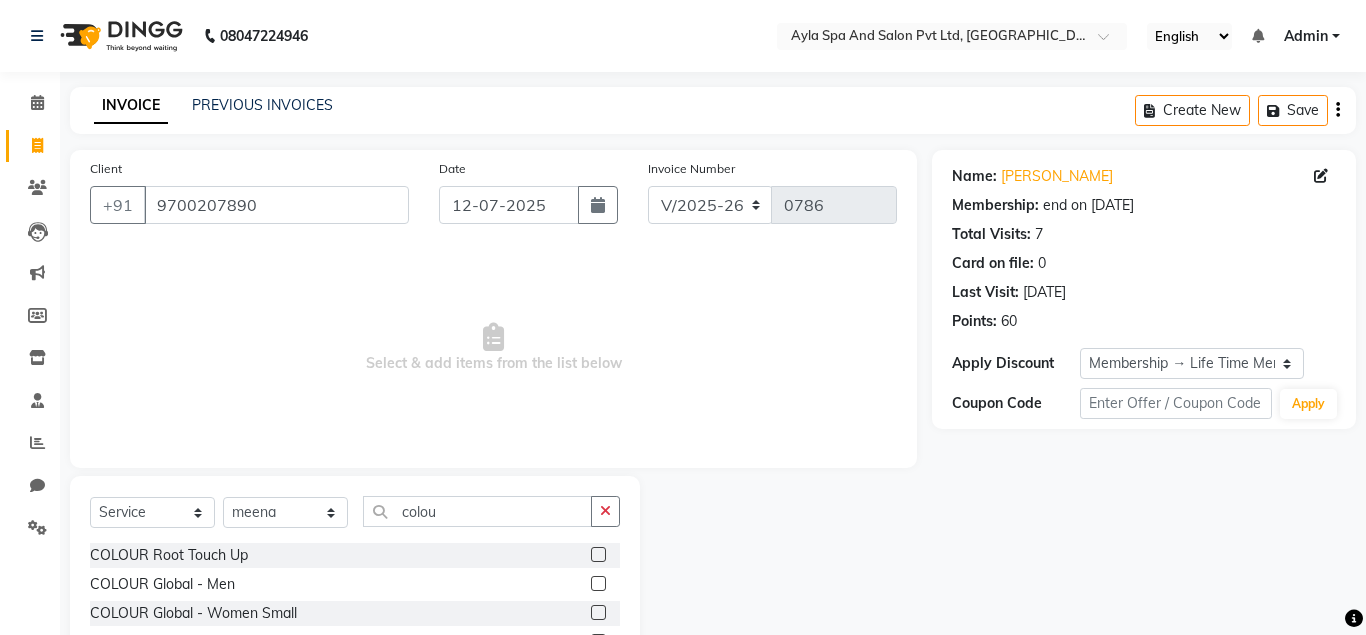 click 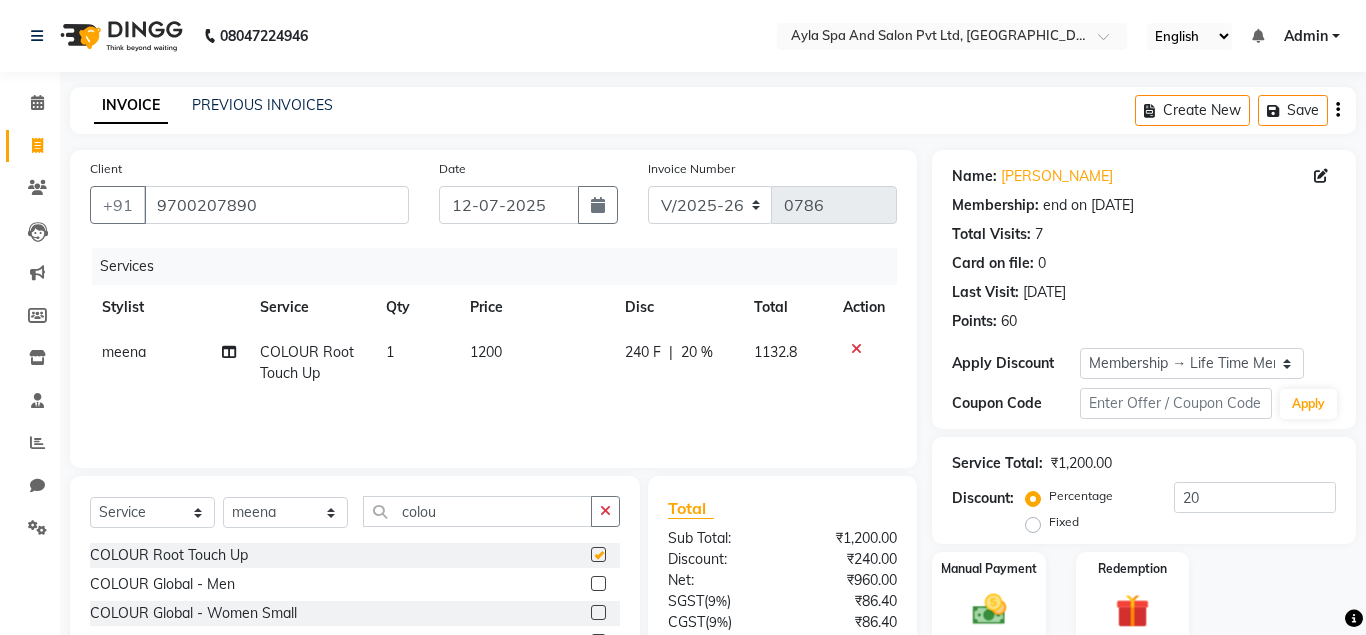 checkbox on "false" 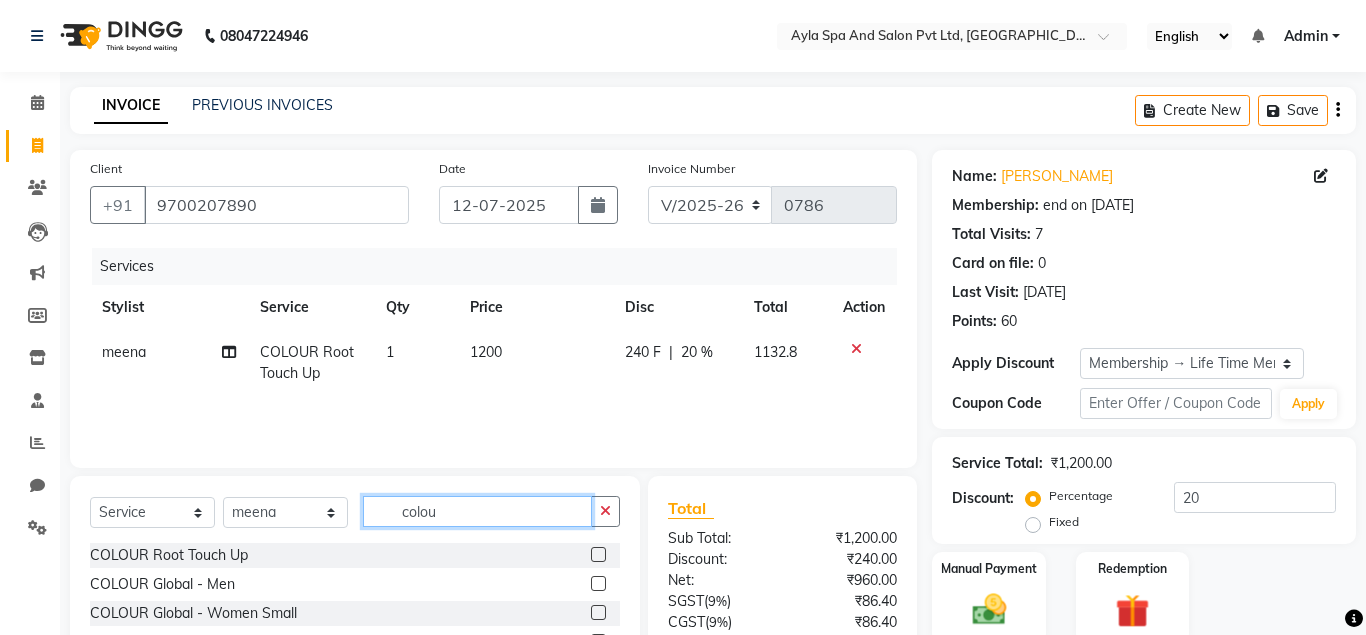 click on "colou" 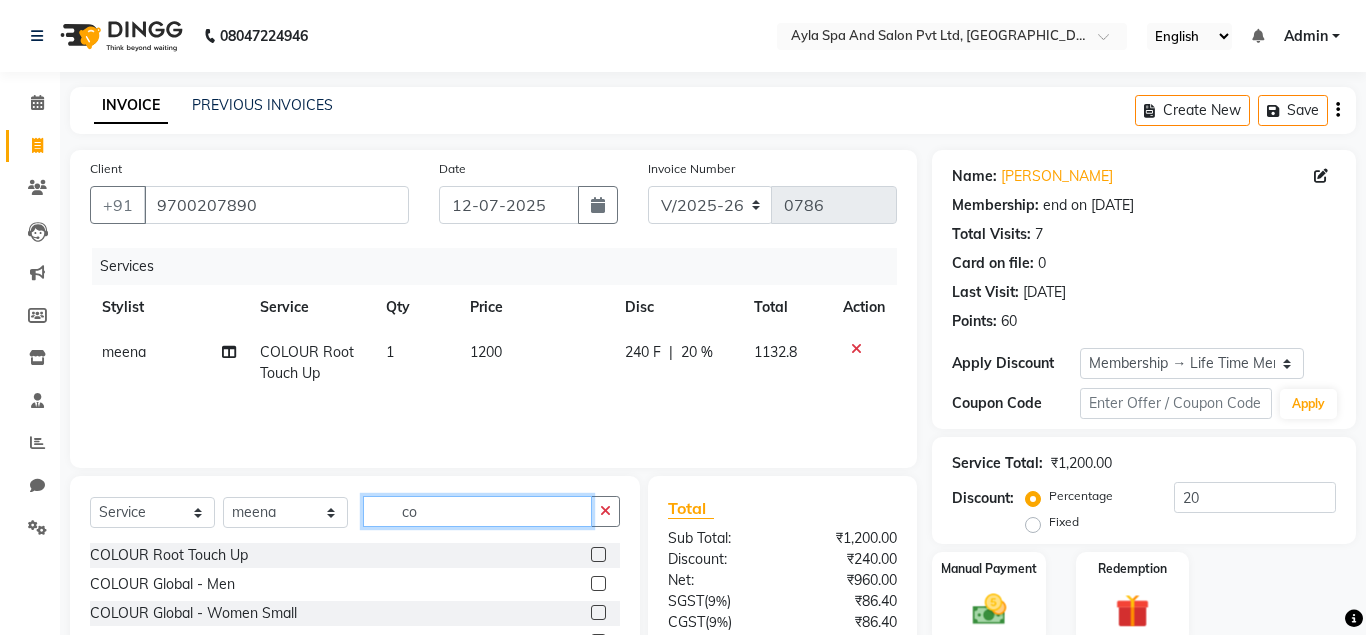 type on "c" 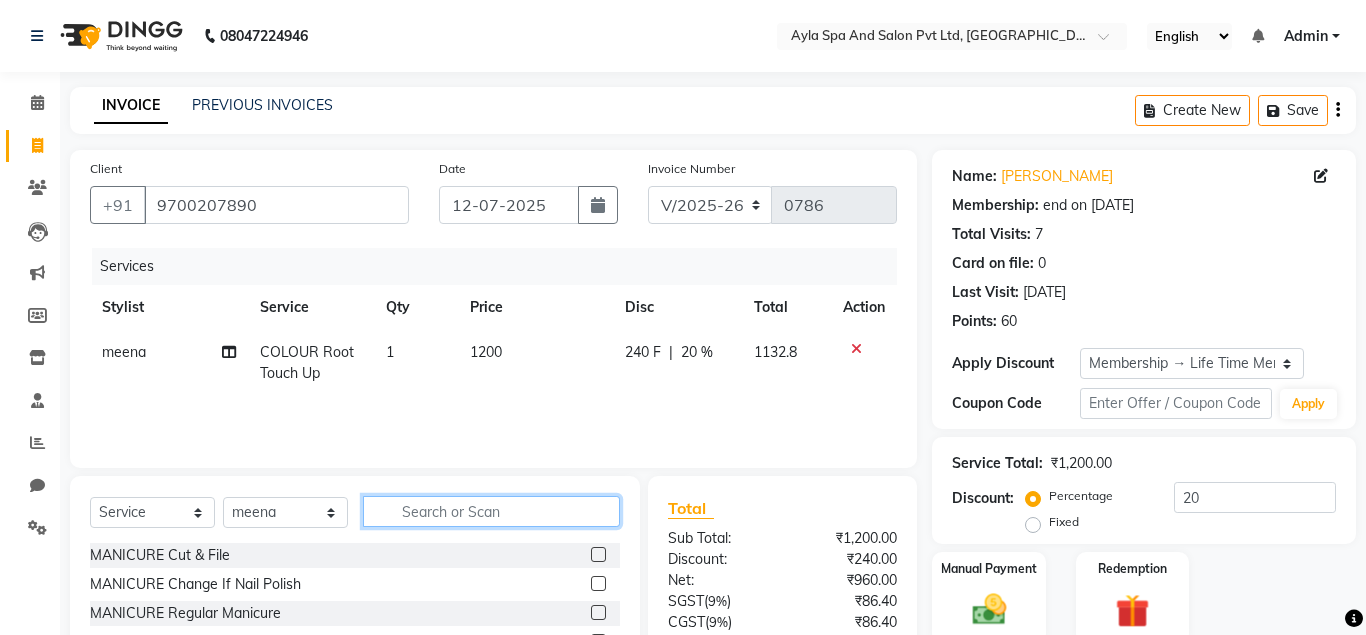 type on "s" 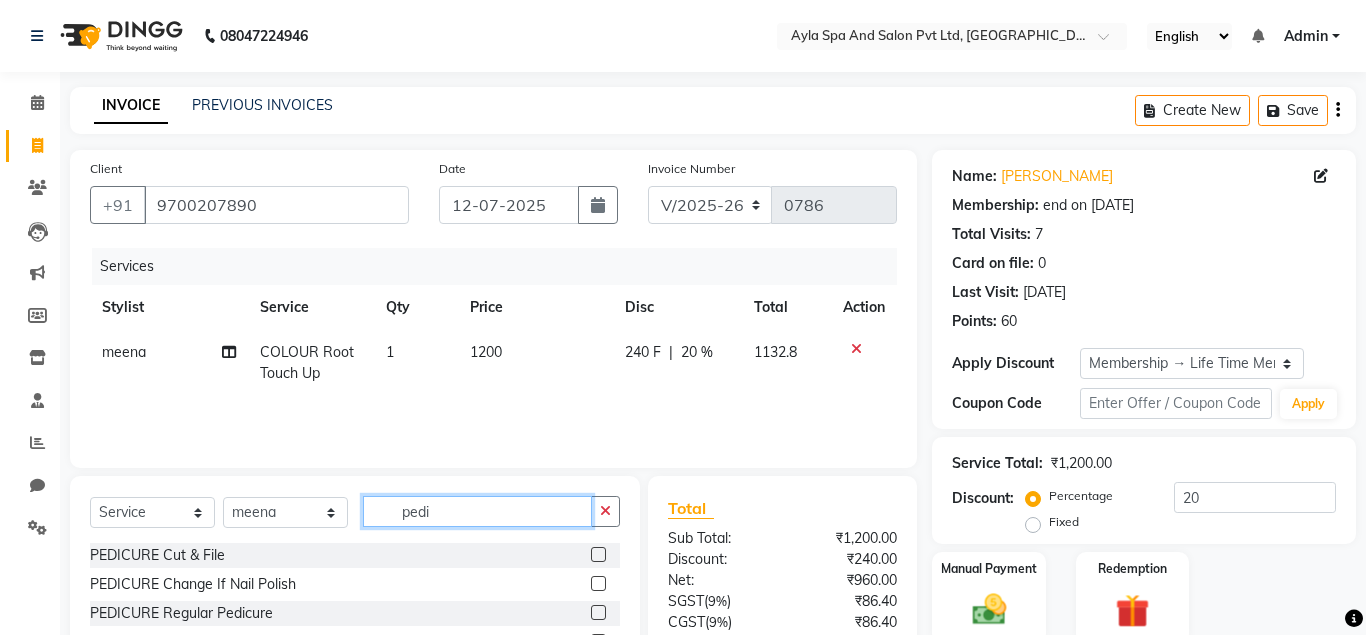 scroll, scrollTop: 3, scrollLeft: 0, axis: vertical 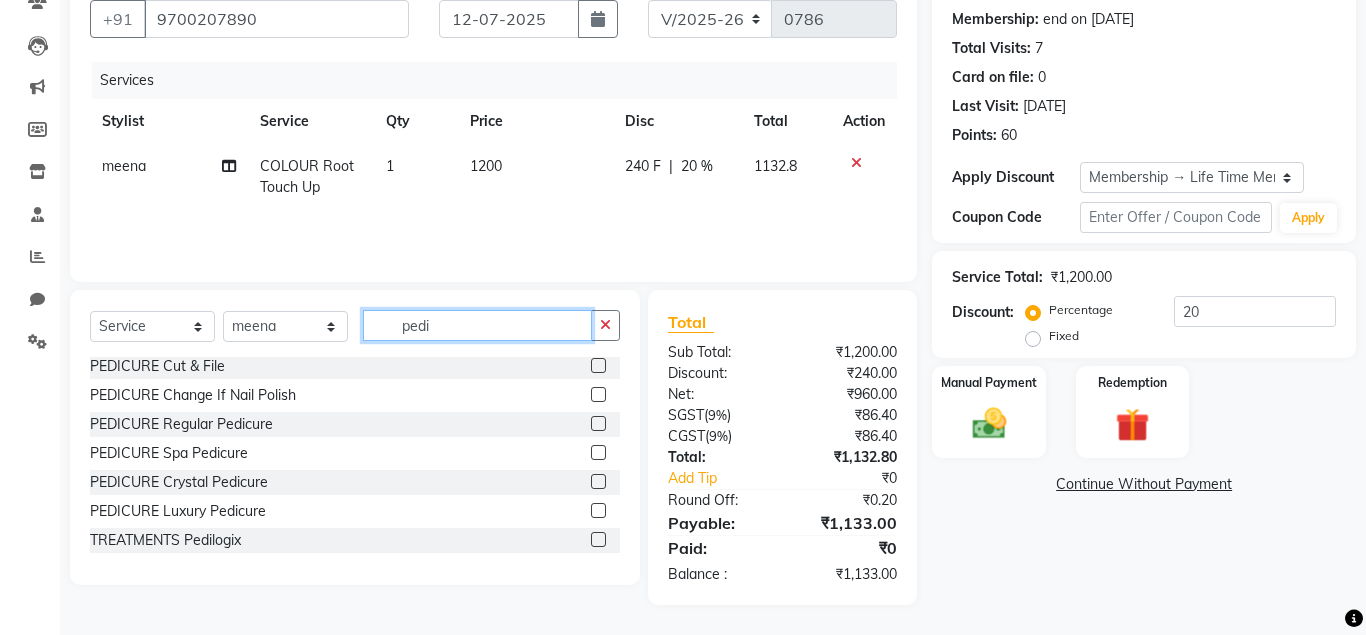 type on "pedi" 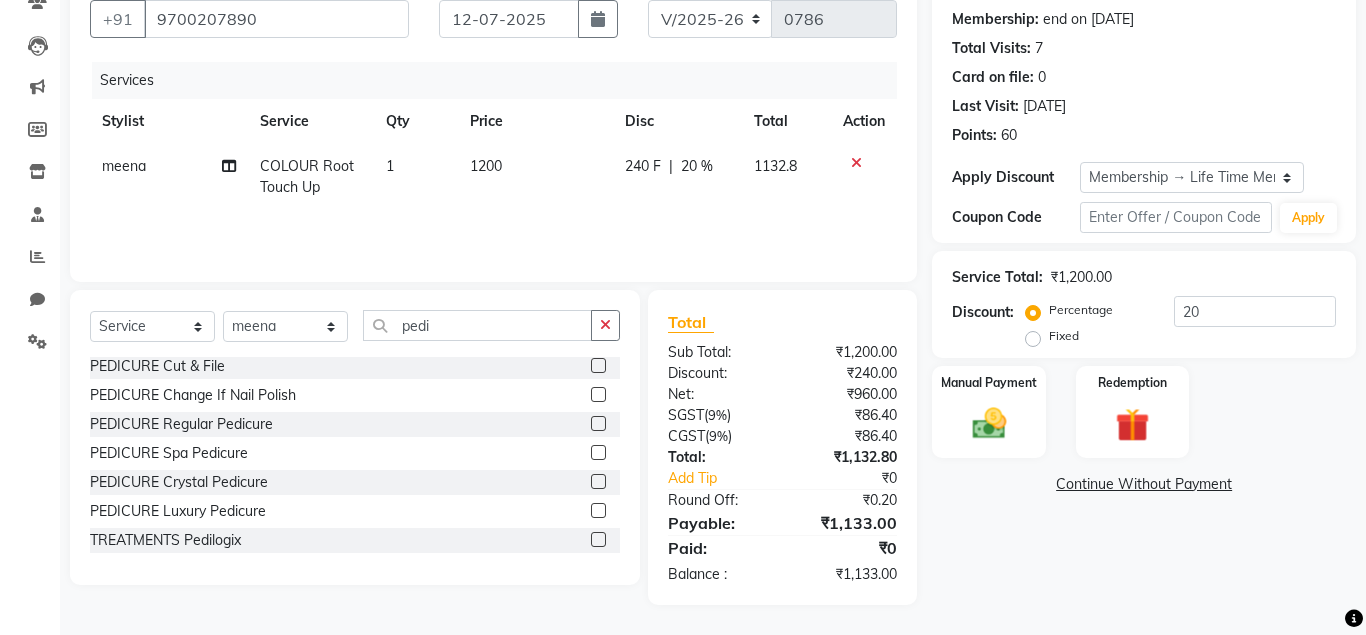 click 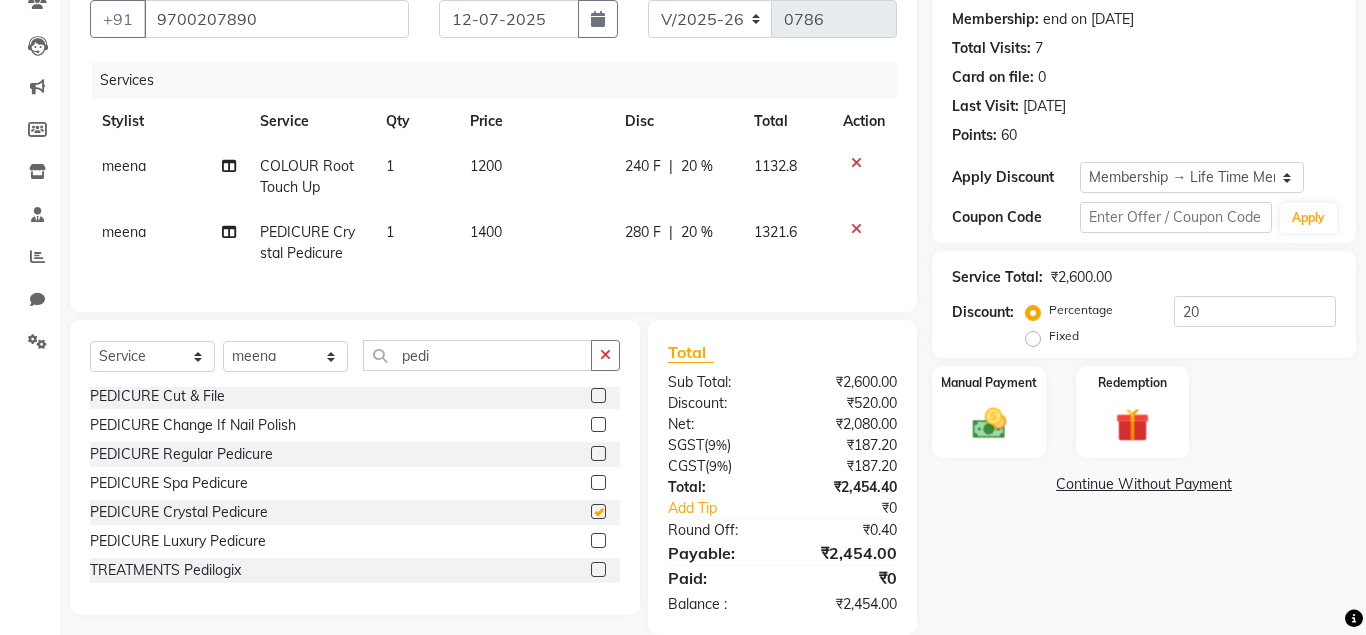 checkbox on "false" 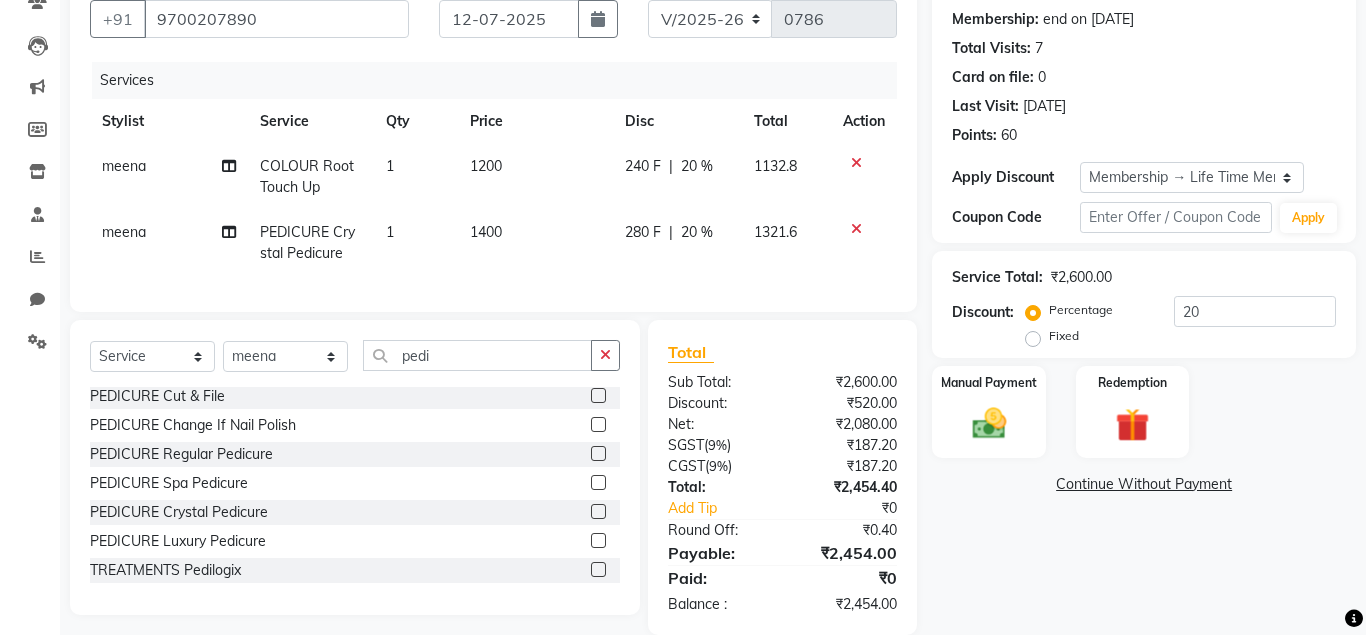 scroll, scrollTop: 216, scrollLeft: 0, axis: vertical 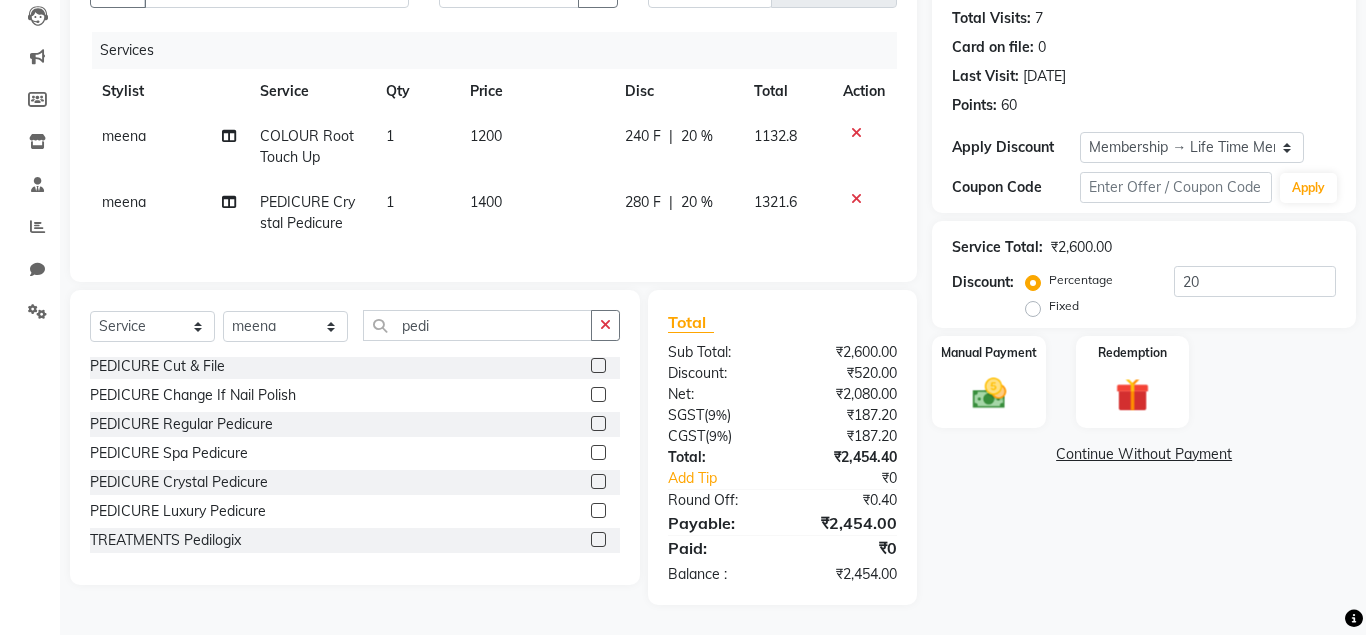 click on "20 %" 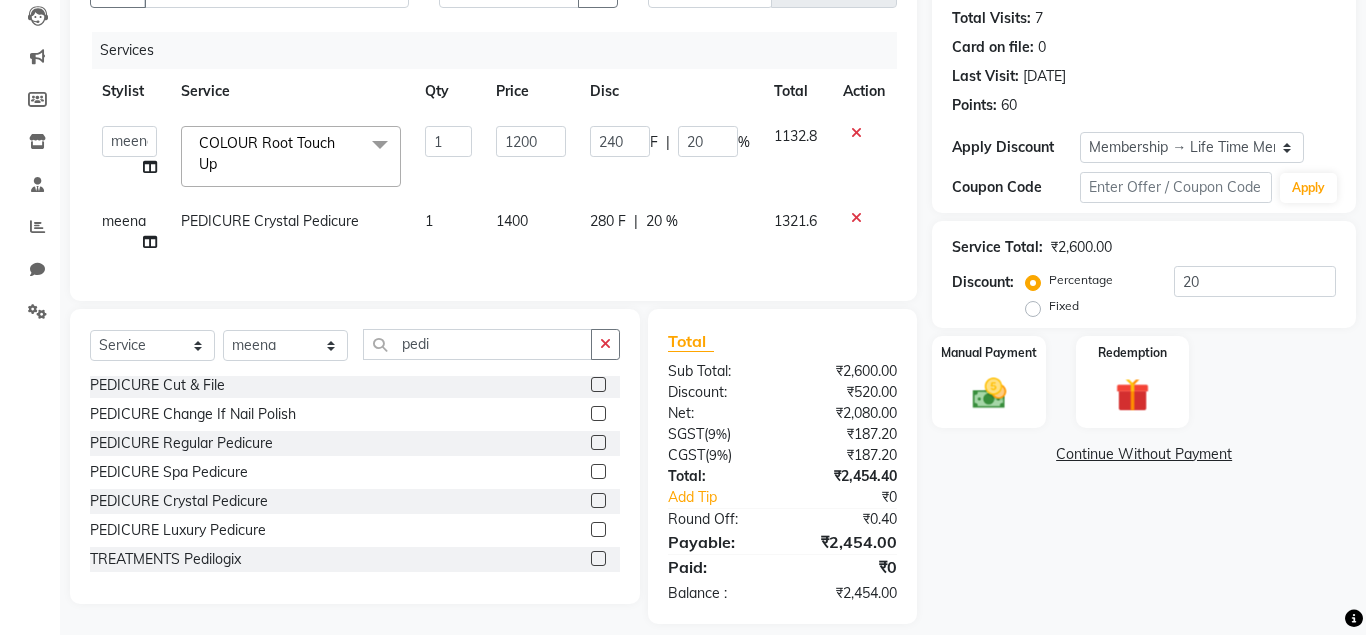click on "240 F | 20 %" 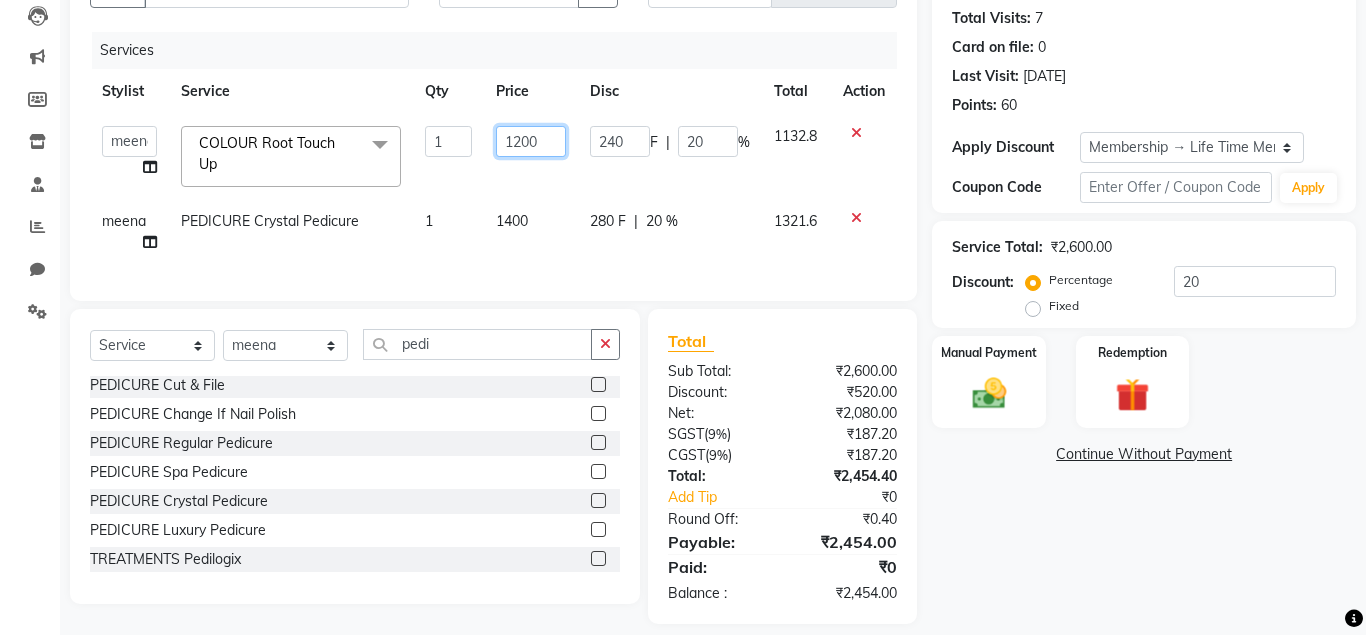 click on "1200" 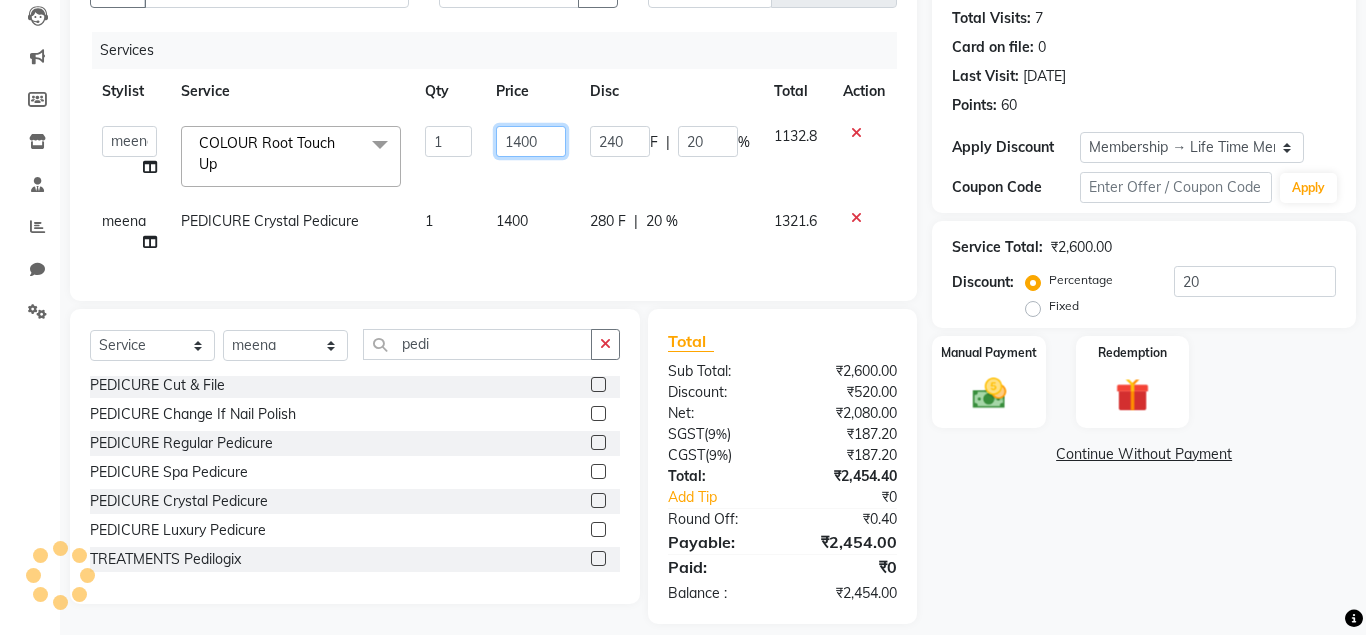 click on "1400" 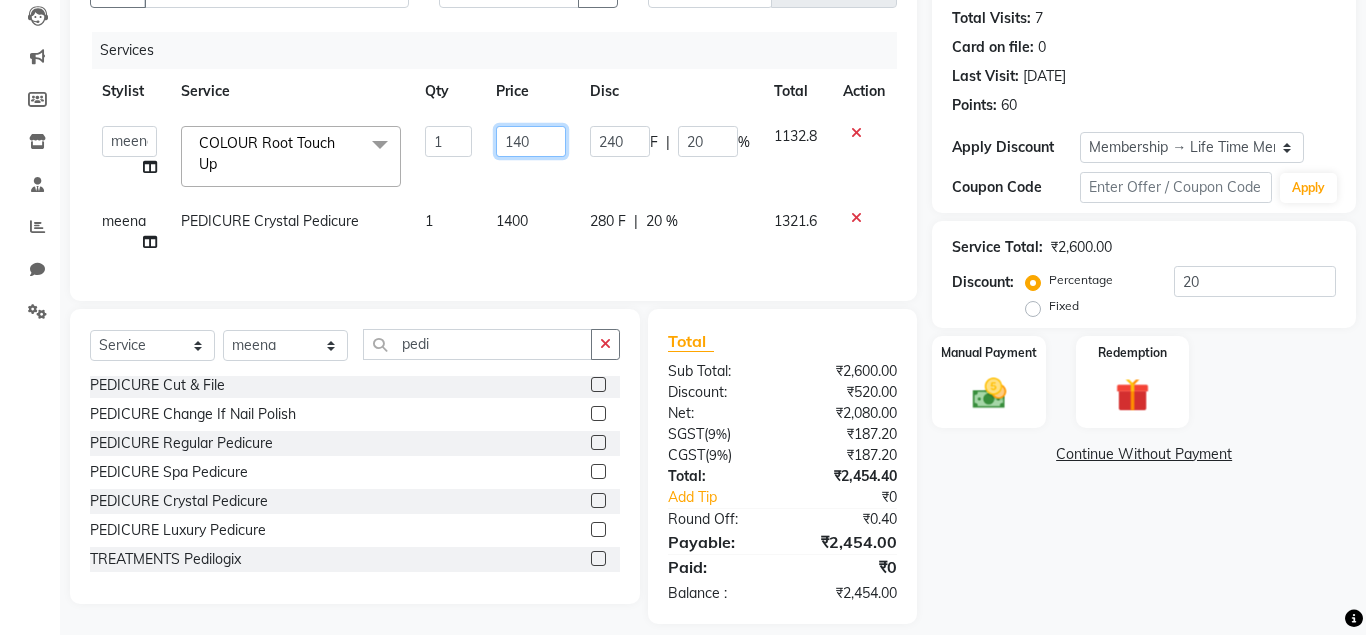 type on "1440" 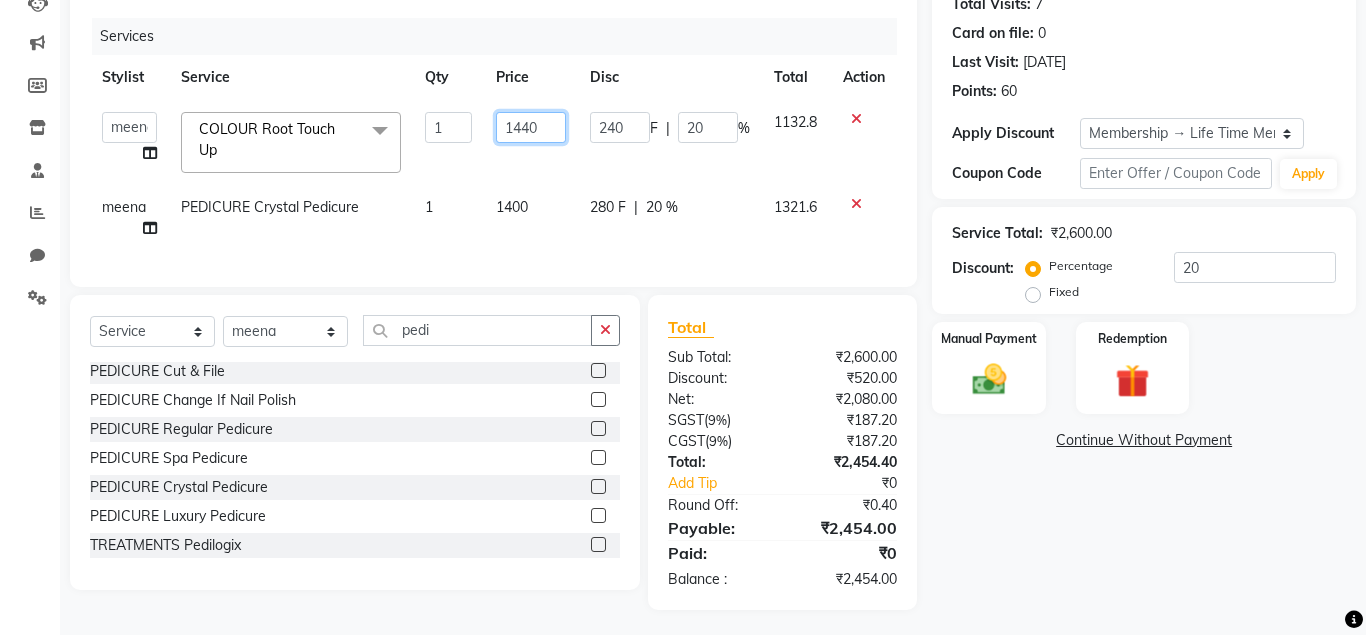 scroll, scrollTop: 235, scrollLeft: 0, axis: vertical 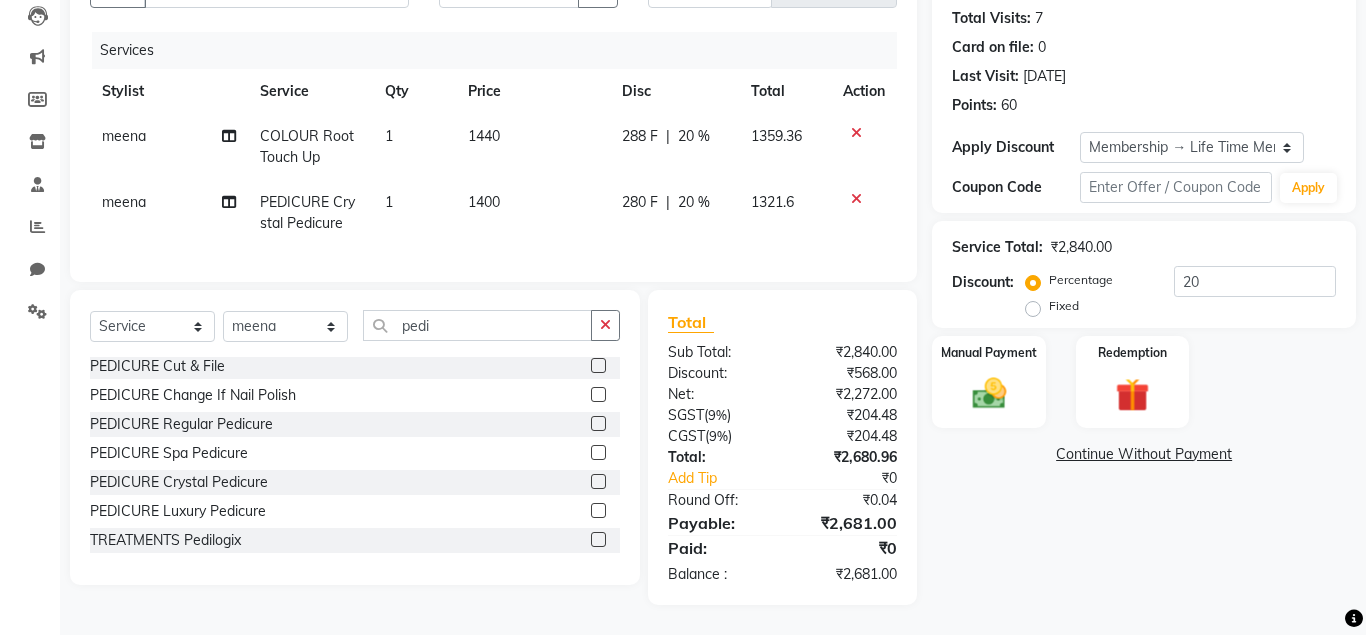 click 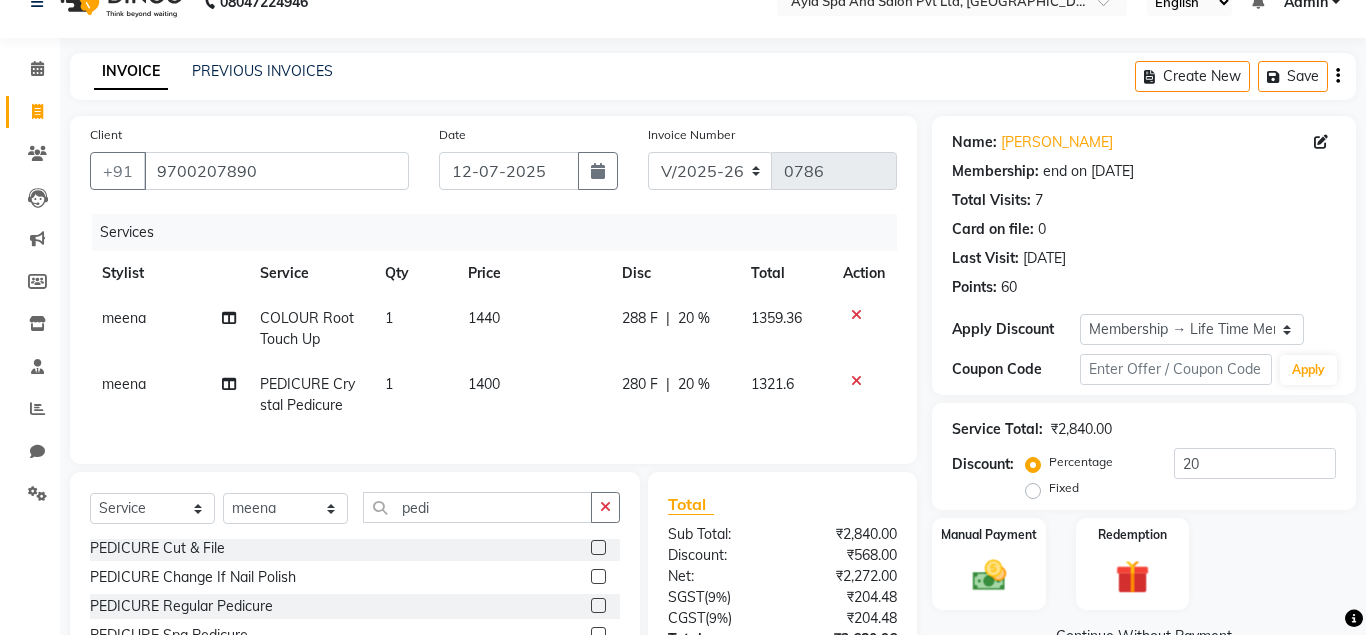 scroll, scrollTop: 12, scrollLeft: 0, axis: vertical 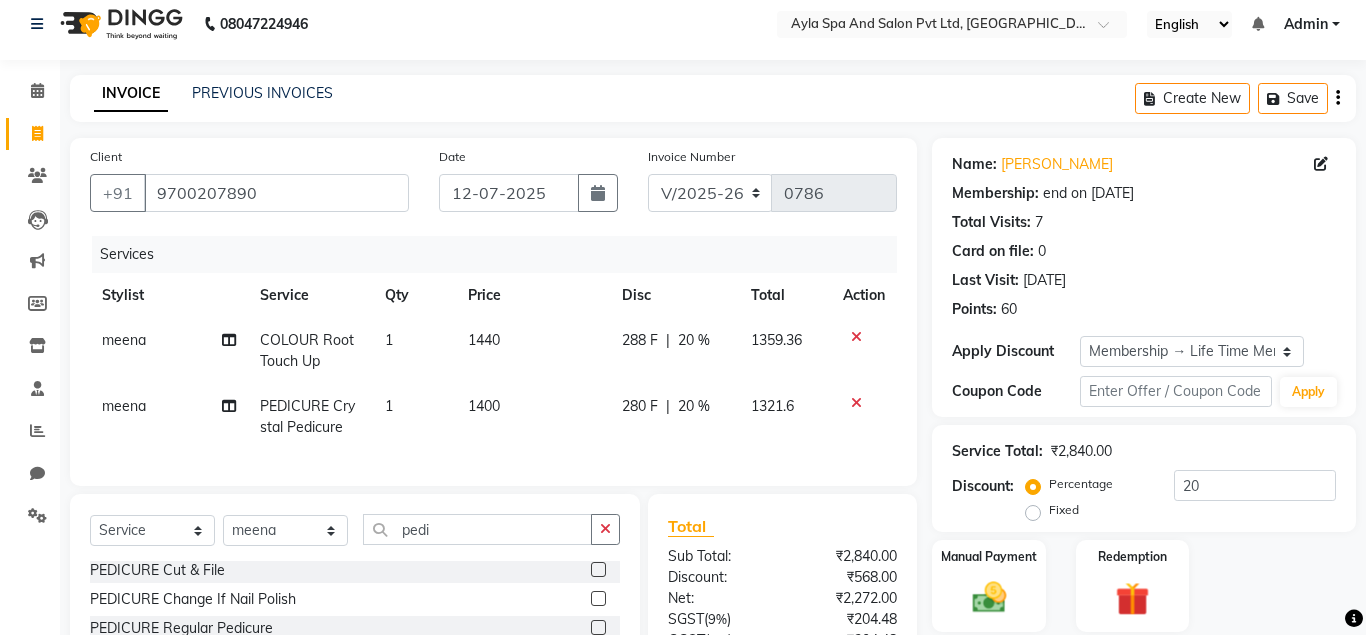 click on "1440" 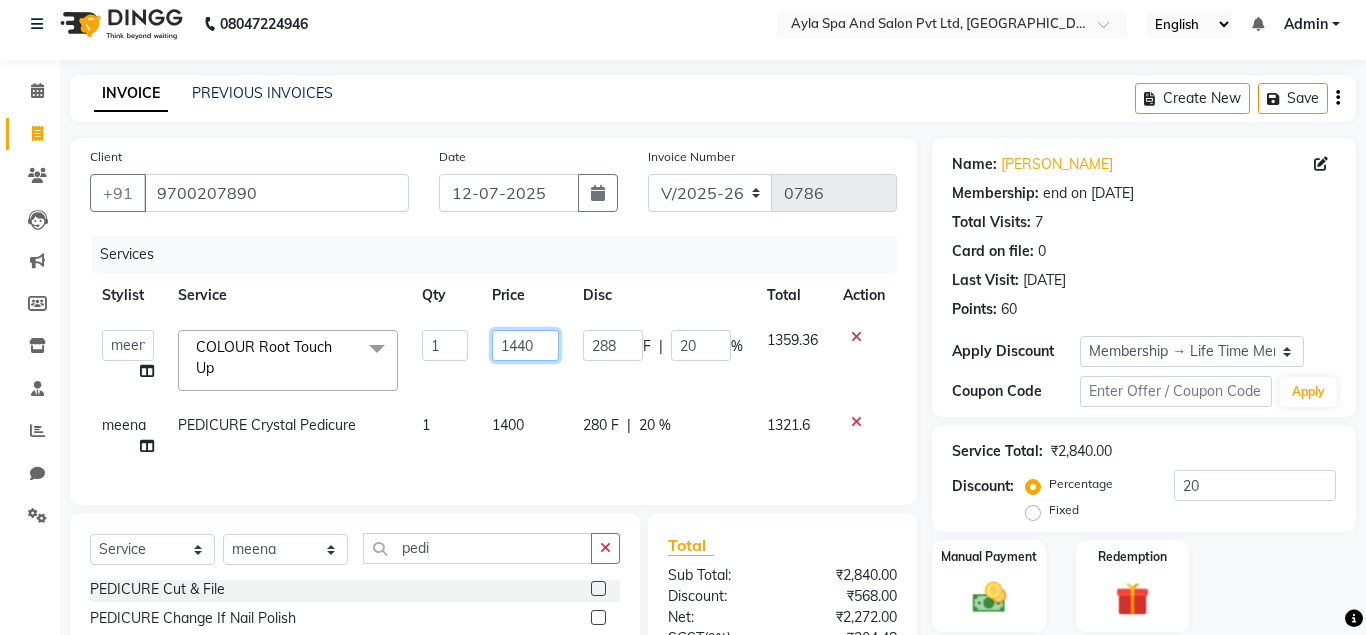 click on "1440" 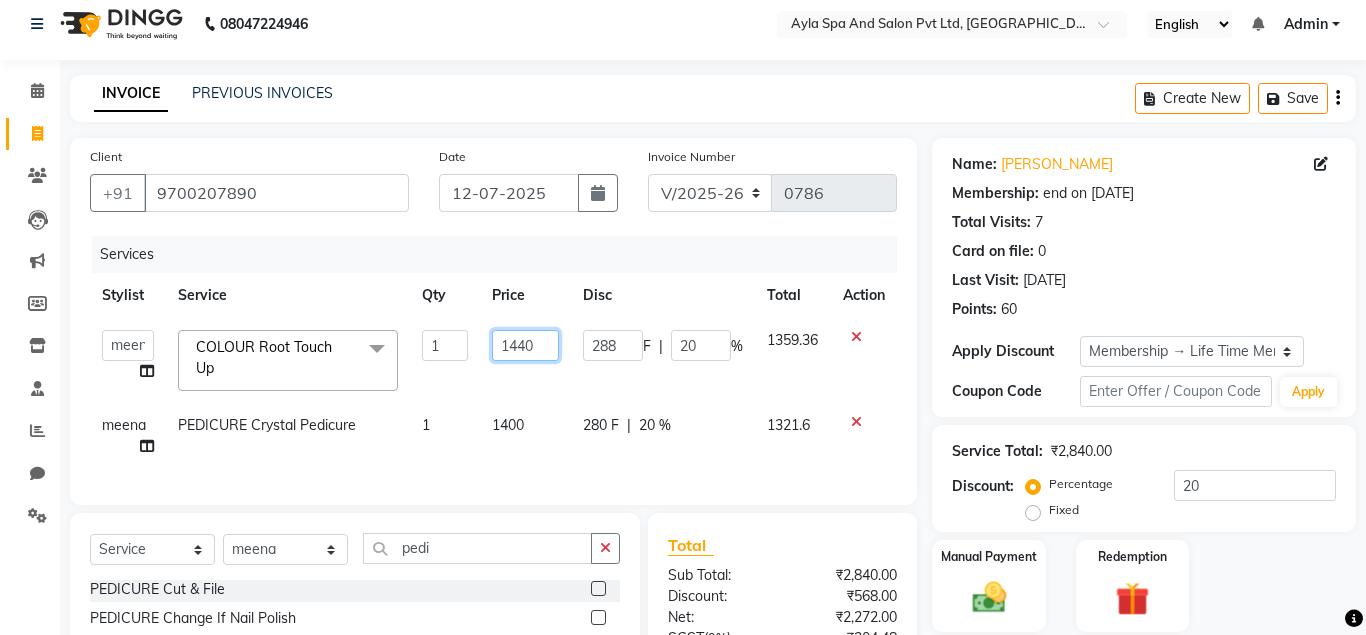 click on "1440" 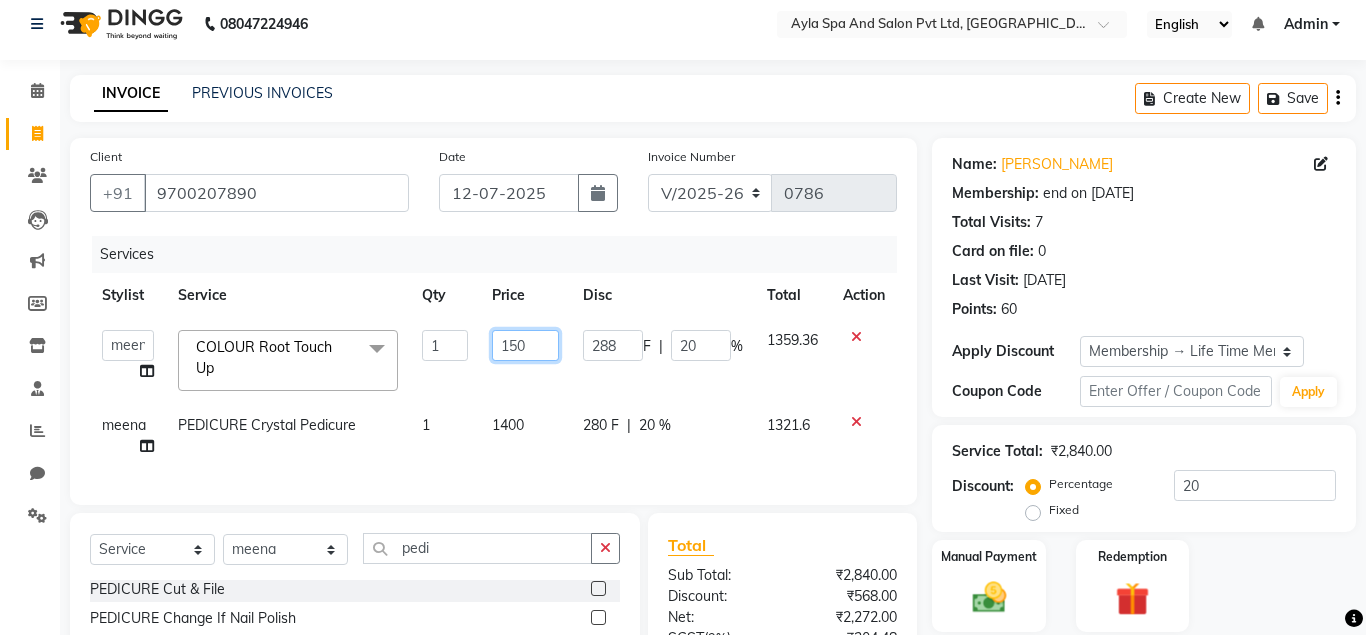 type on "1500" 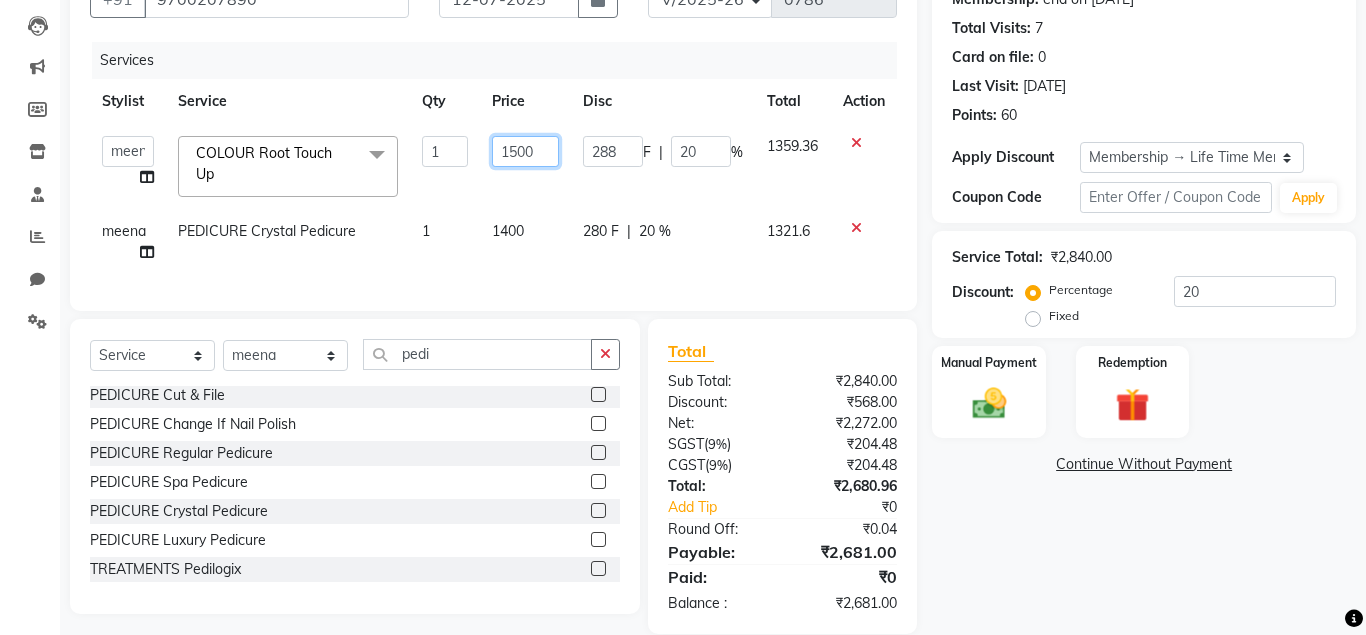 scroll, scrollTop: 216, scrollLeft: 0, axis: vertical 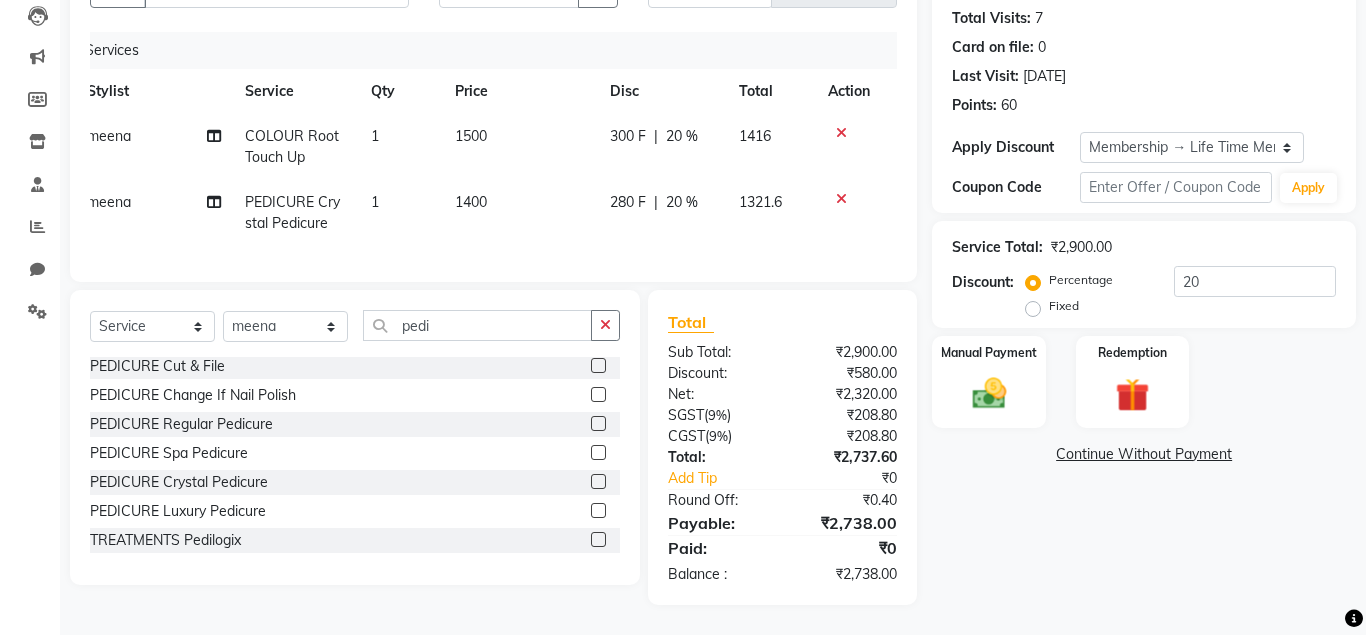 click on "Client +91 9700207890 Date 12-07-2025 Invoice Number V/2025 V/2025-26 0786 Services Stylist Service Qty Price Disc Total Action meena COLOUR Root Touch Up 1 1500 300 F | 20 % 1416 meena PEDICURE Crystal Pedicure 1 1400 280 F | 20 % 1321.6" 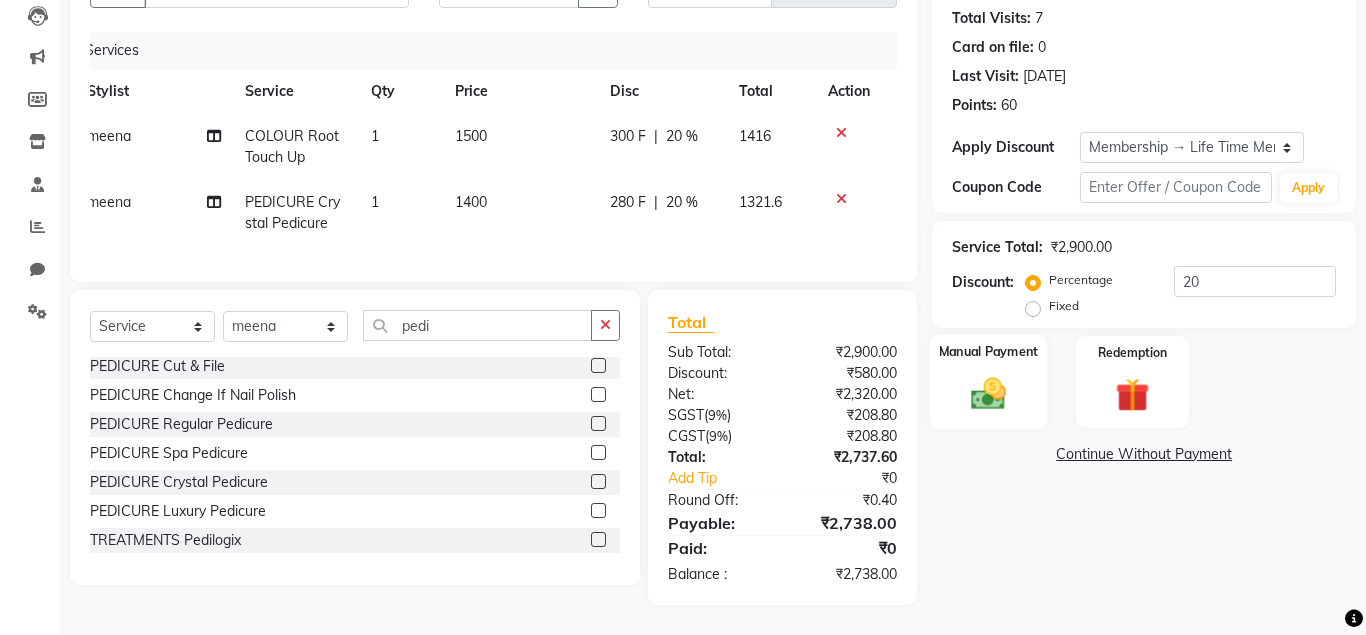 click 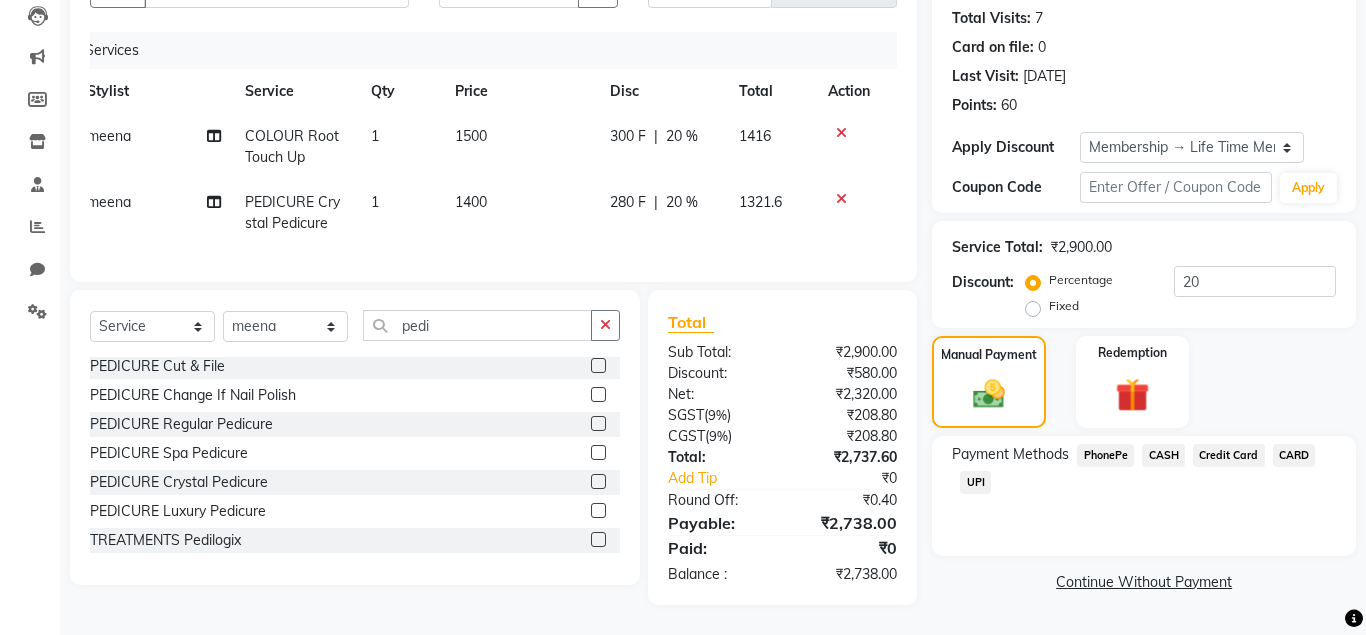 click on "UPI" 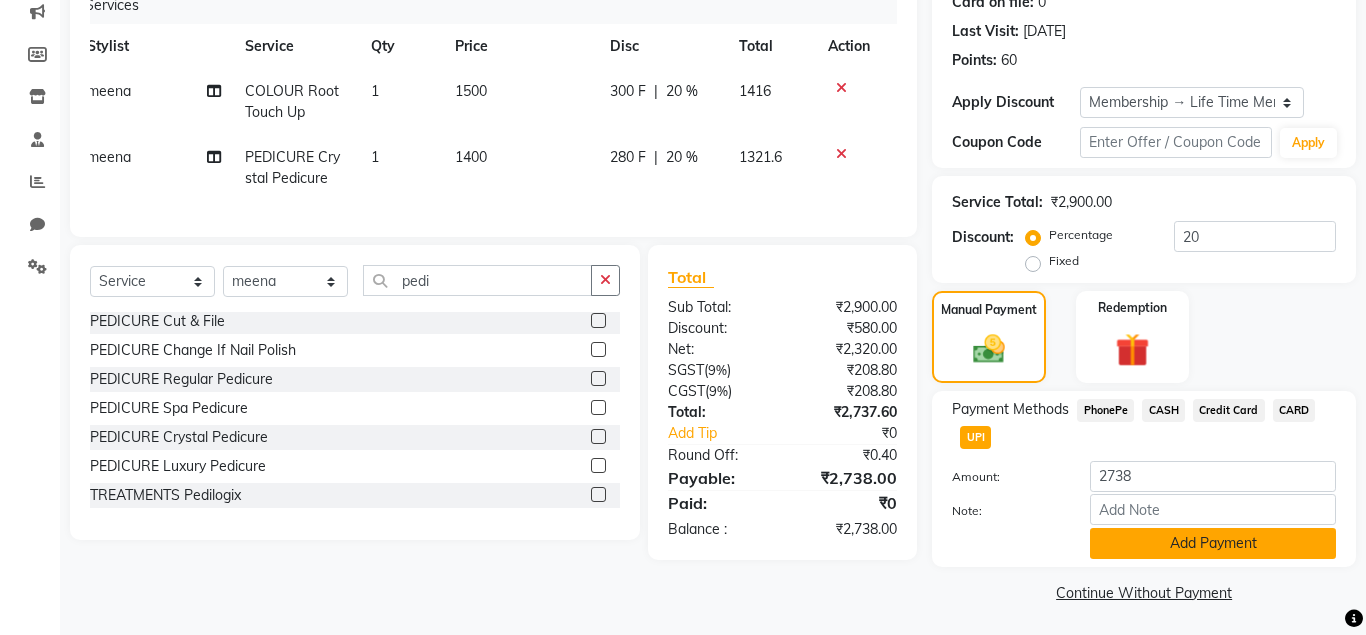 scroll, scrollTop: 263, scrollLeft: 0, axis: vertical 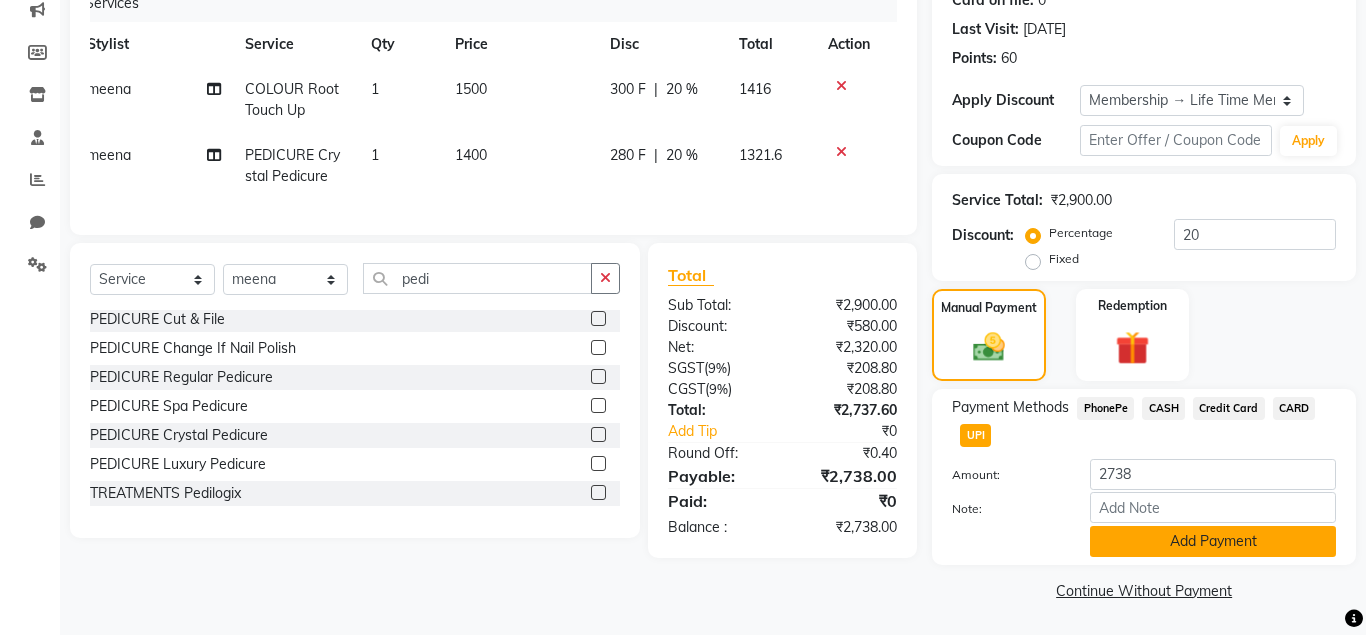 click on "Add Payment" 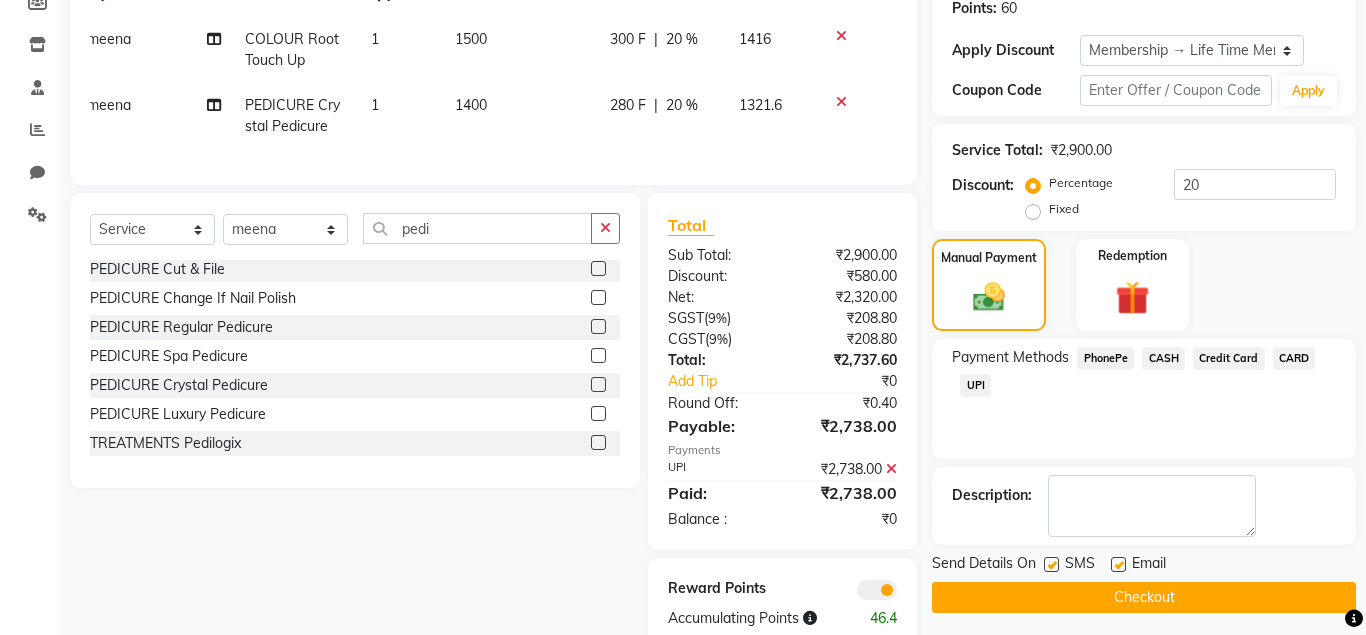 scroll, scrollTop: 357, scrollLeft: 0, axis: vertical 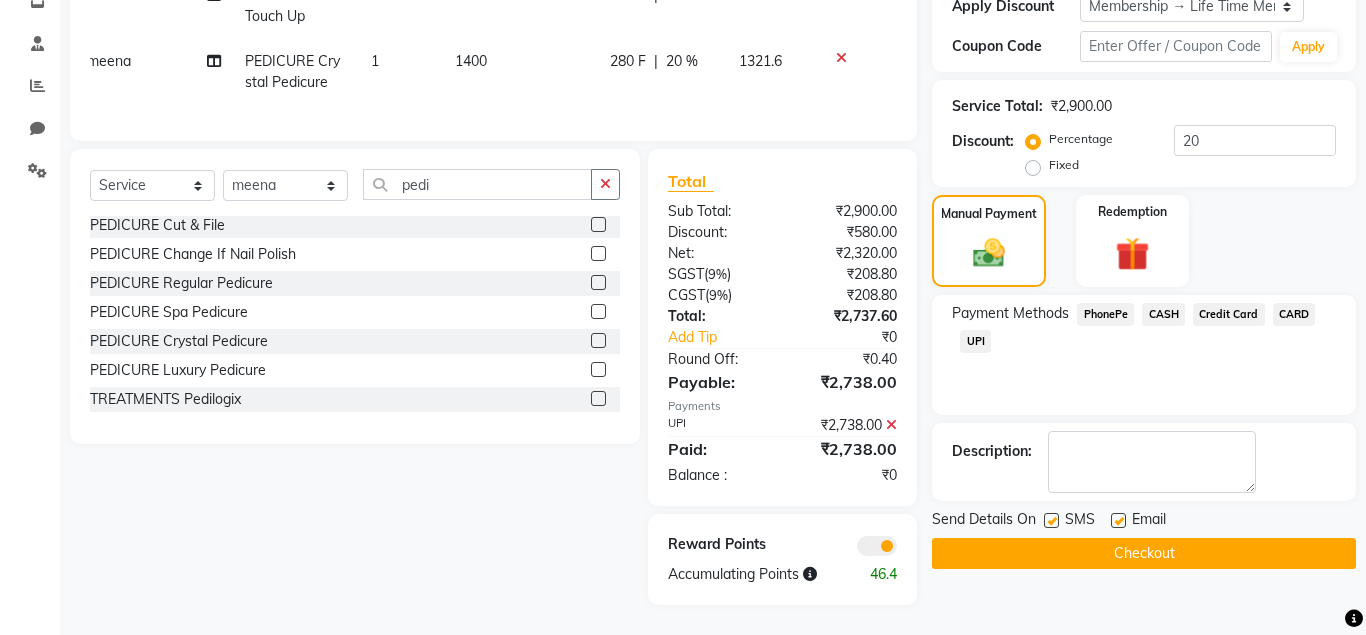 click 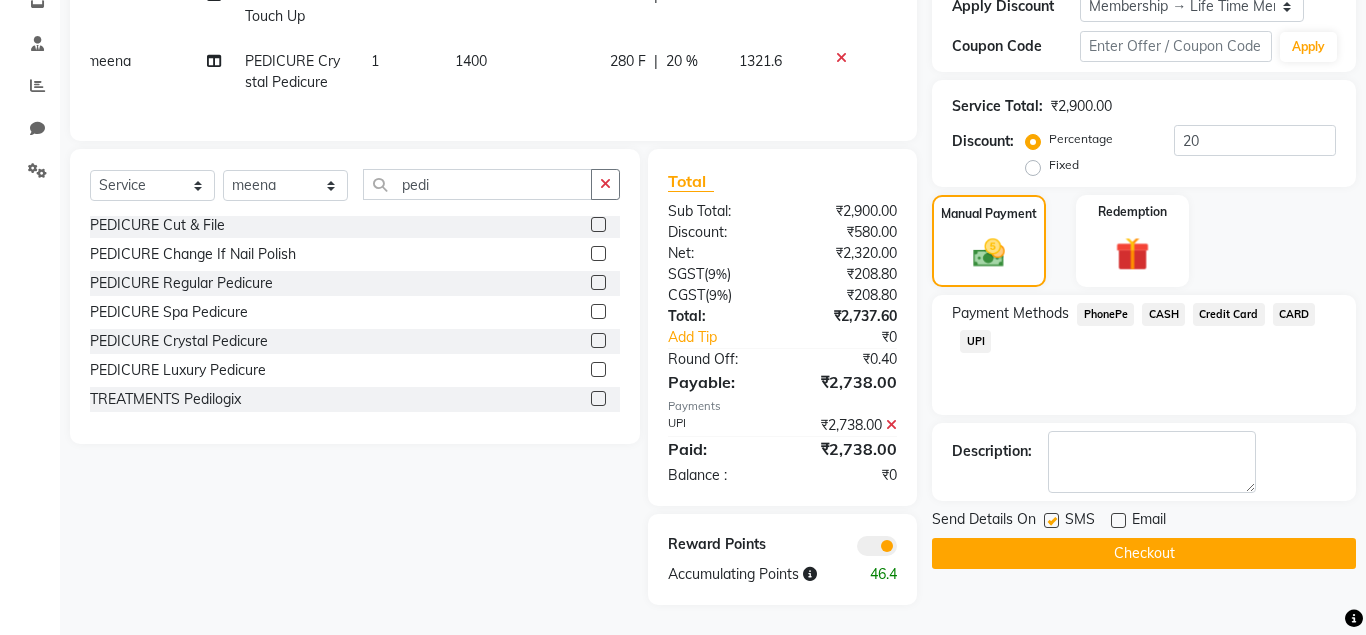 click on "Checkout" 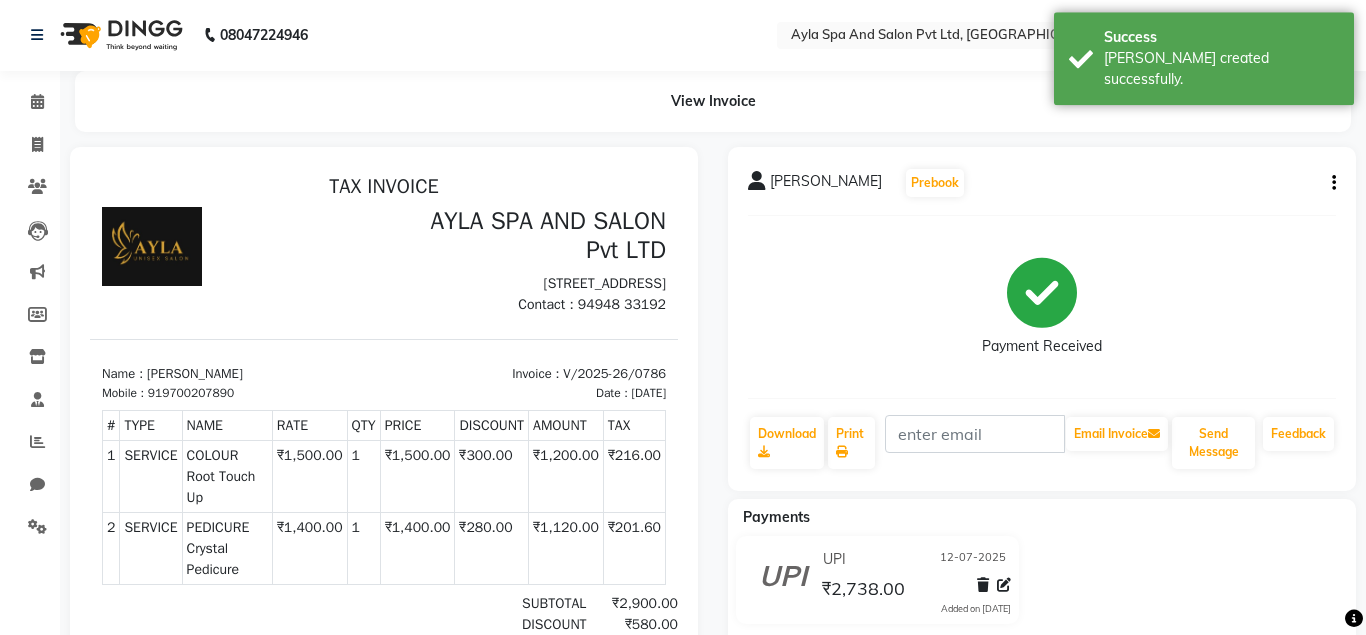 scroll, scrollTop: 0, scrollLeft: 0, axis: both 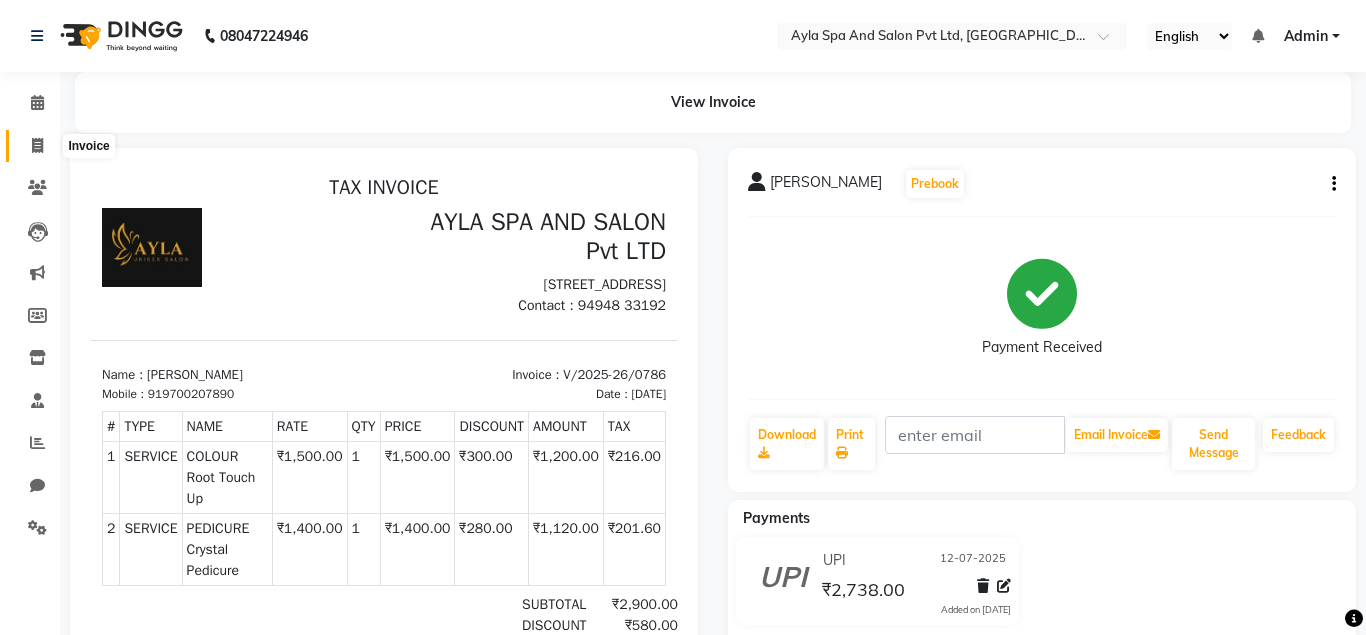 click 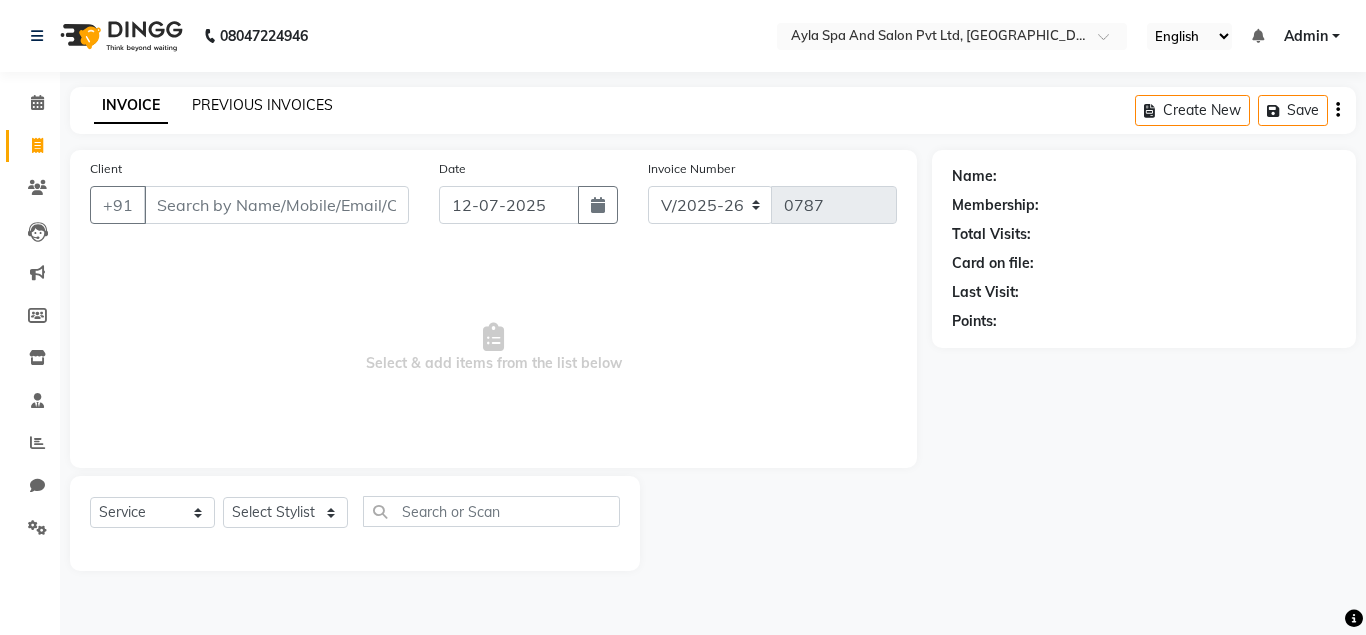 click on "PREVIOUS INVOICES" 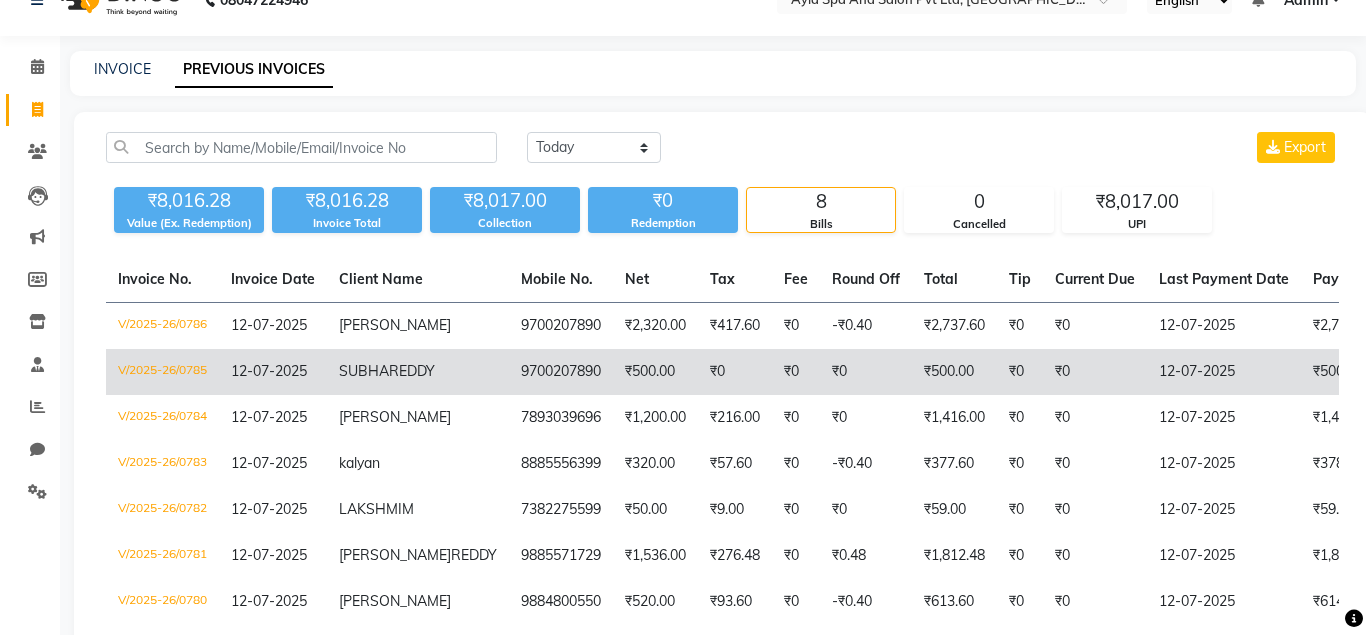 scroll, scrollTop: 0, scrollLeft: 0, axis: both 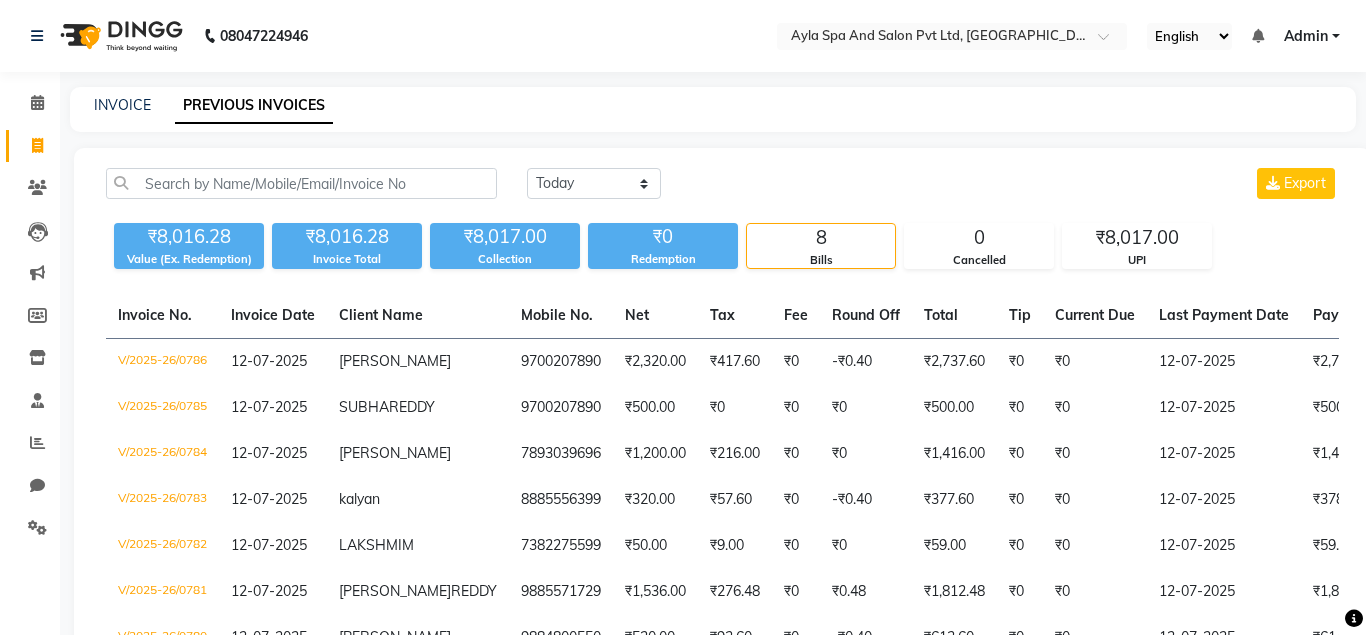 click on "08047224946 Select Location × Ayla Spa And Salon Pvt Ltd, Miyapur English ENGLISH Español العربية मराठी हिंदी ગુજરાતી தமிழ் 中文 Notifications nothing to show Admin Manage Profile Change Password Sign out  Version:3.15.4" 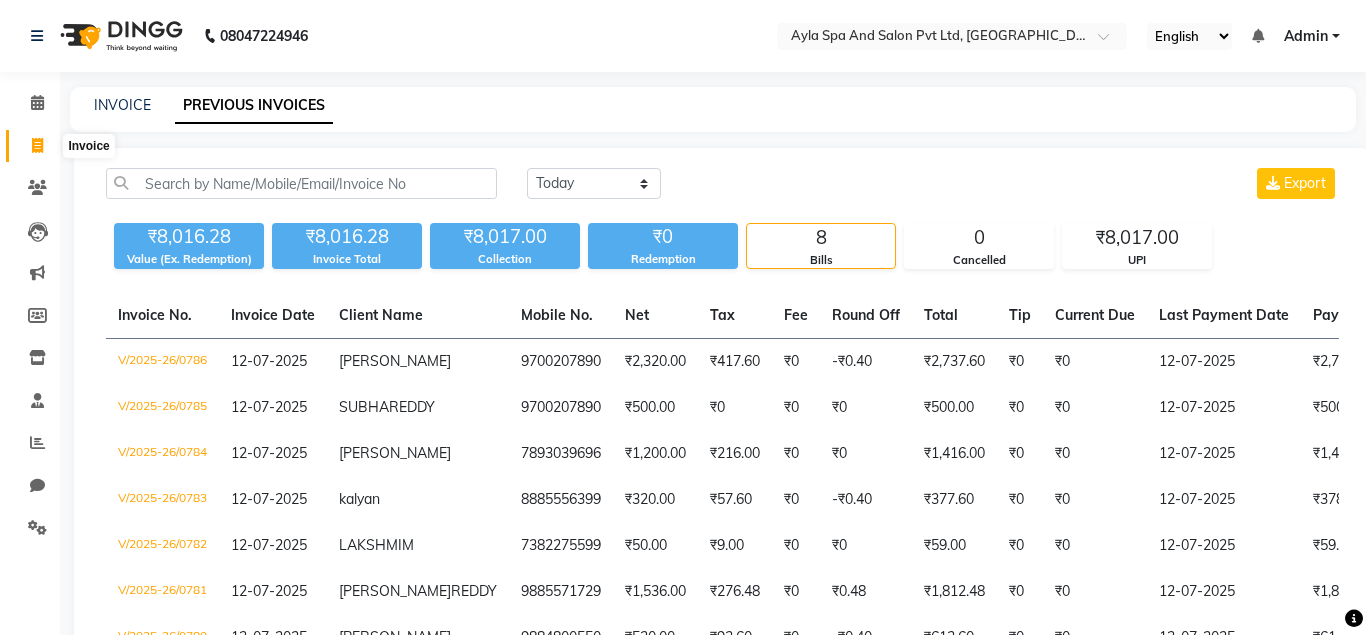 click 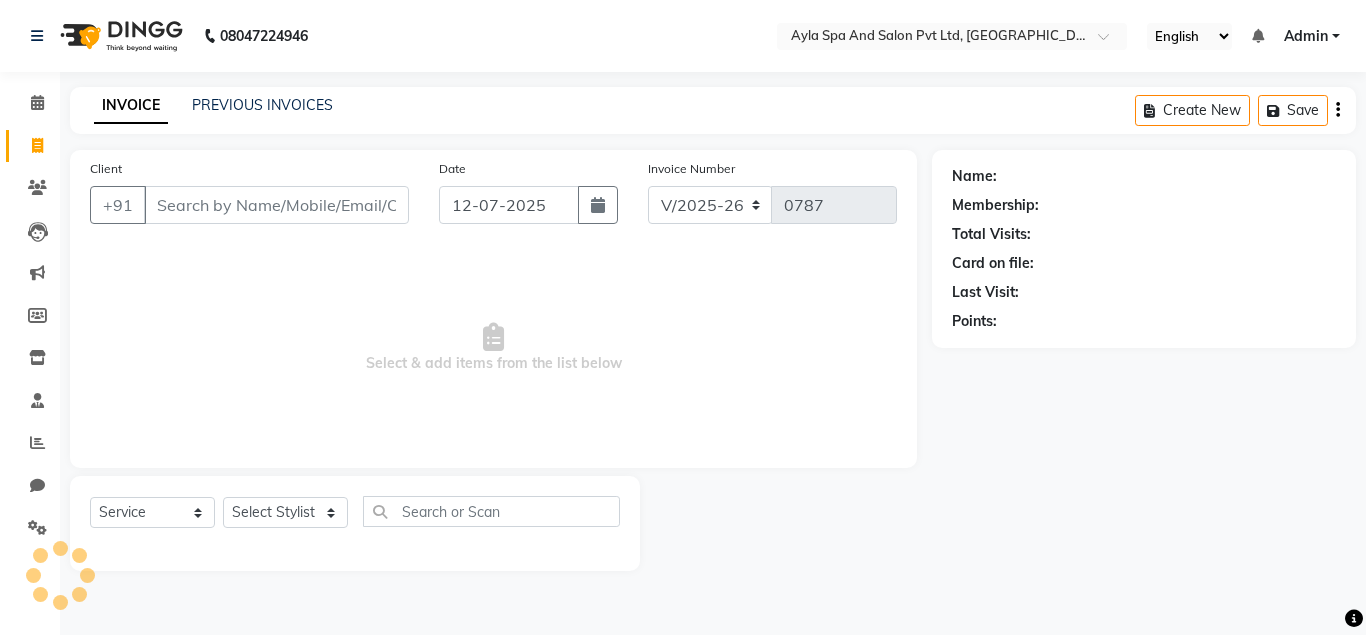click on "Client" at bounding box center [276, 205] 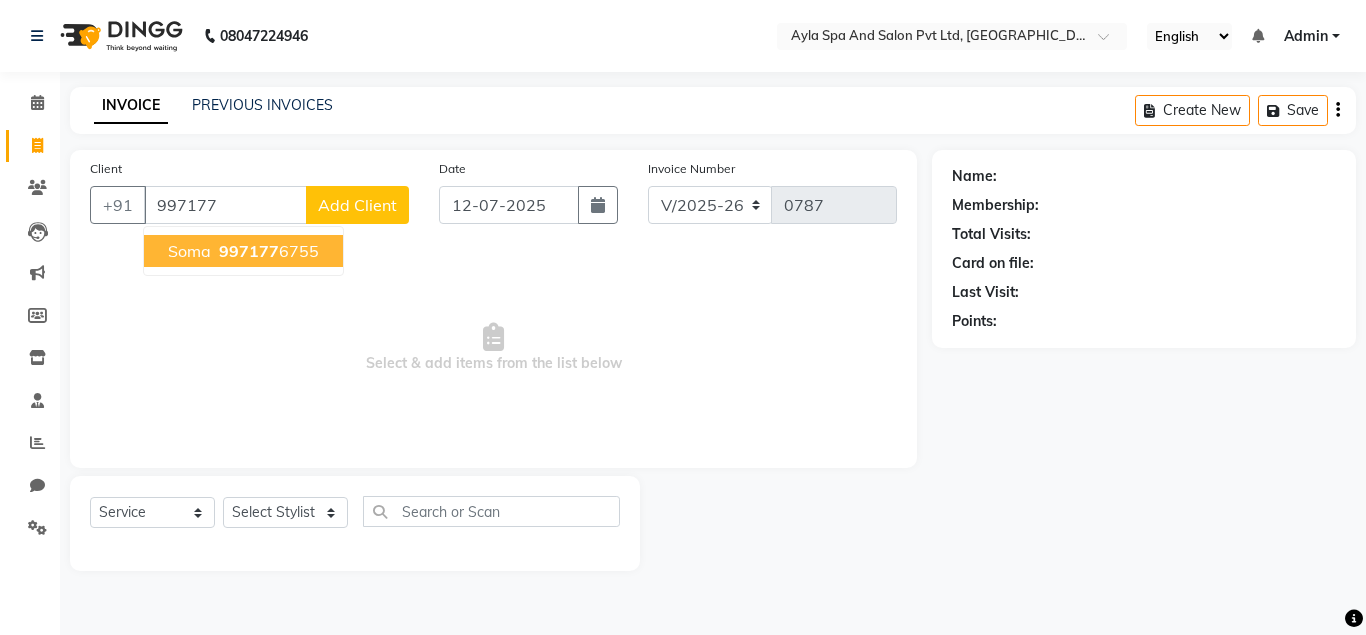 click on "997177" at bounding box center (249, 251) 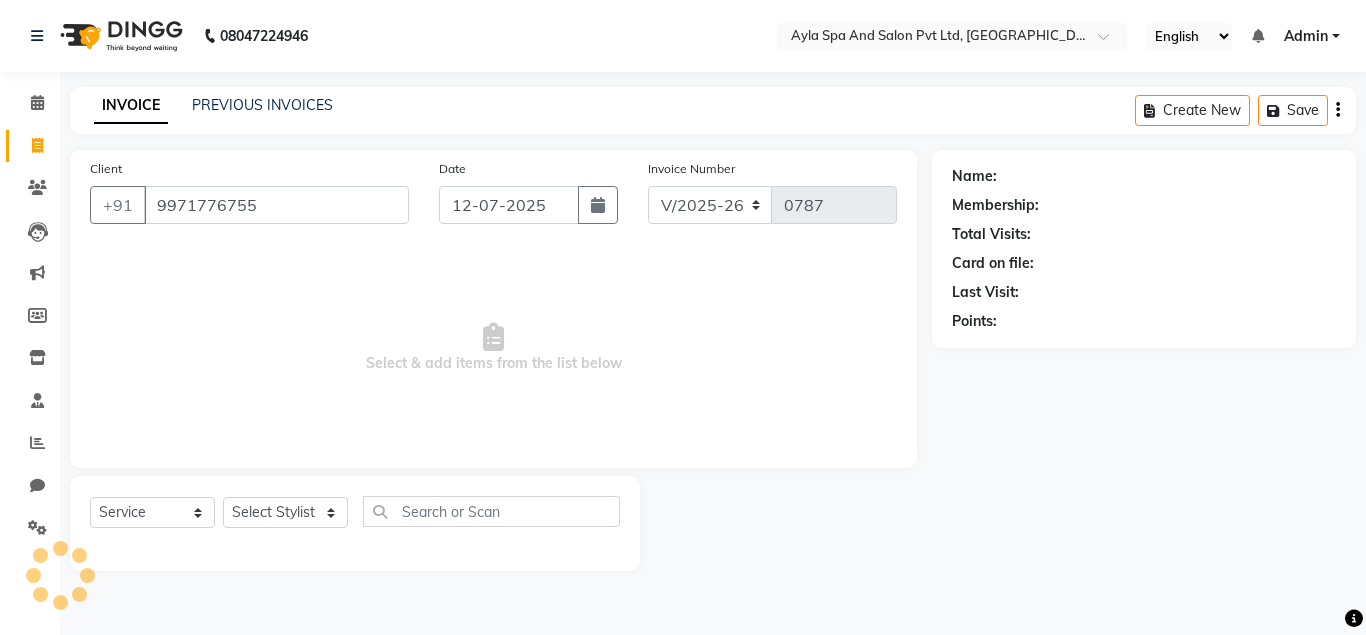 type on "9971776755" 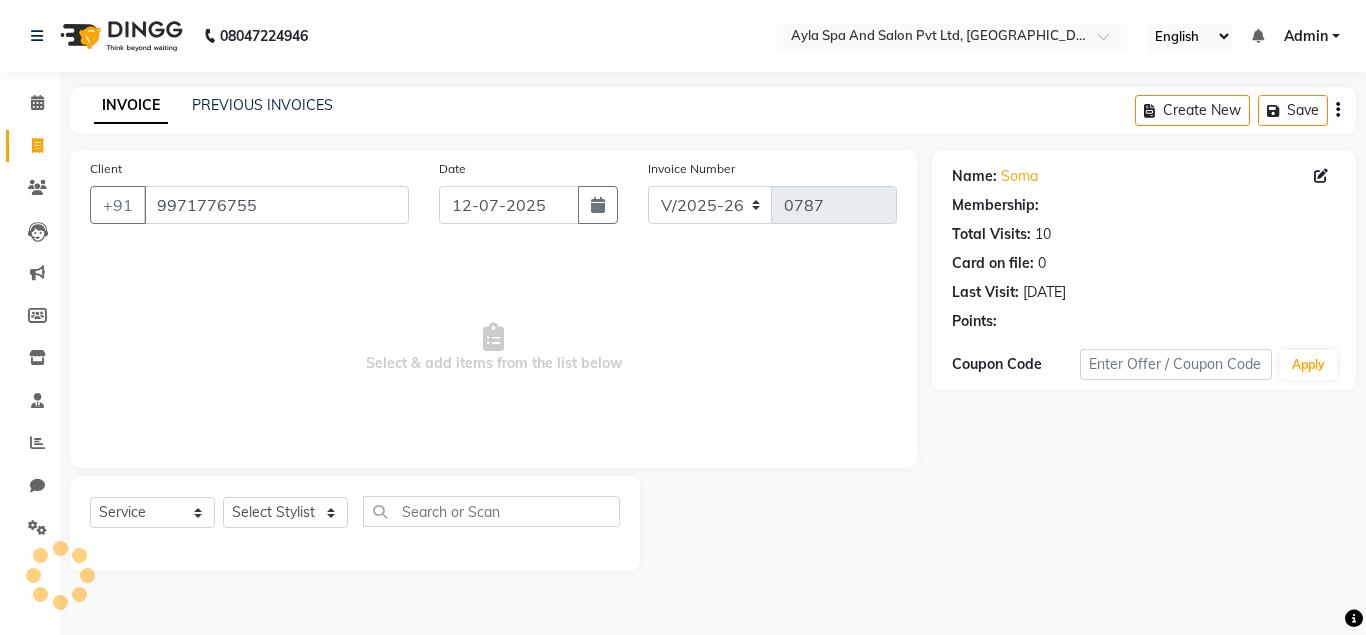 select on "1: Object" 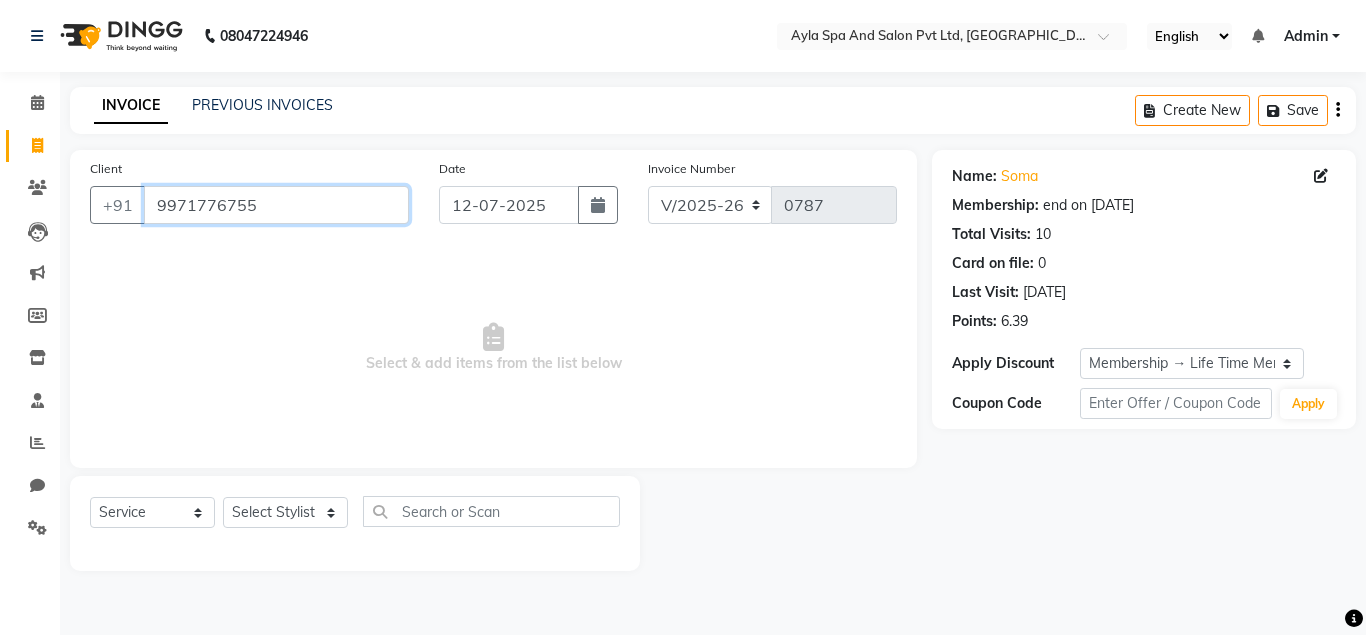 click on "9971776755" at bounding box center (276, 205) 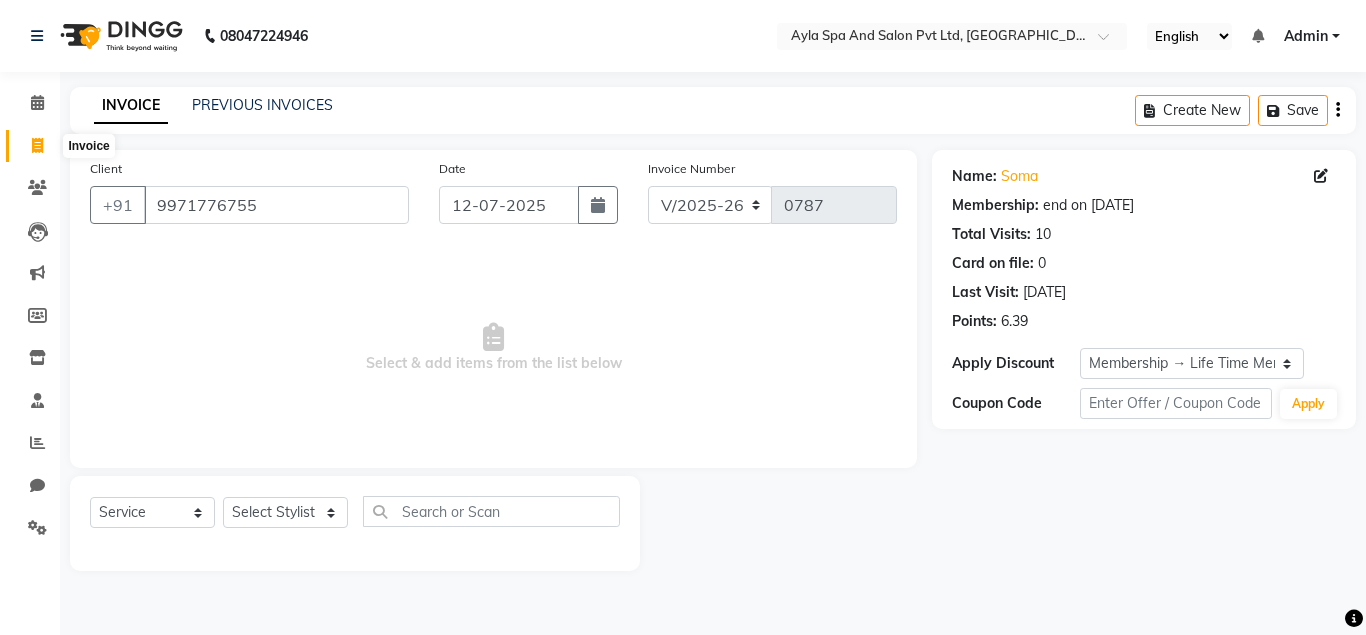 click 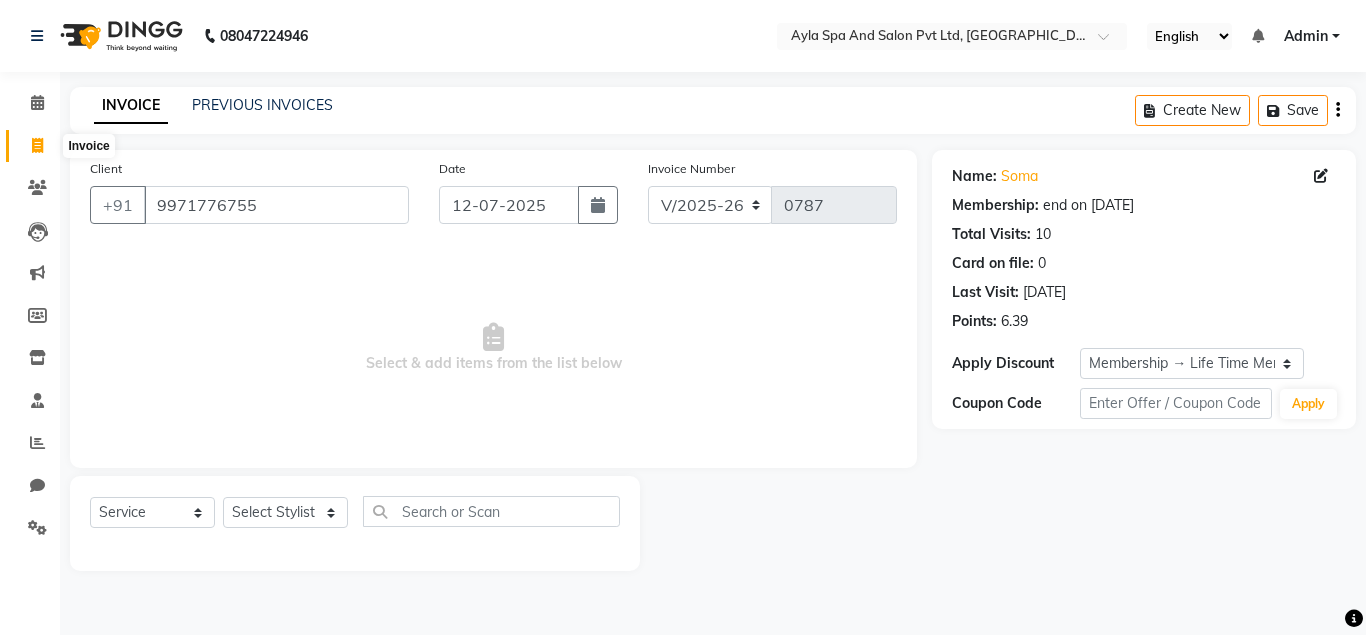 select on "7756" 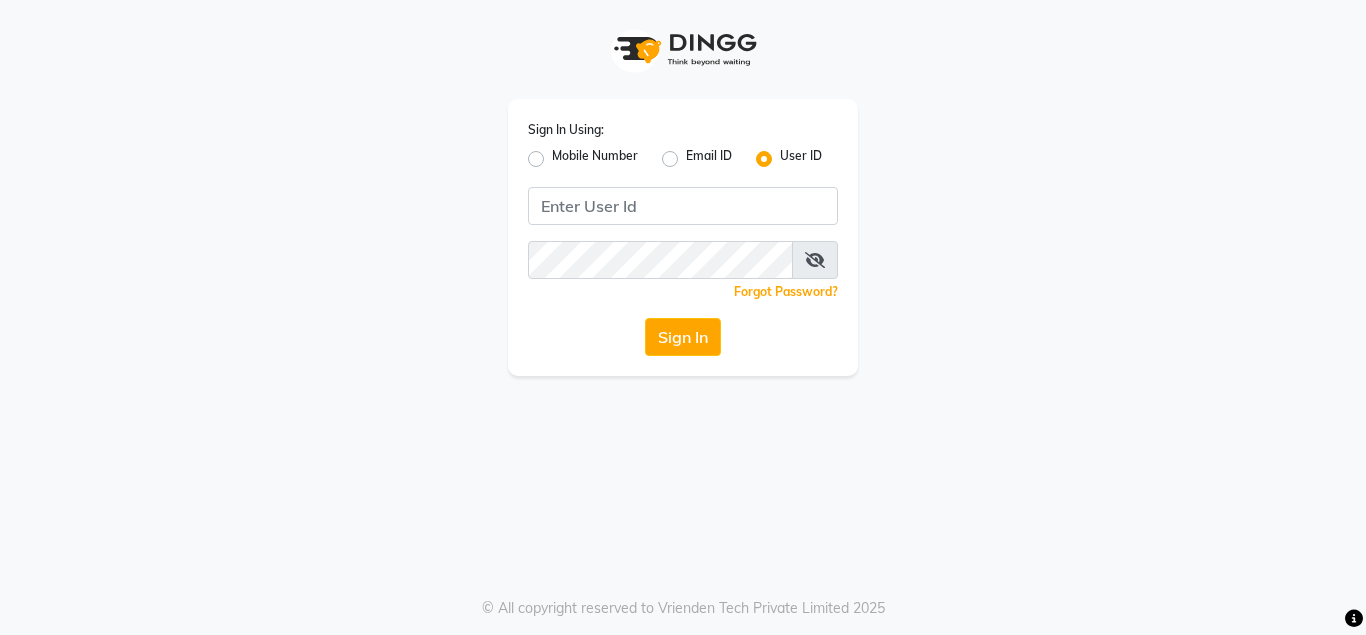 type on "Ayla@123" 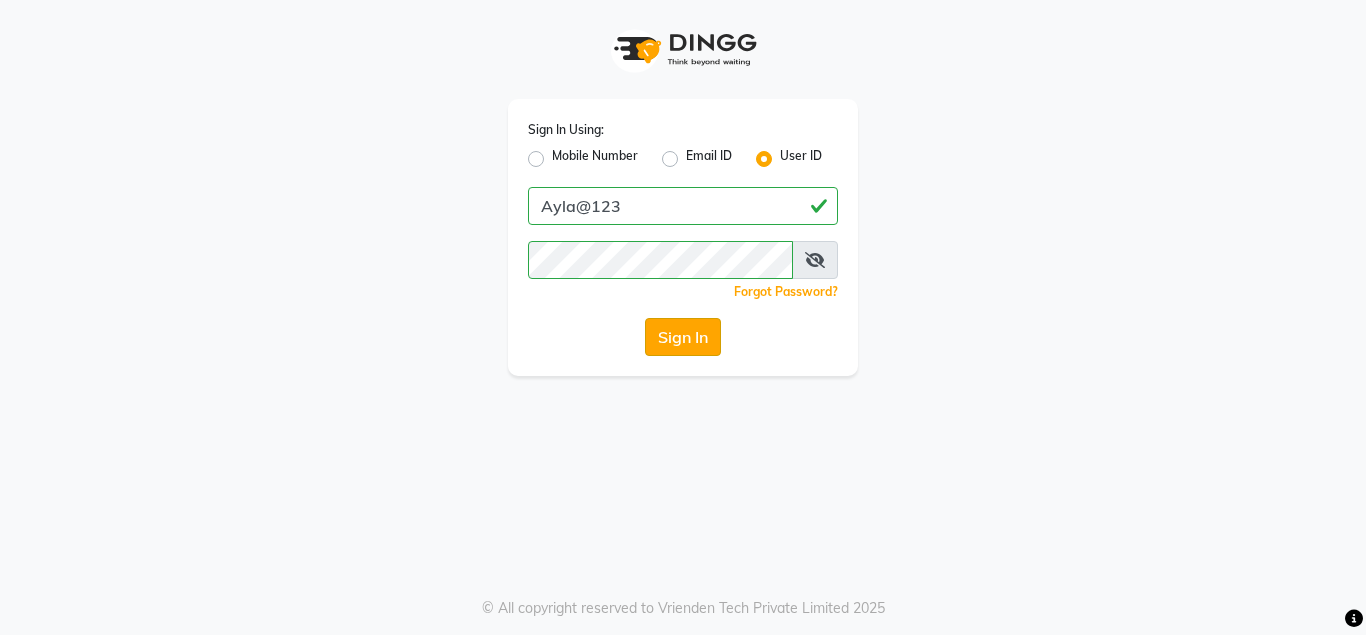 click on "Sign In" 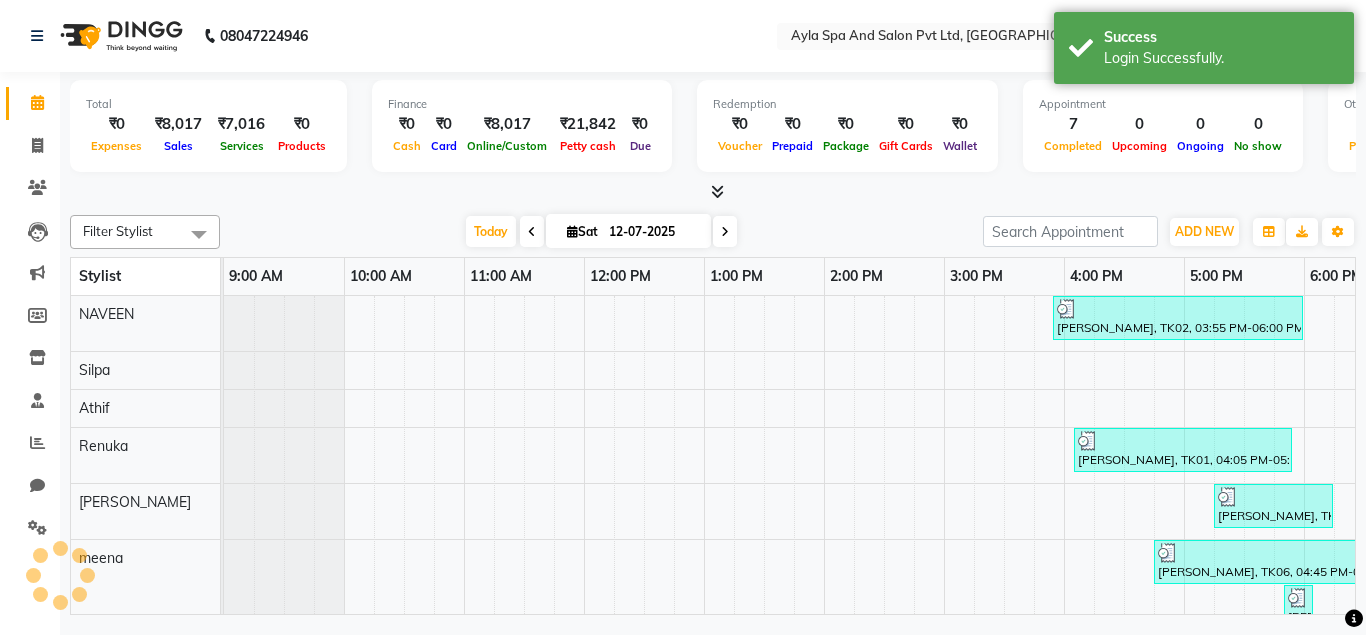 scroll, scrollTop: 0, scrollLeft: 0, axis: both 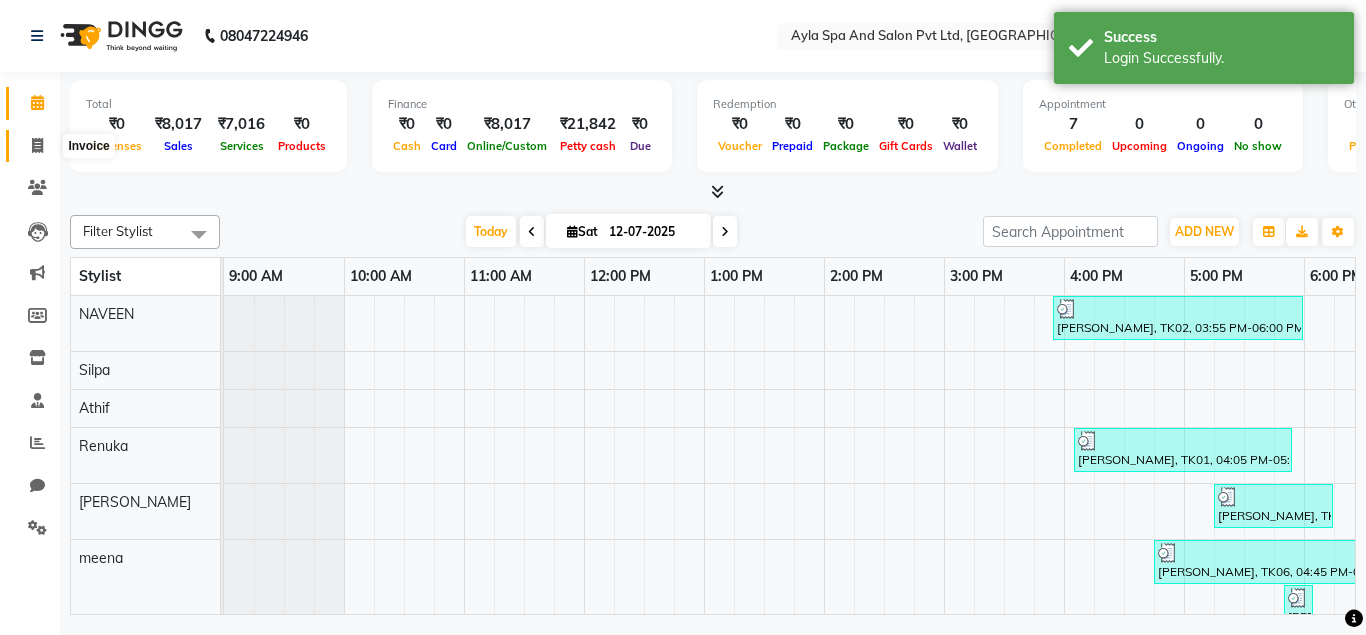 click 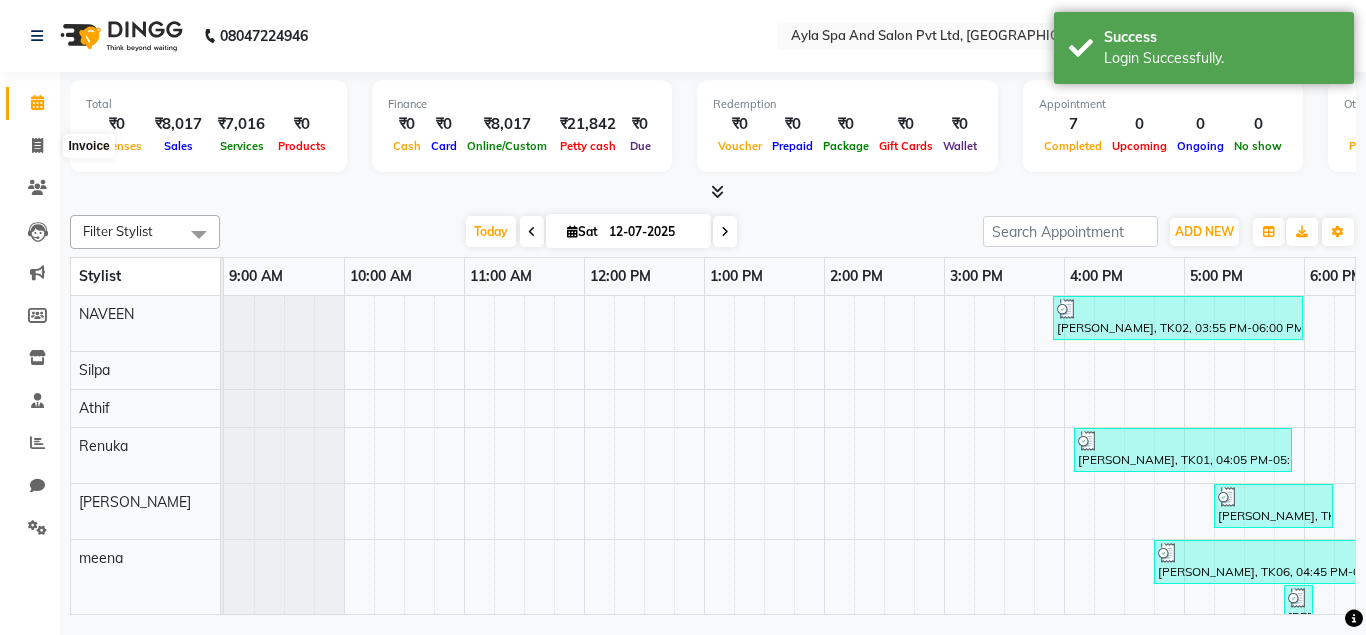 select on "7756" 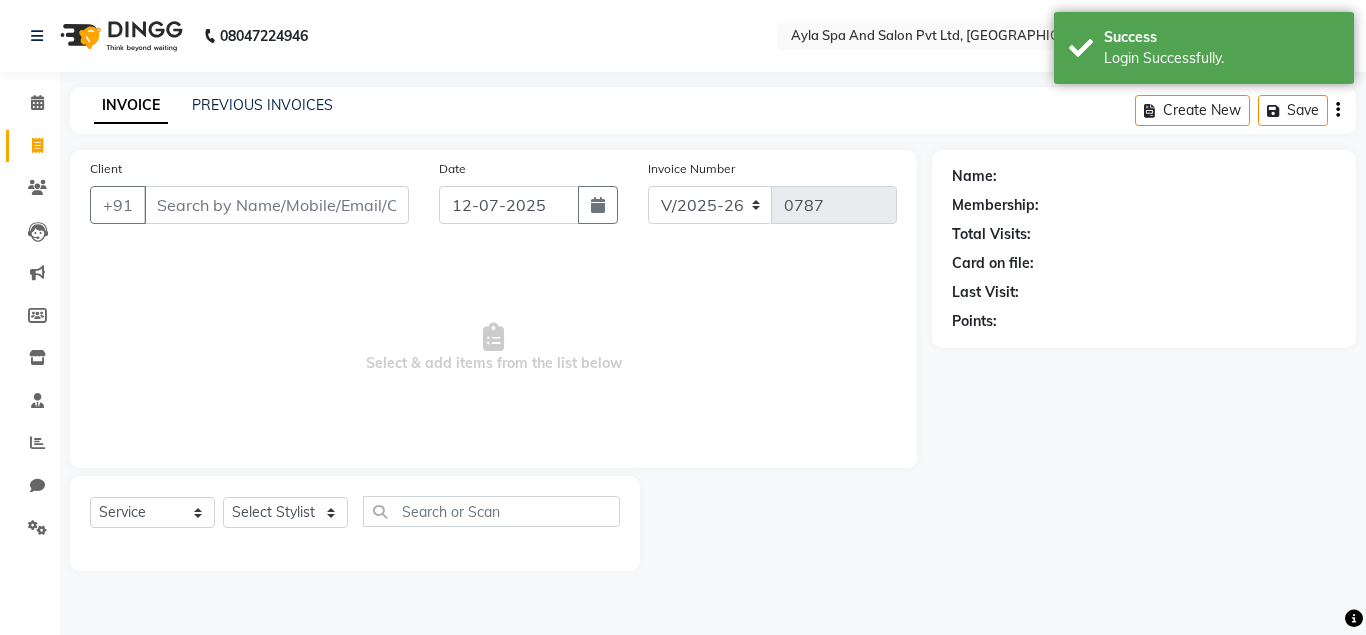 click on "Client" at bounding box center (276, 205) 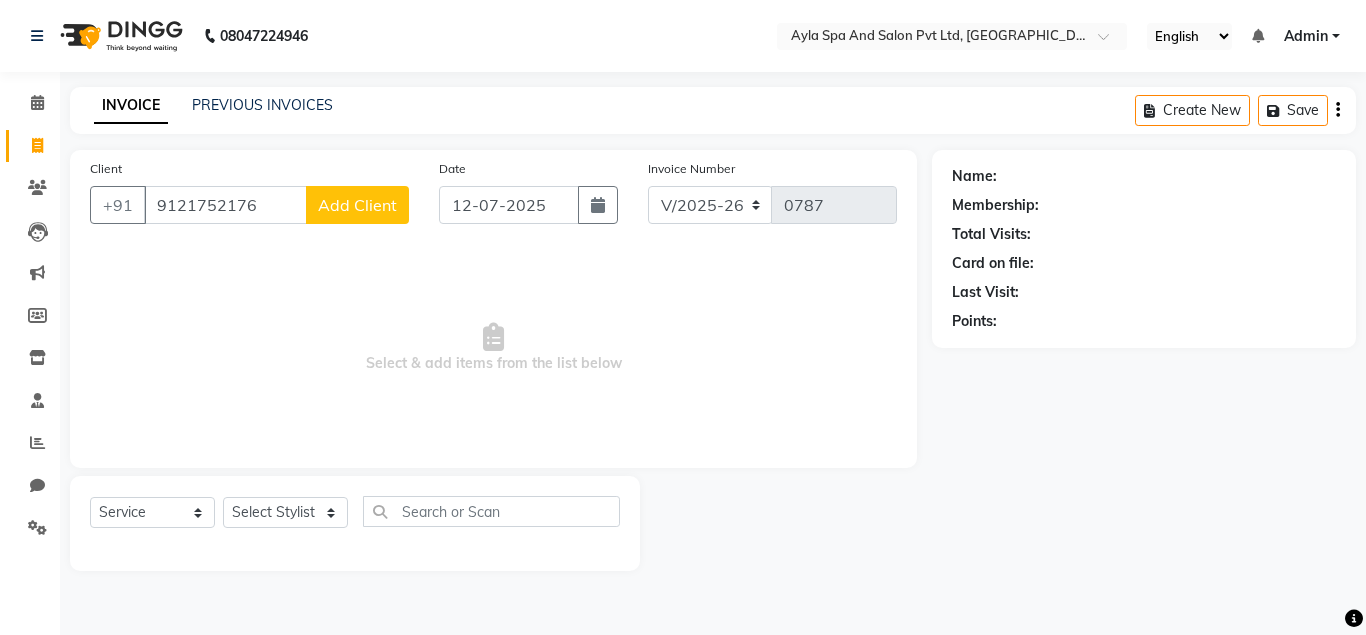 type on "9121752176" 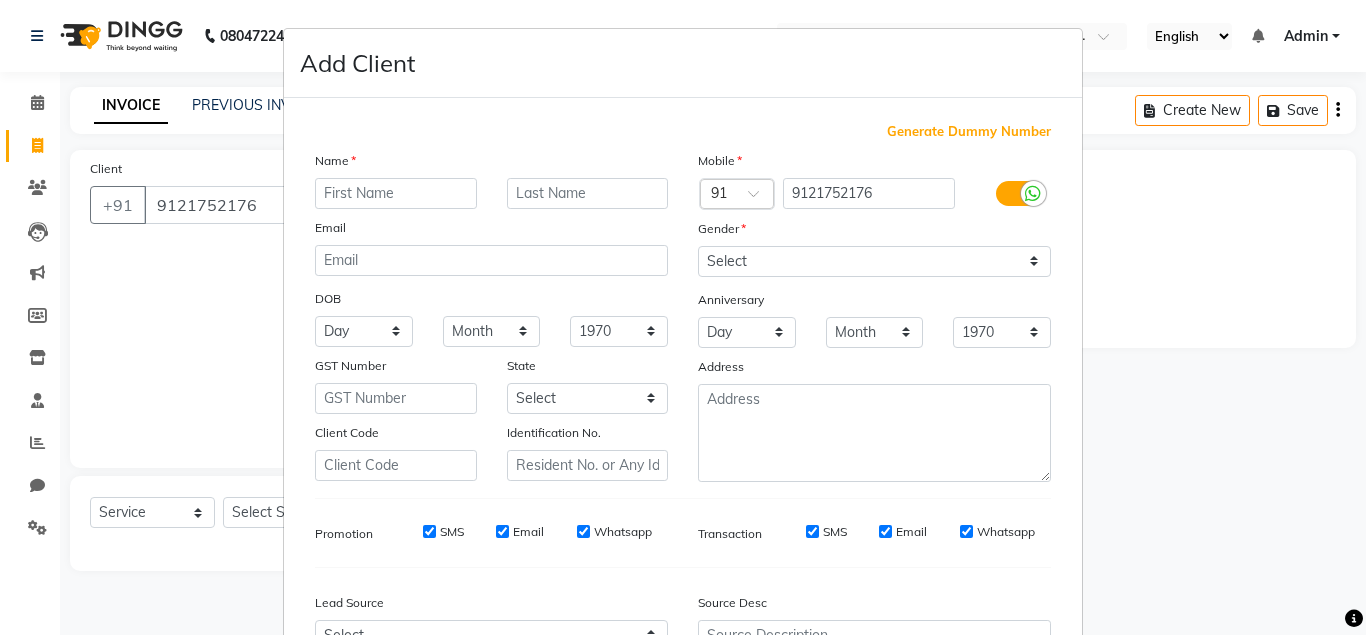 click at bounding box center [396, 193] 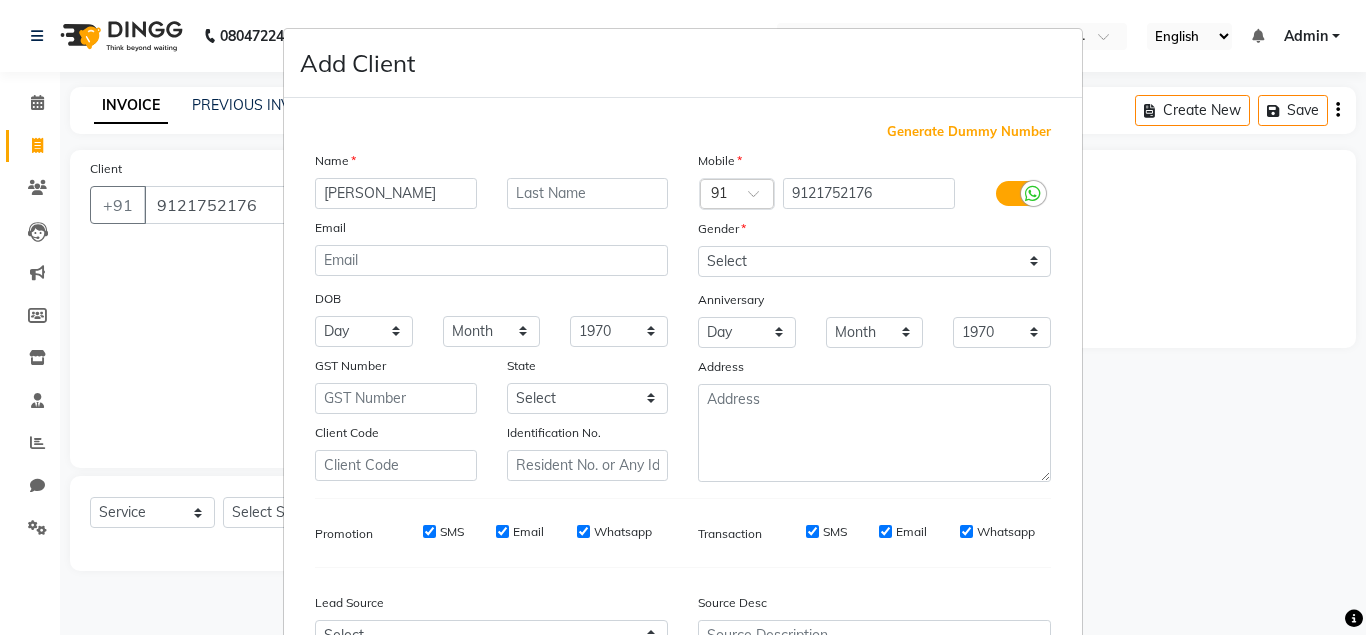 type on "[PERSON_NAME]" 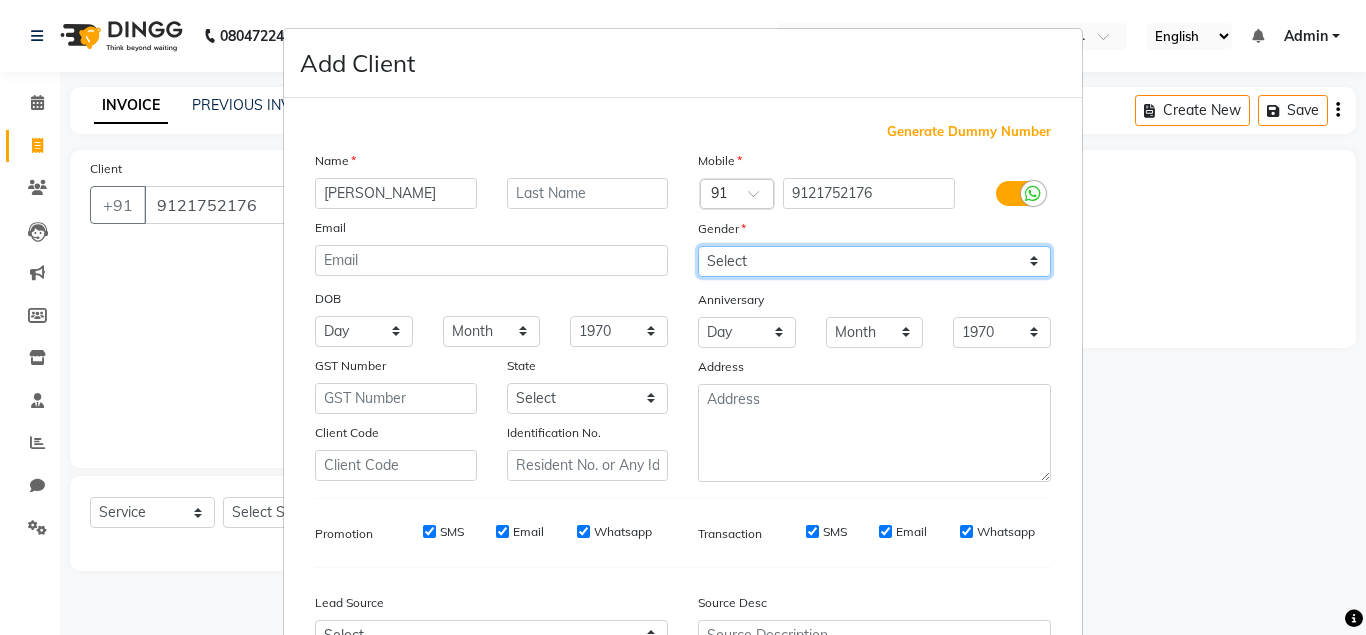 click on "Select Male Female Other Prefer Not To Say" at bounding box center (874, 261) 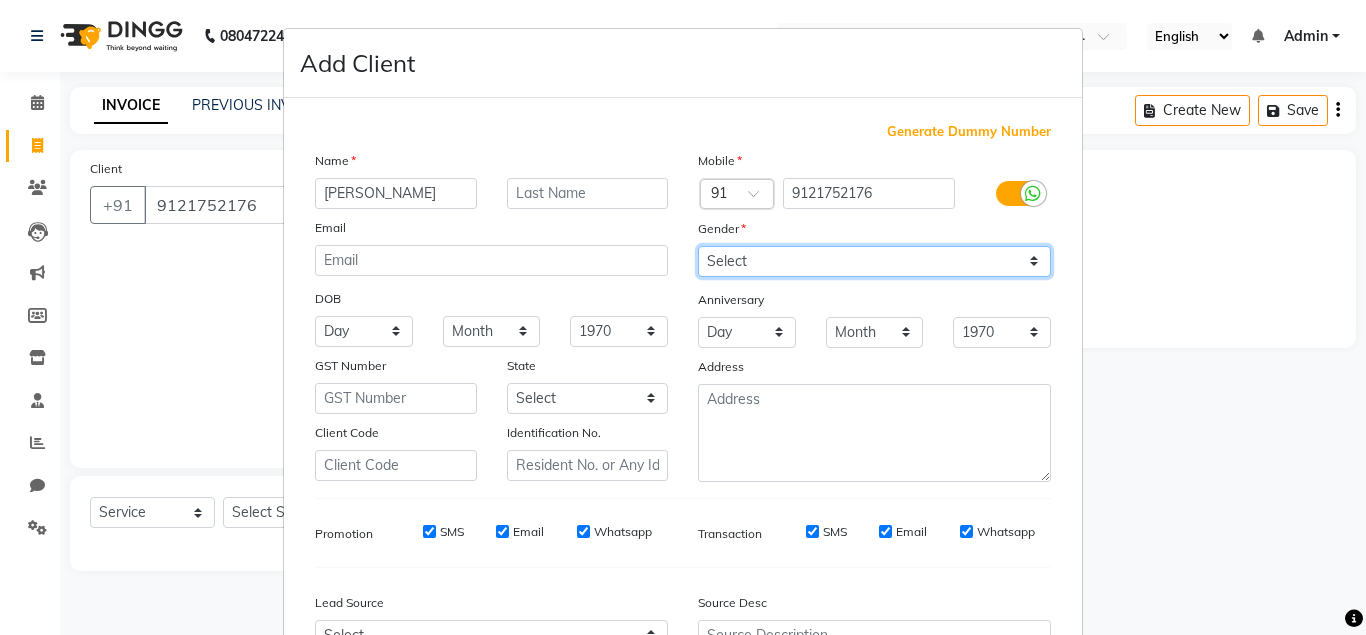 select on "female" 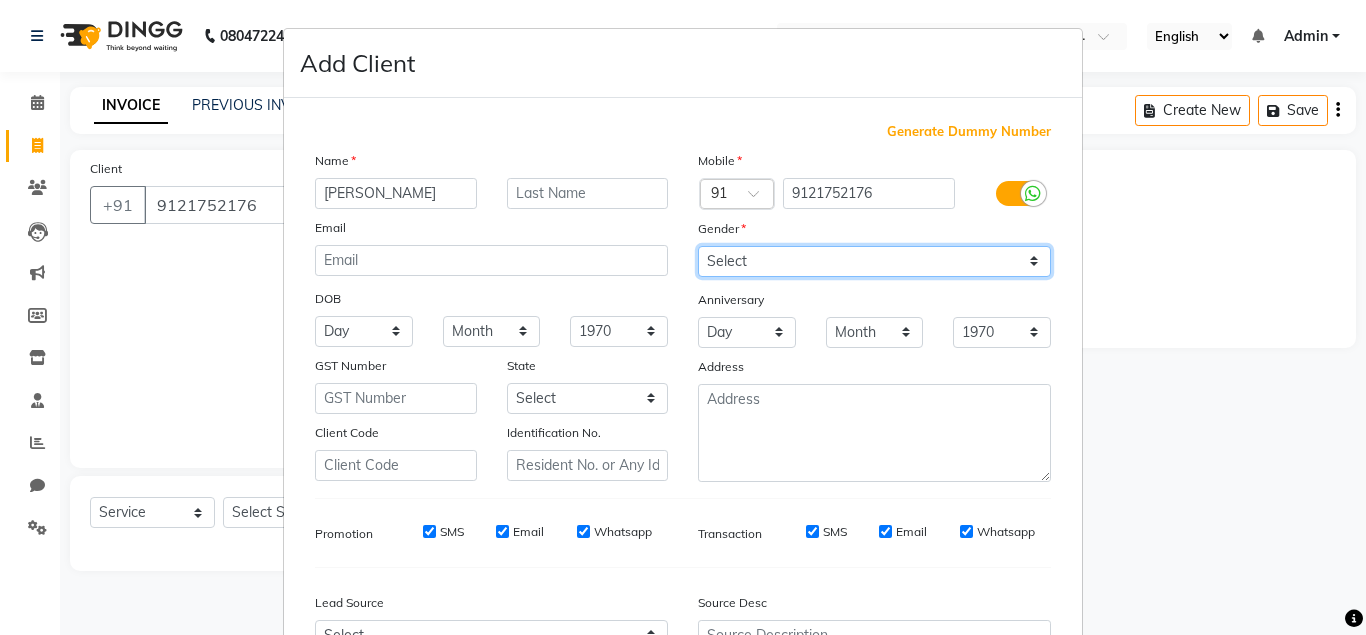 click on "Female" at bounding box center [0, 0] 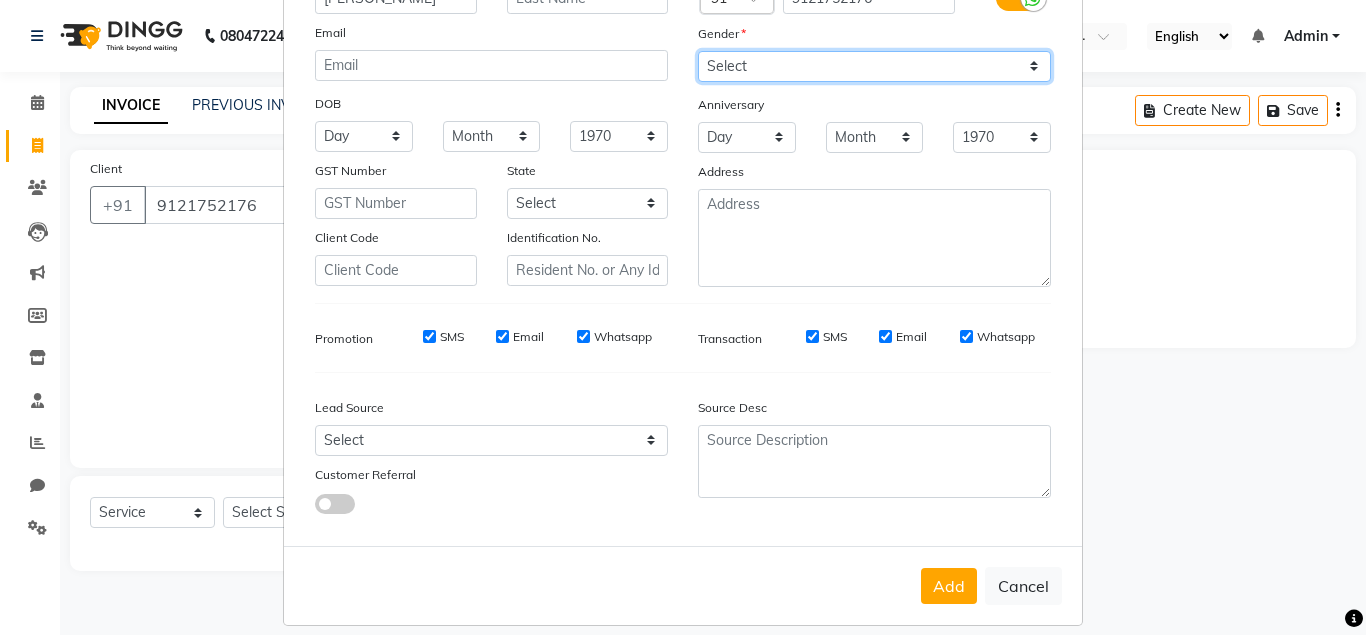 scroll, scrollTop: 214, scrollLeft: 0, axis: vertical 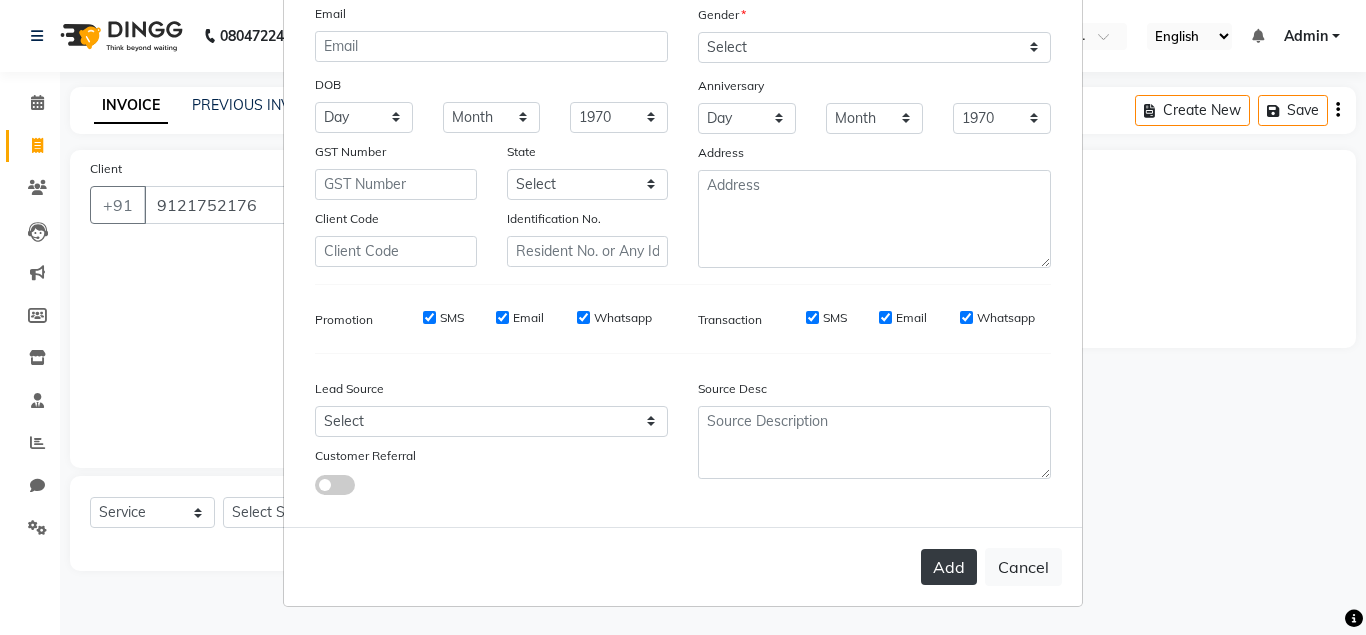 click on "Add" at bounding box center [949, 567] 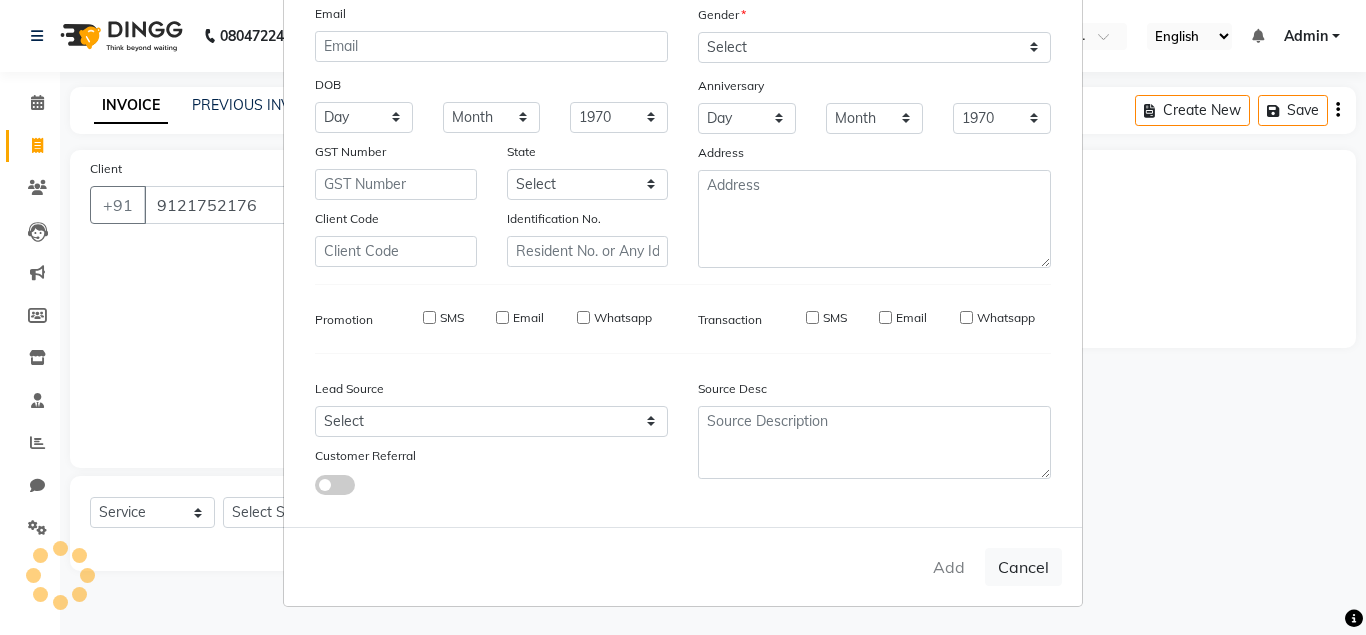 type 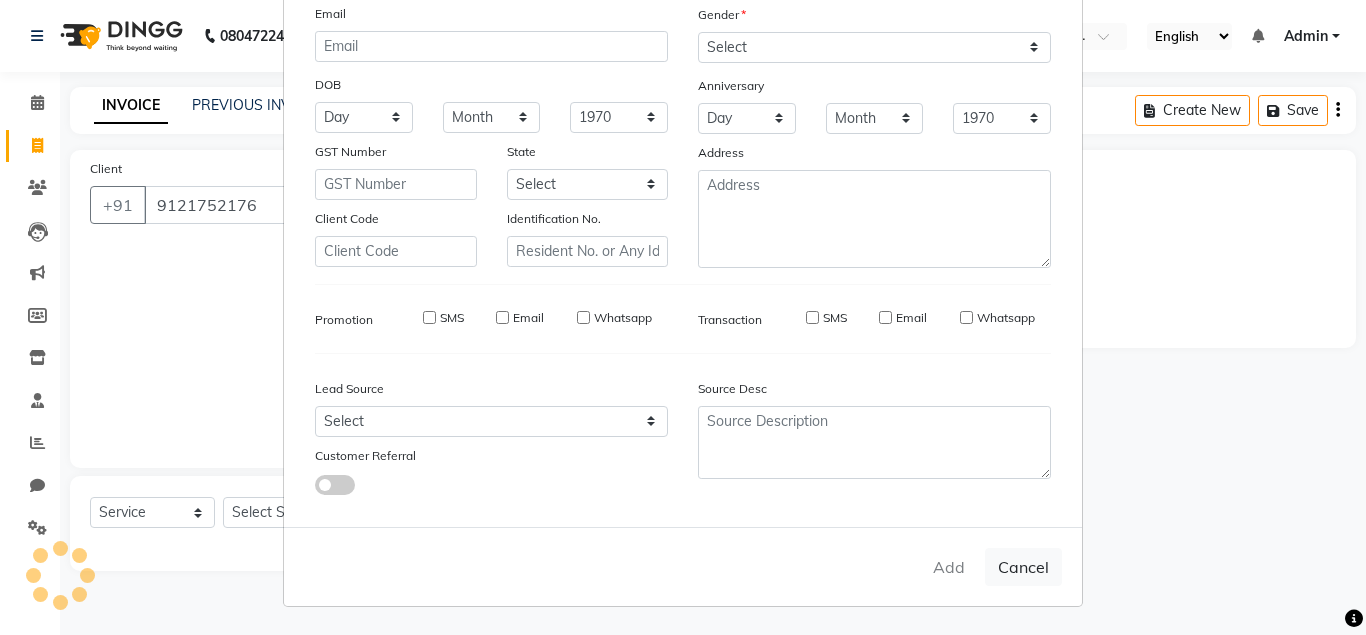 select 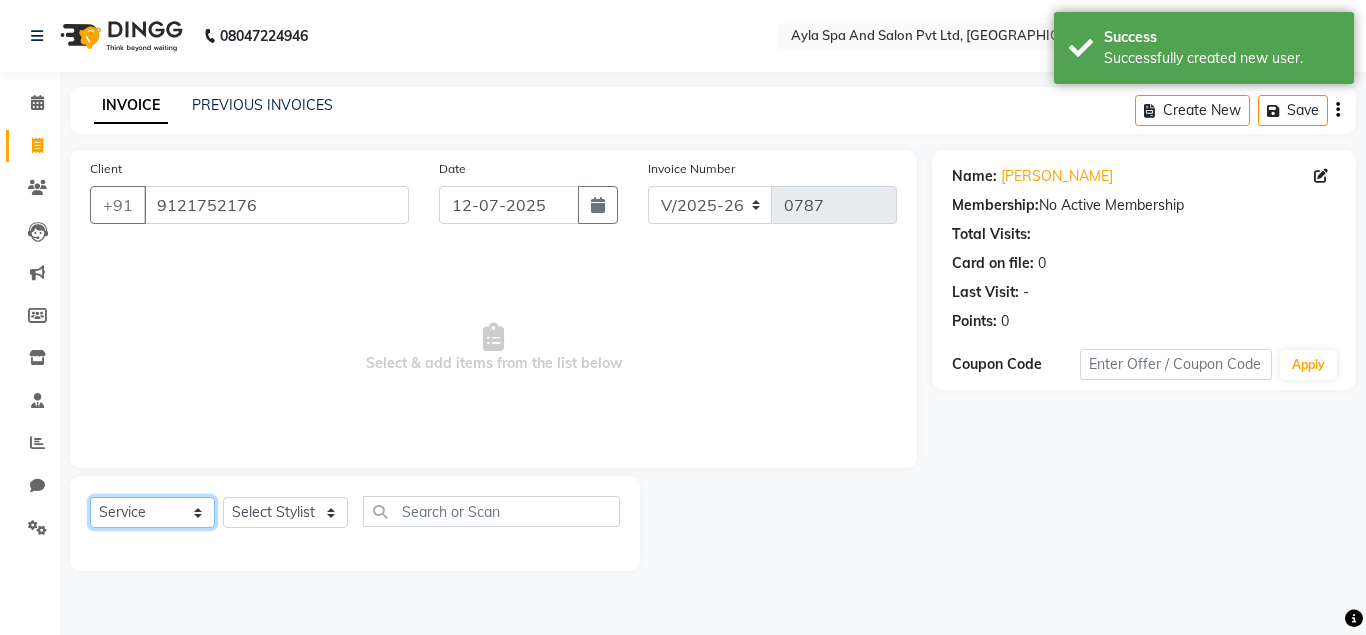 click on "Select  Service  Product  Membership  Package Voucher Prepaid Gift Card" 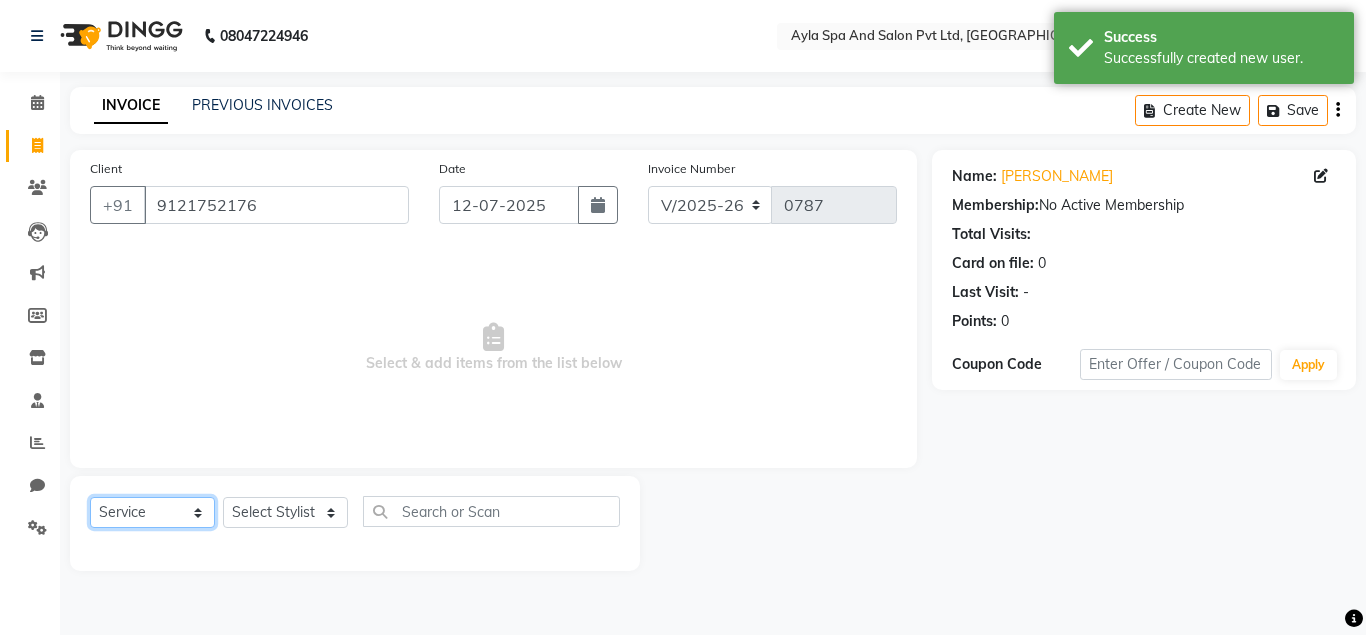 select on "membership" 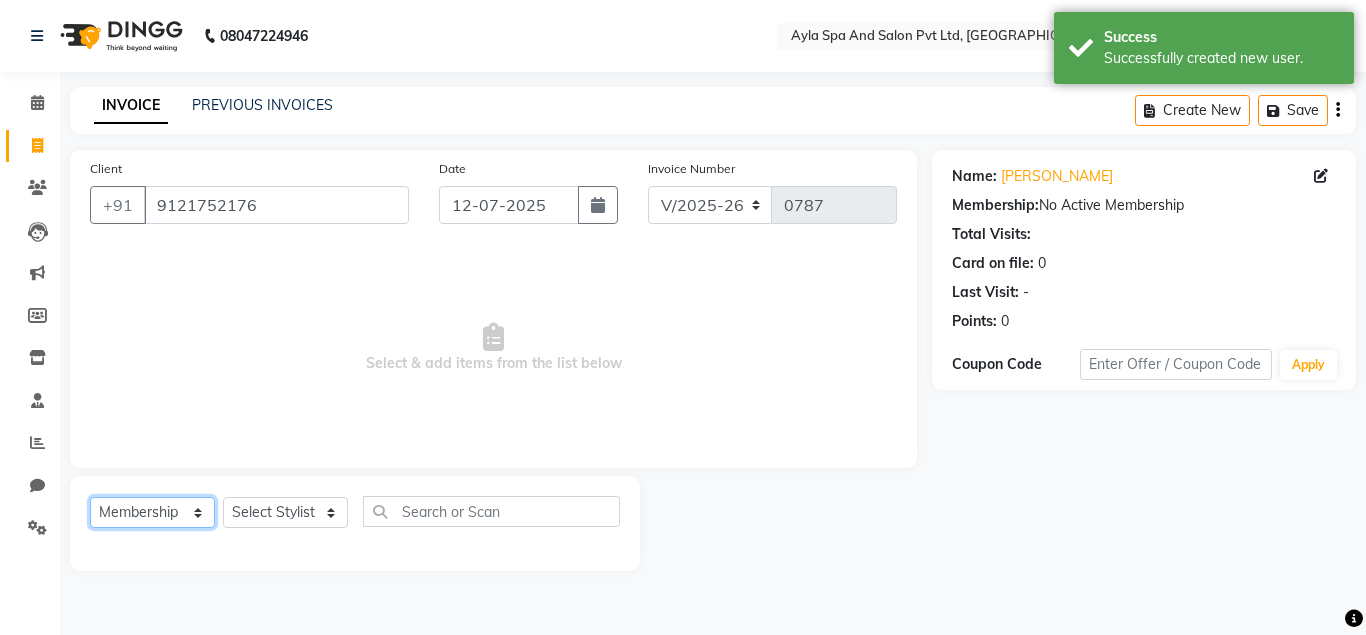 click on "Membership" 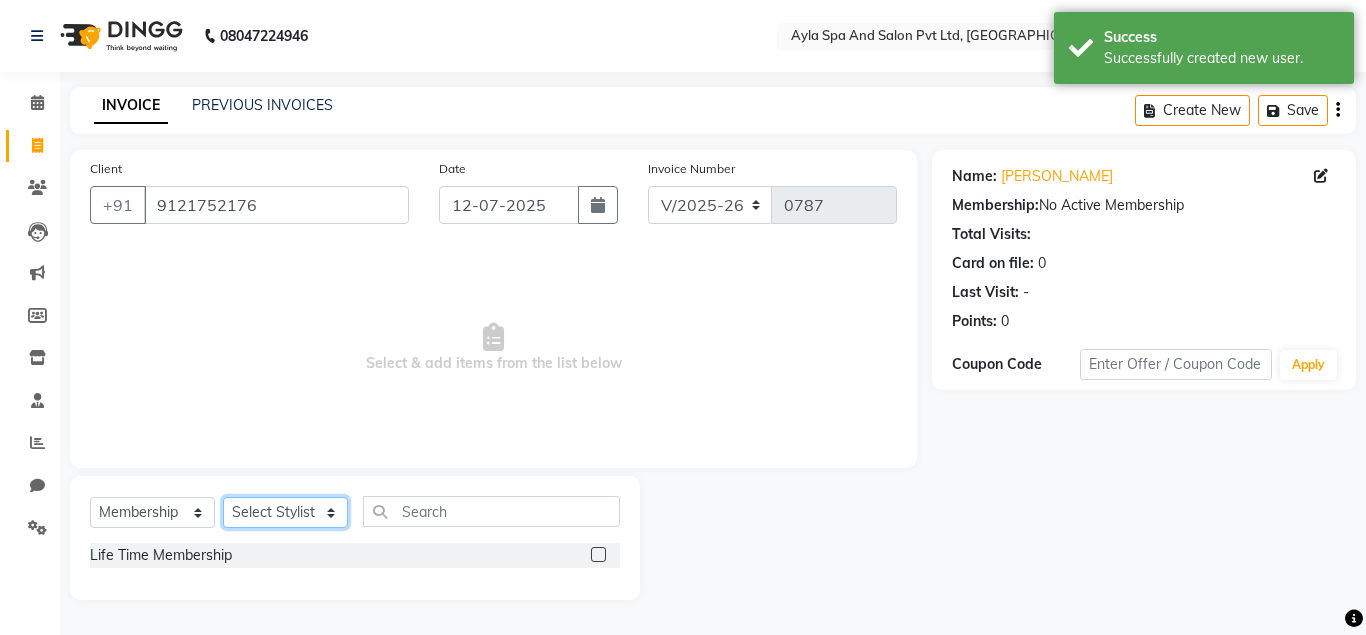 click on "Select Stylist Akshit raja Athif meena NAVEEN Neelima Renuka Silpa" 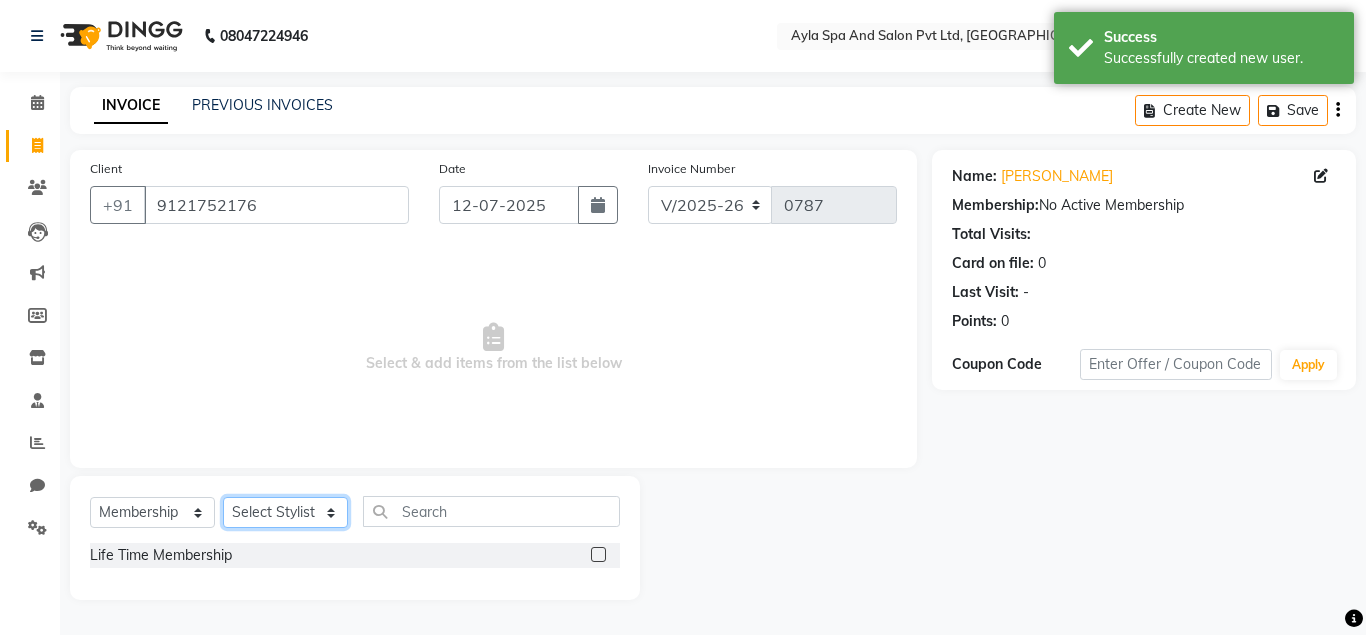 select on "80482" 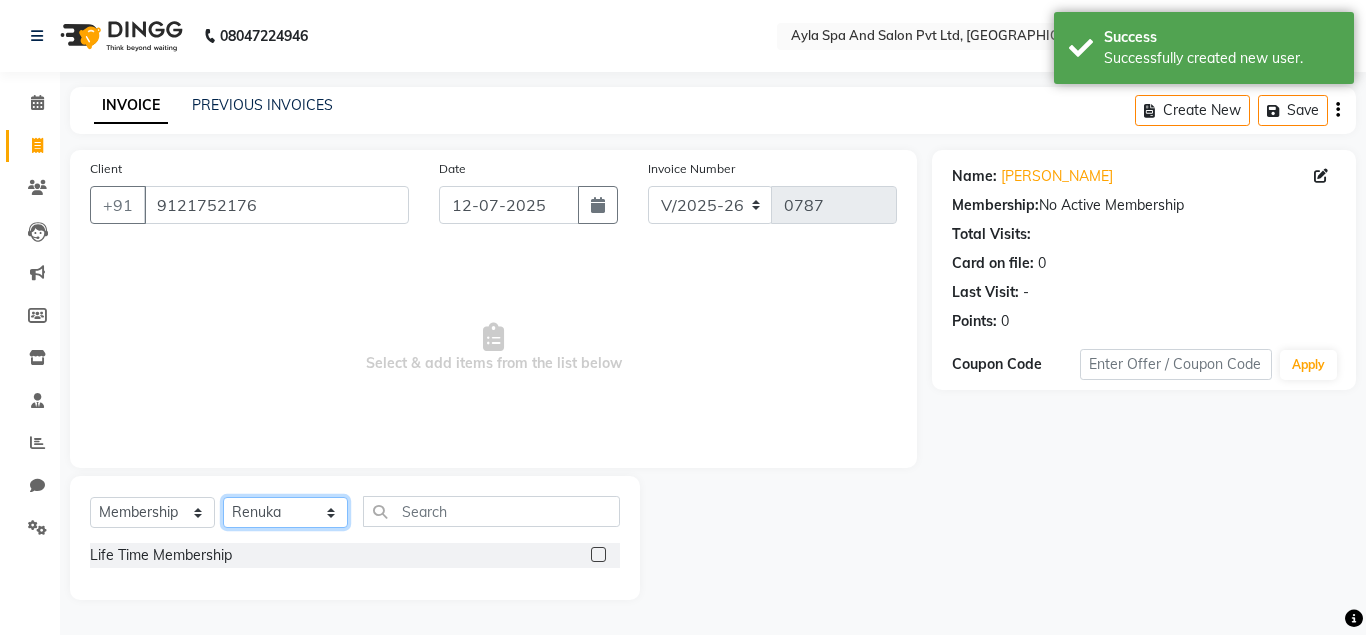 click on "Renuka" 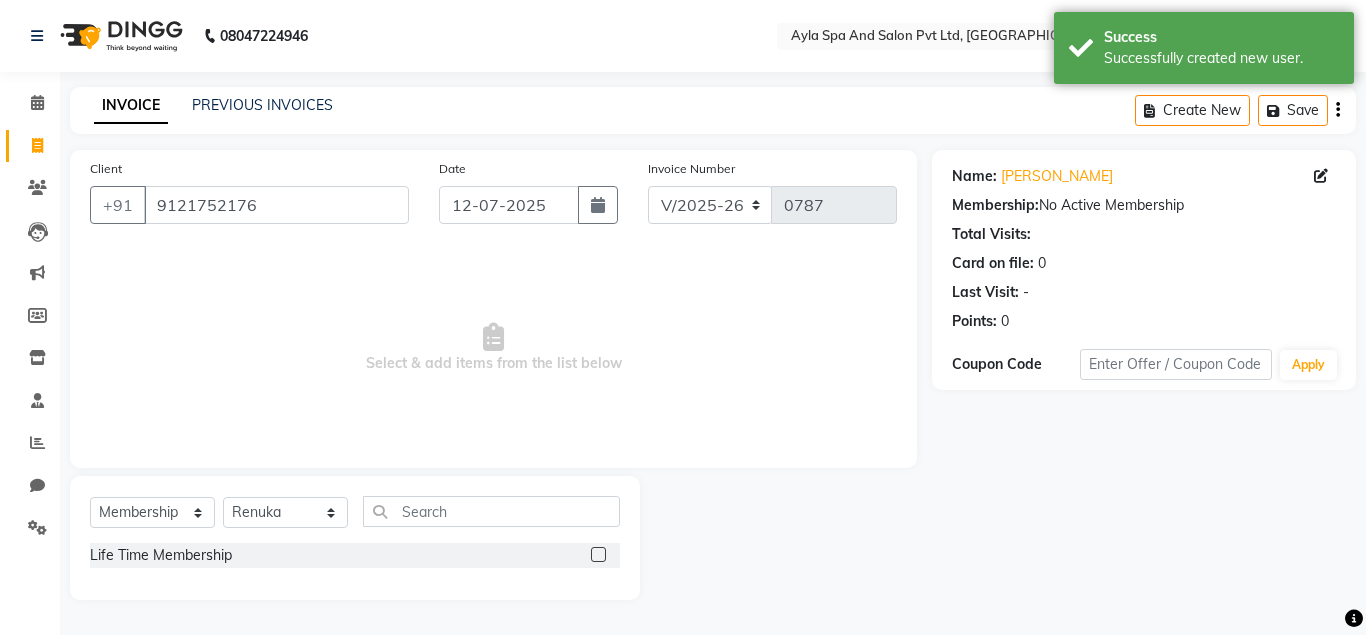 click 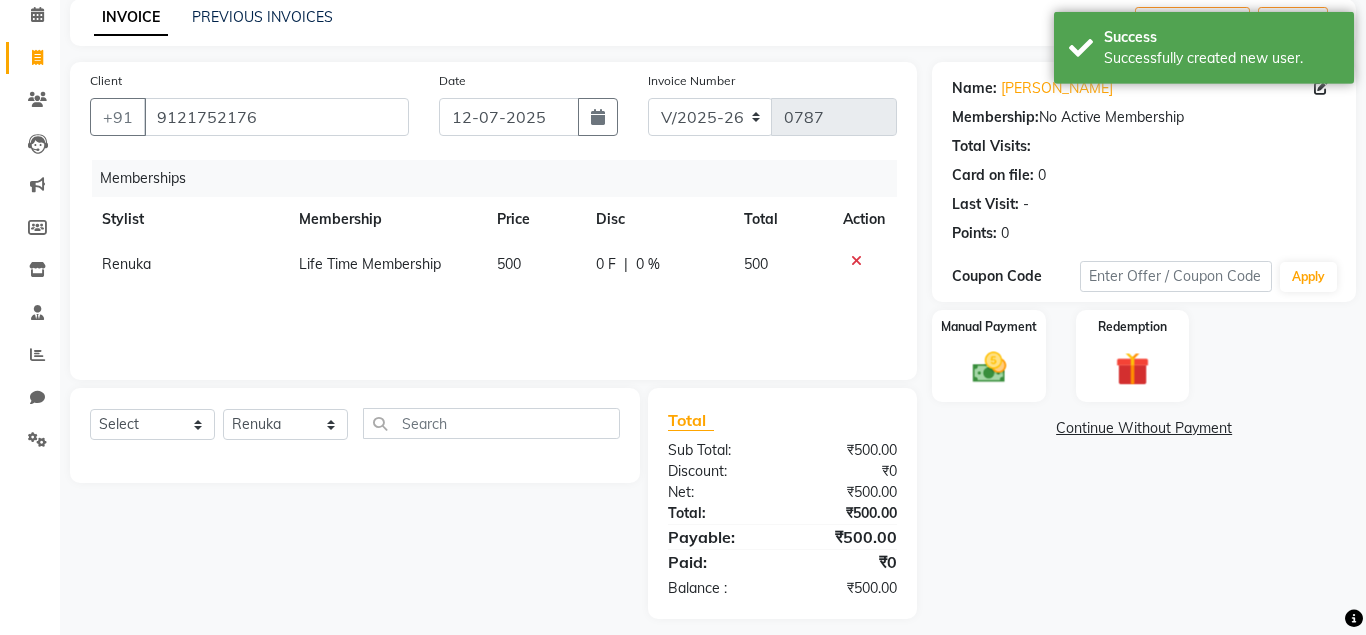 scroll, scrollTop: 102, scrollLeft: 0, axis: vertical 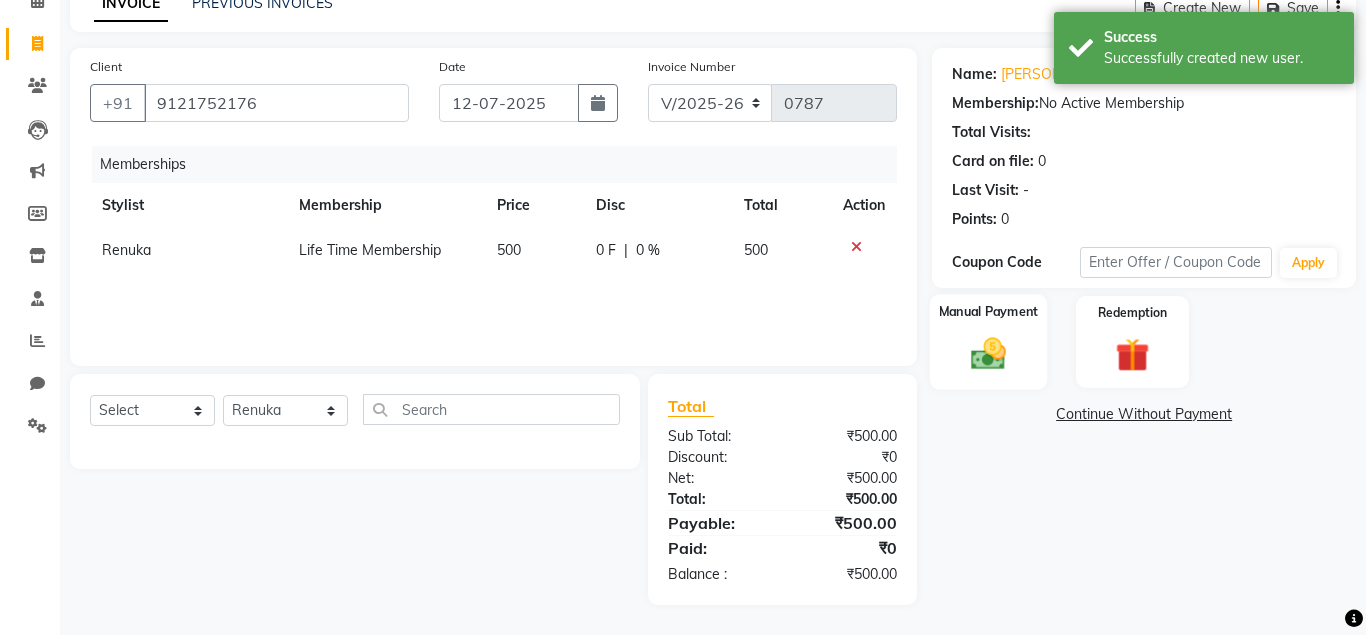 click 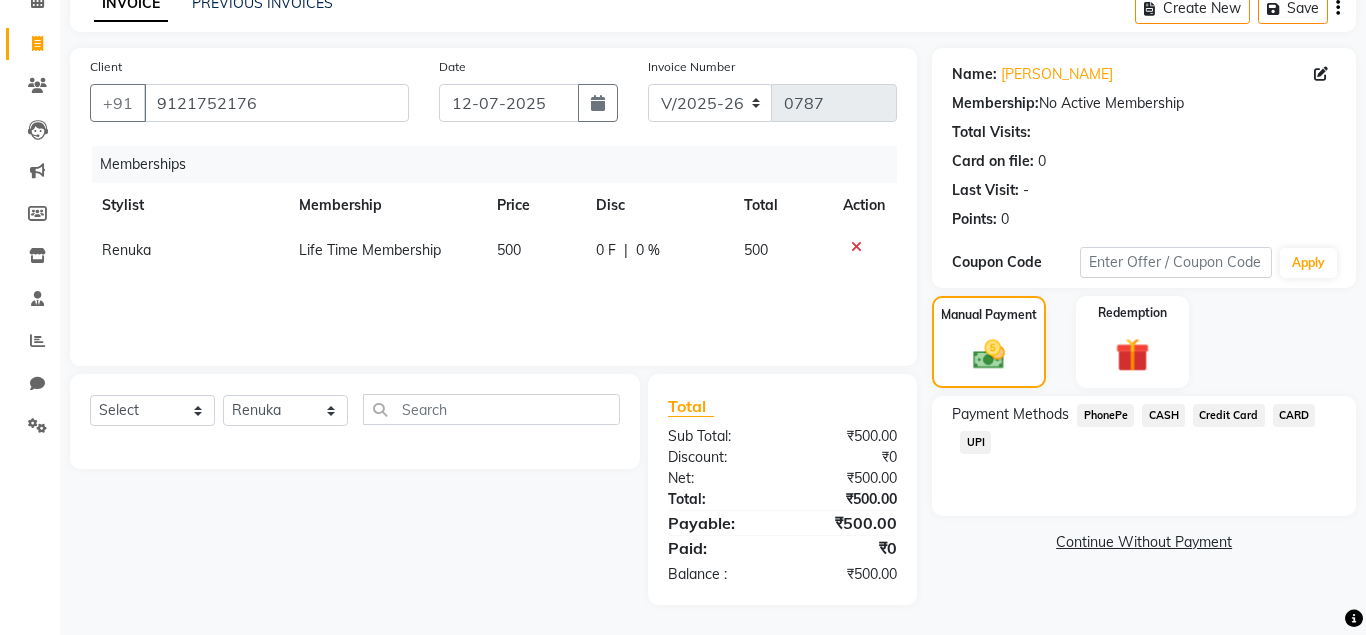 click on "UPI" 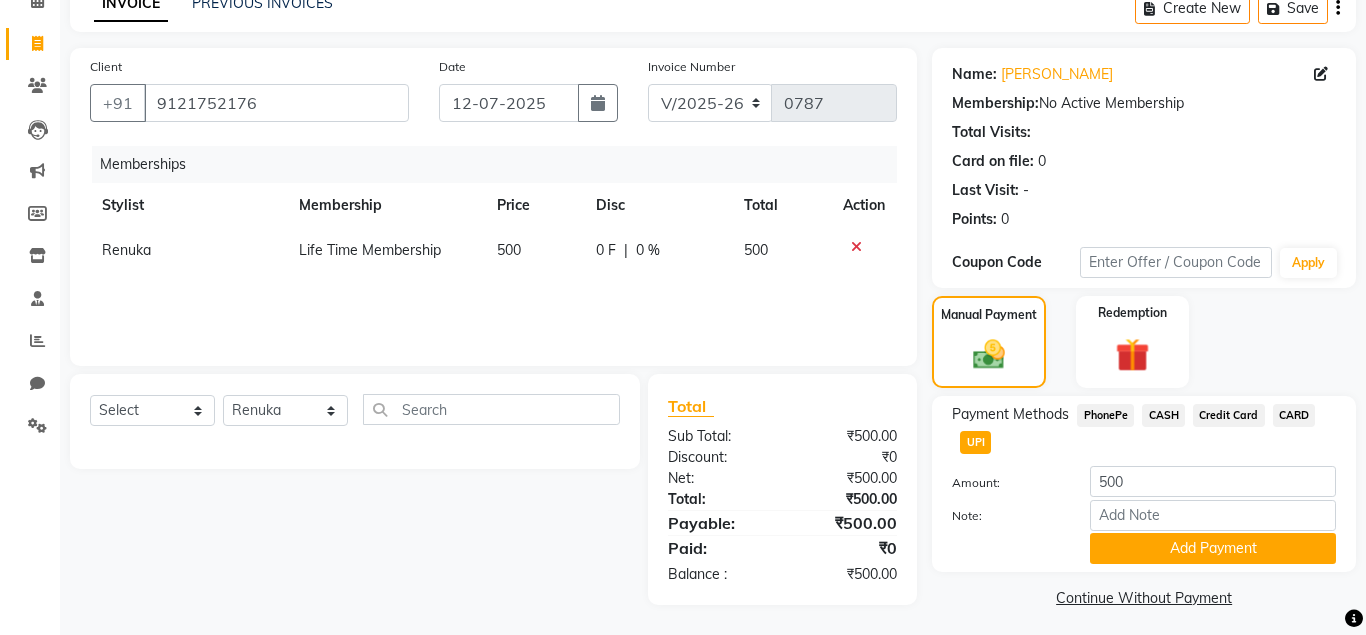 click on "UPI" 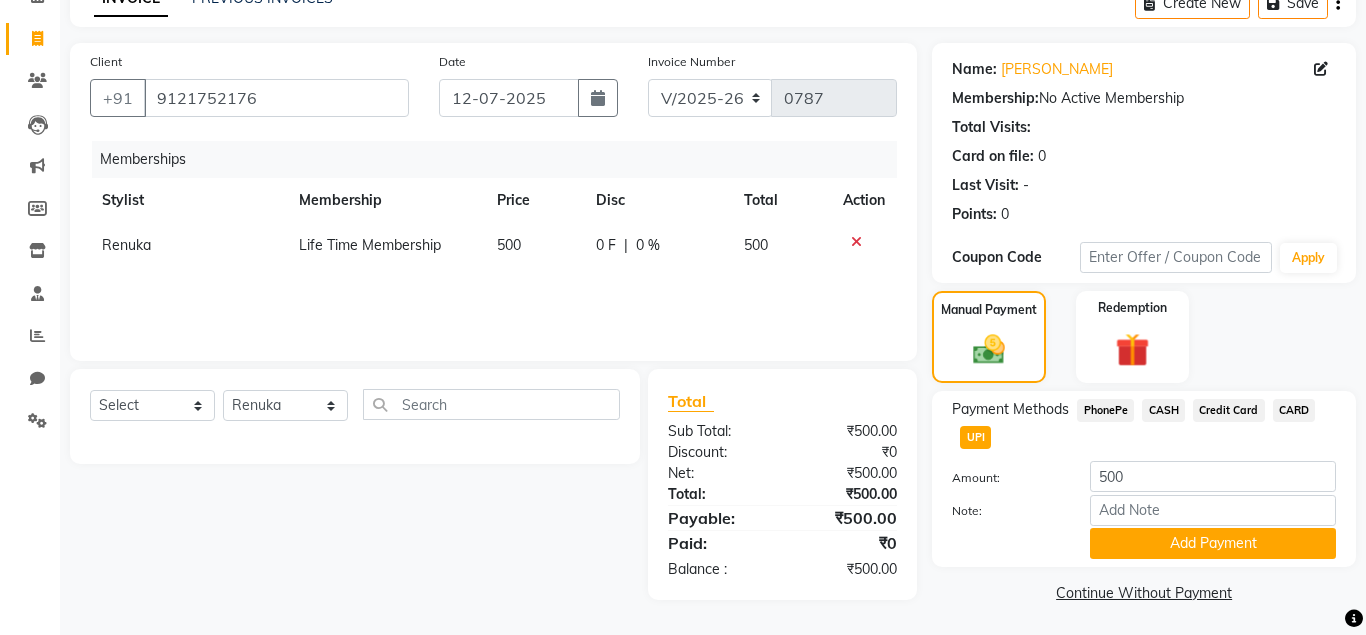scroll, scrollTop: 109, scrollLeft: 0, axis: vertical 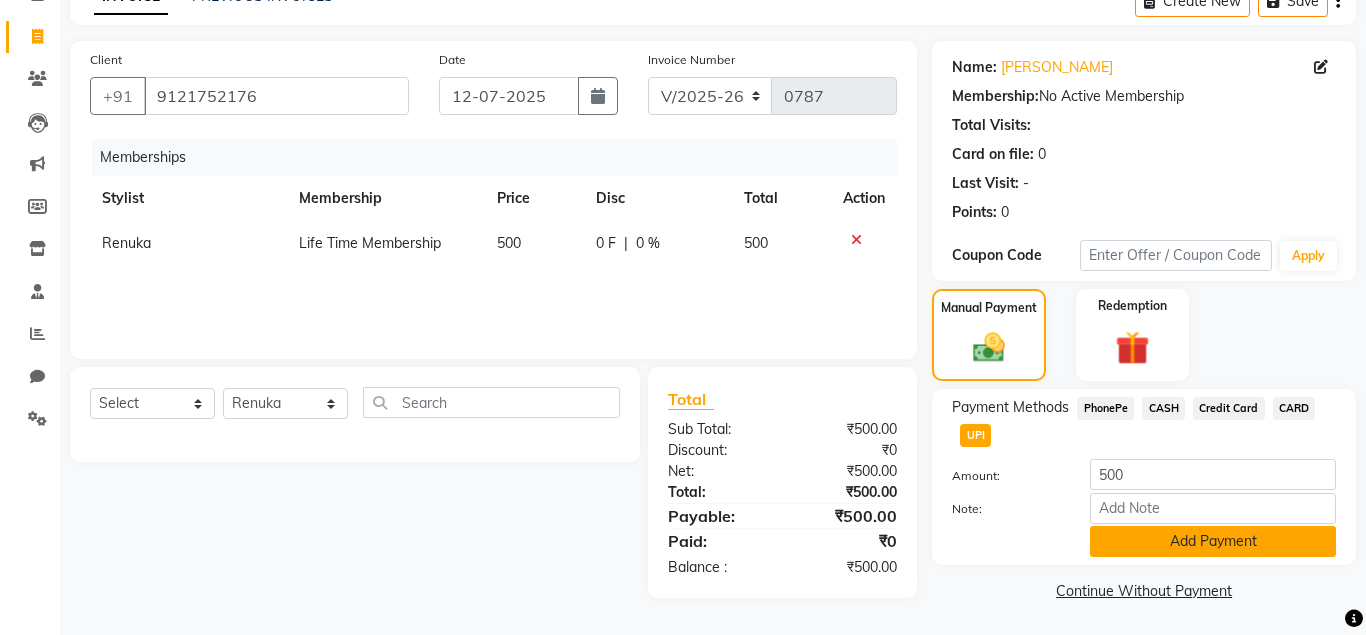 click on "Add Payment" 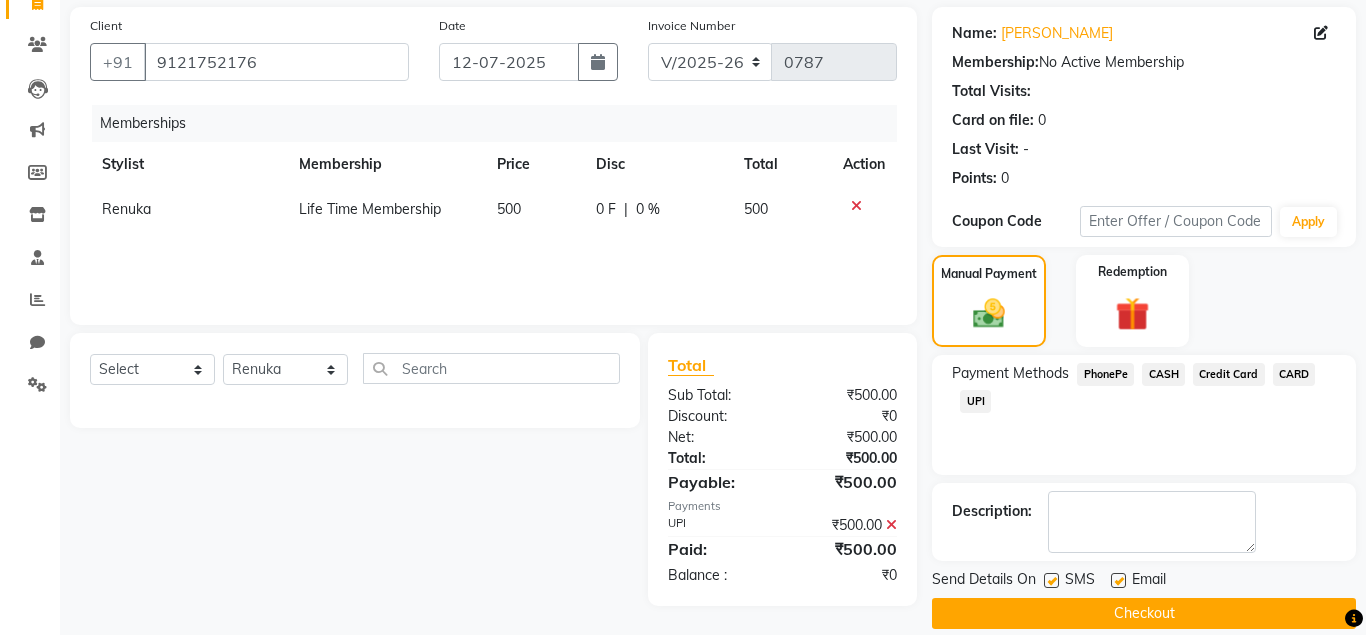 scroll, scrollTop: 167, scrollLeft: 0, axis: vertical 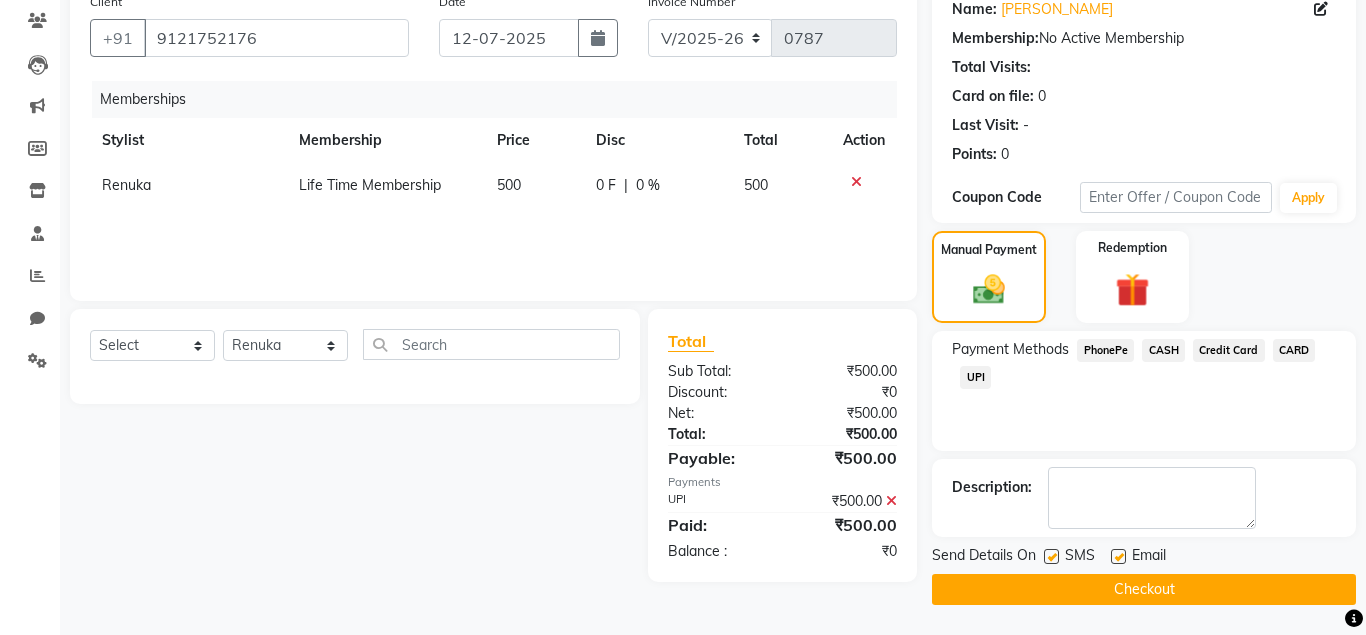 click 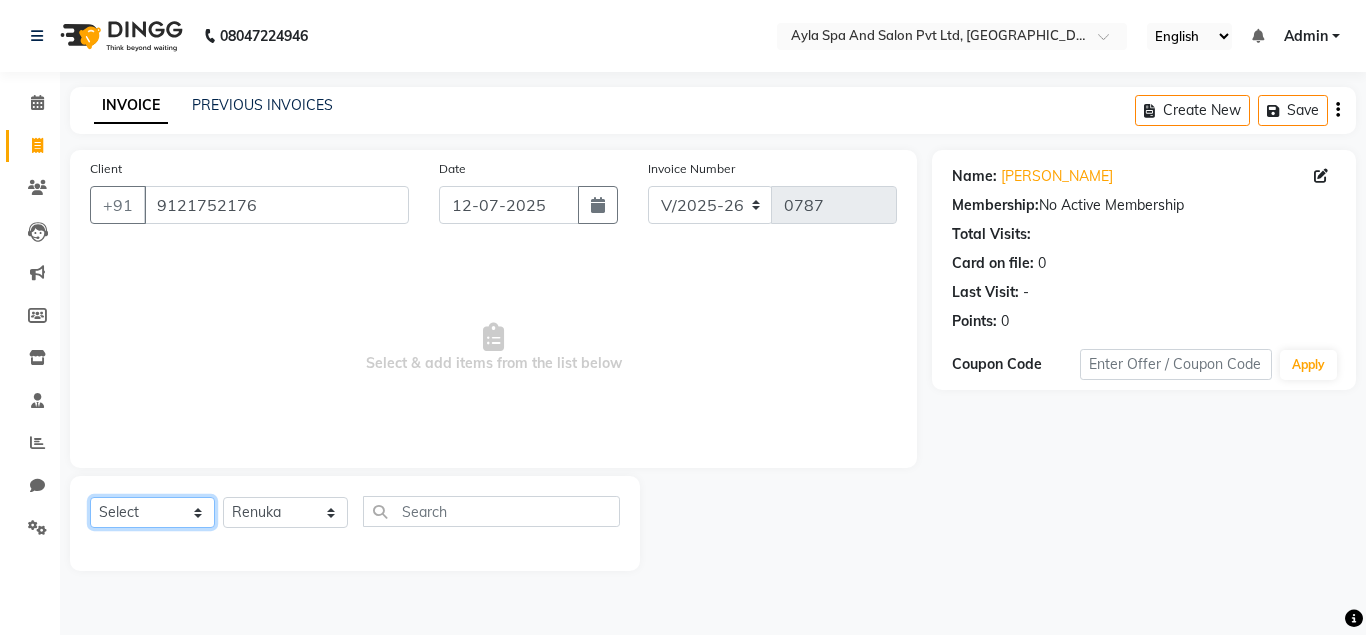 click on "Select  Service  Product  Membership  Package Voucher Prepaid Gift Card" 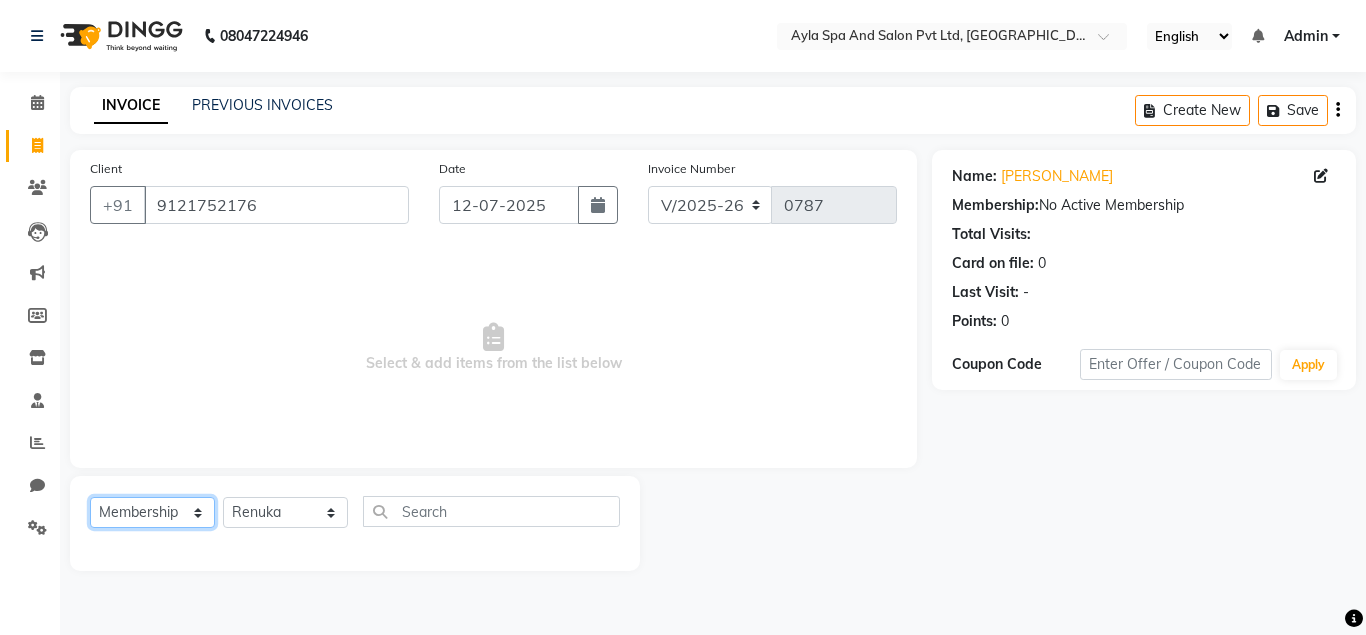 click on "Membership" 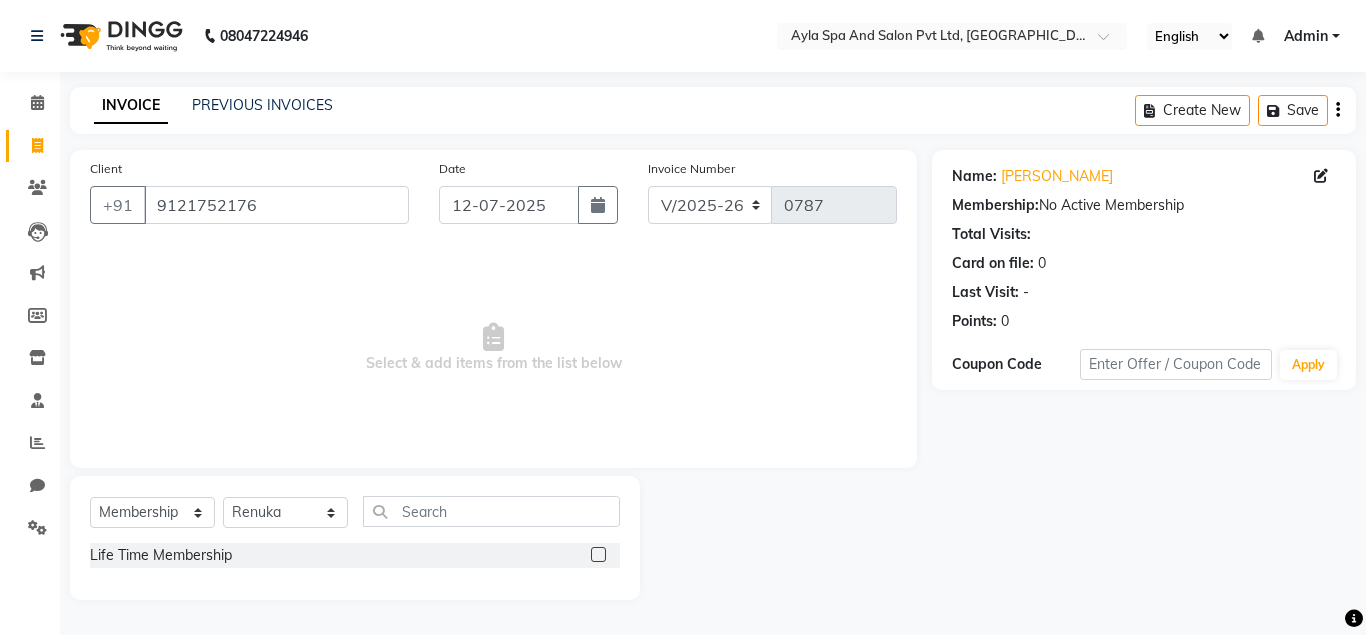 click 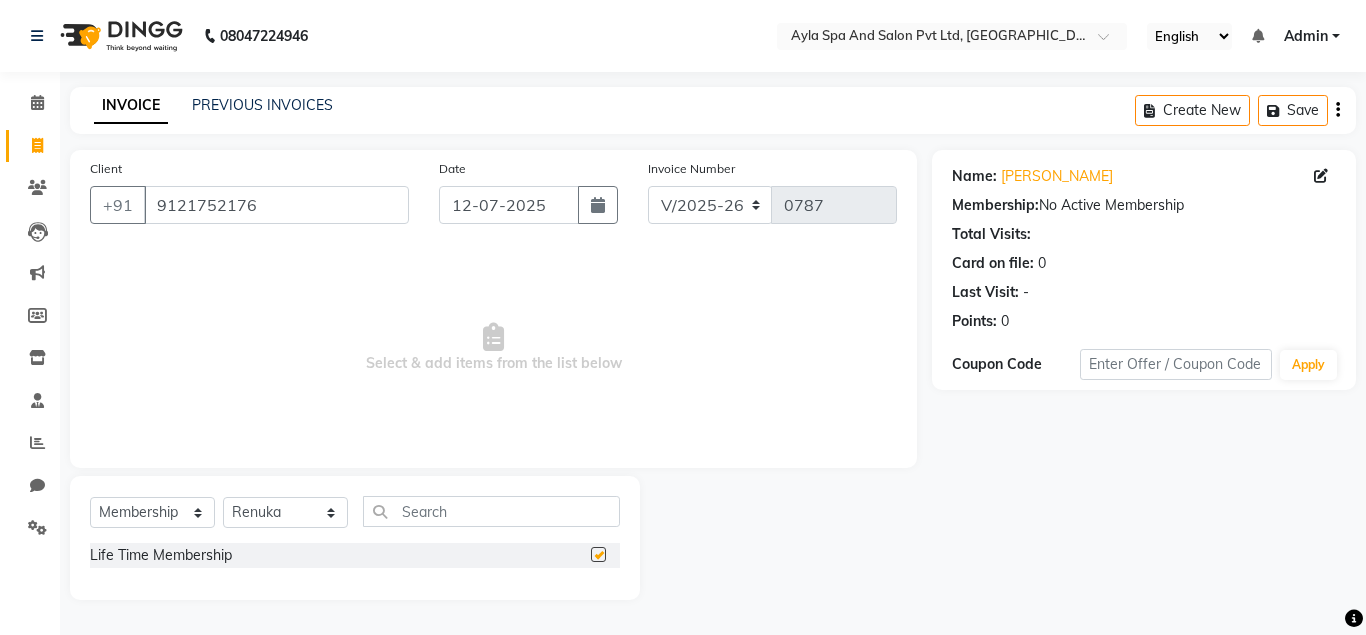 select on "select" 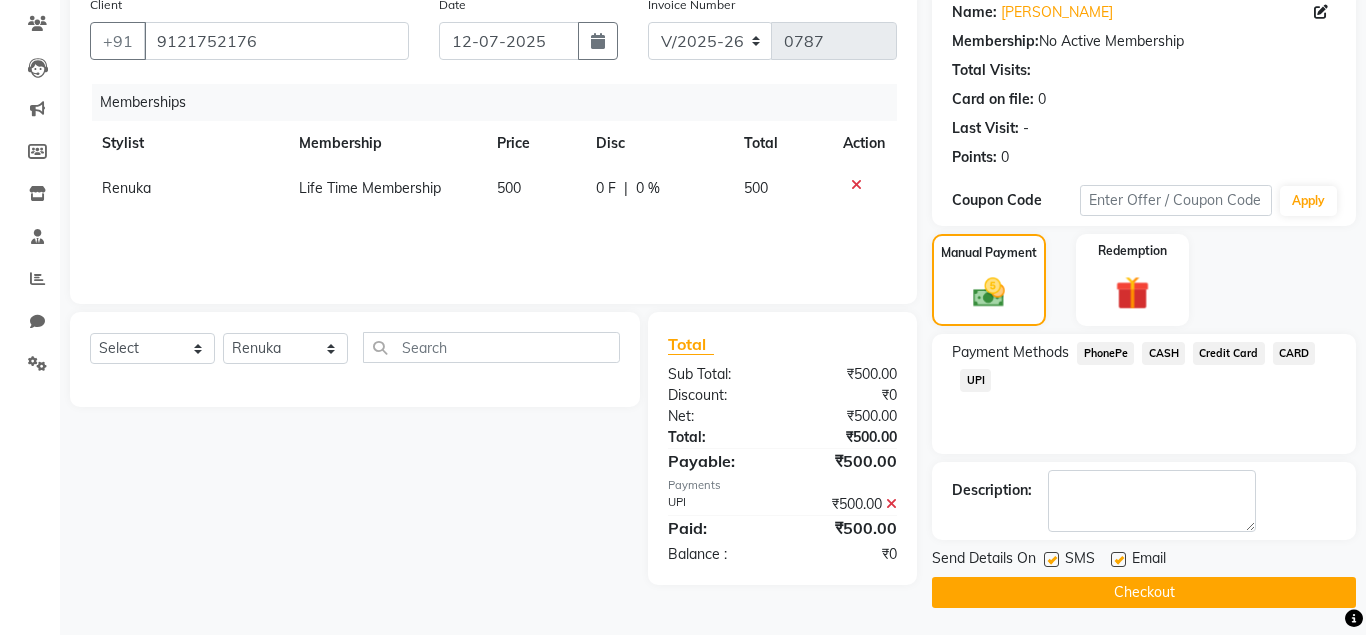 scroll, scrollTop: 167, scrollLeft: 0, axis: vertical 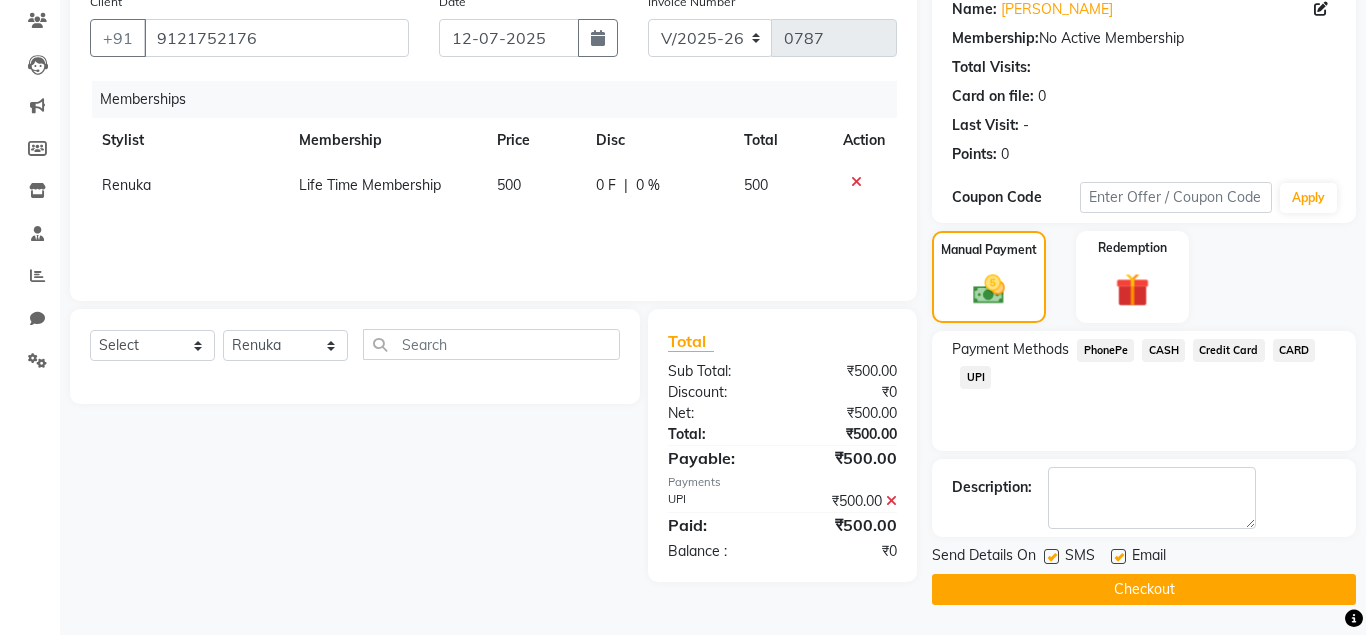 click 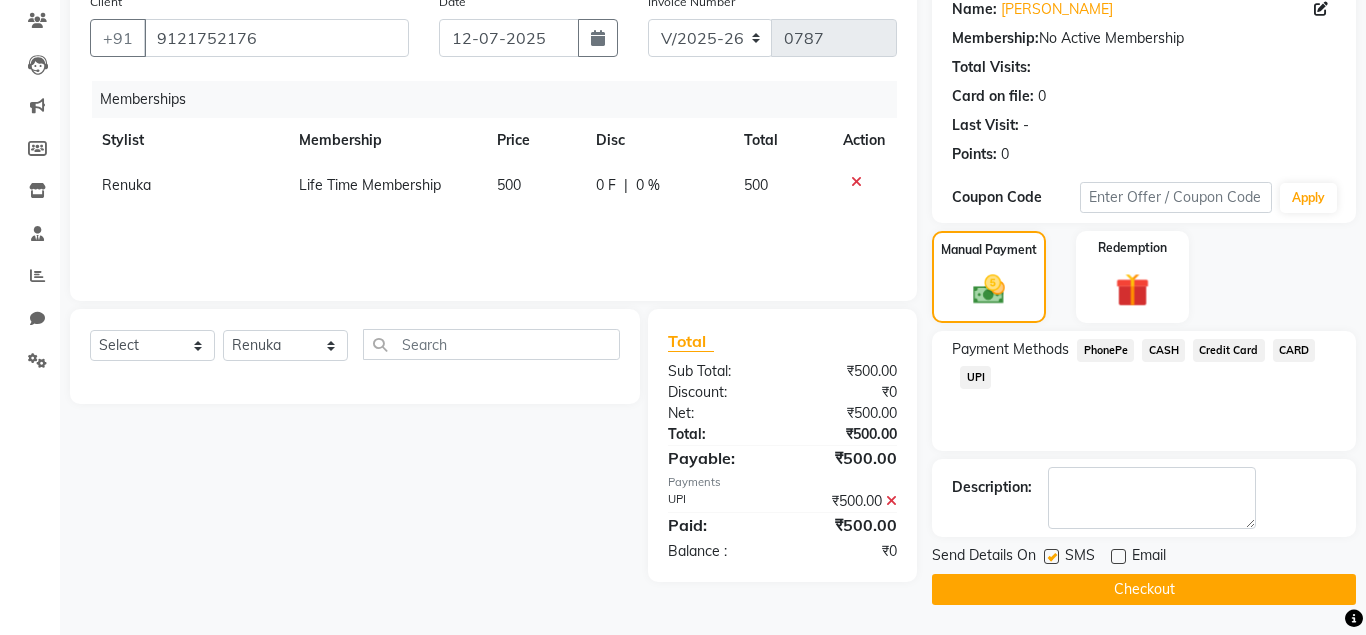 click on "Checkout" 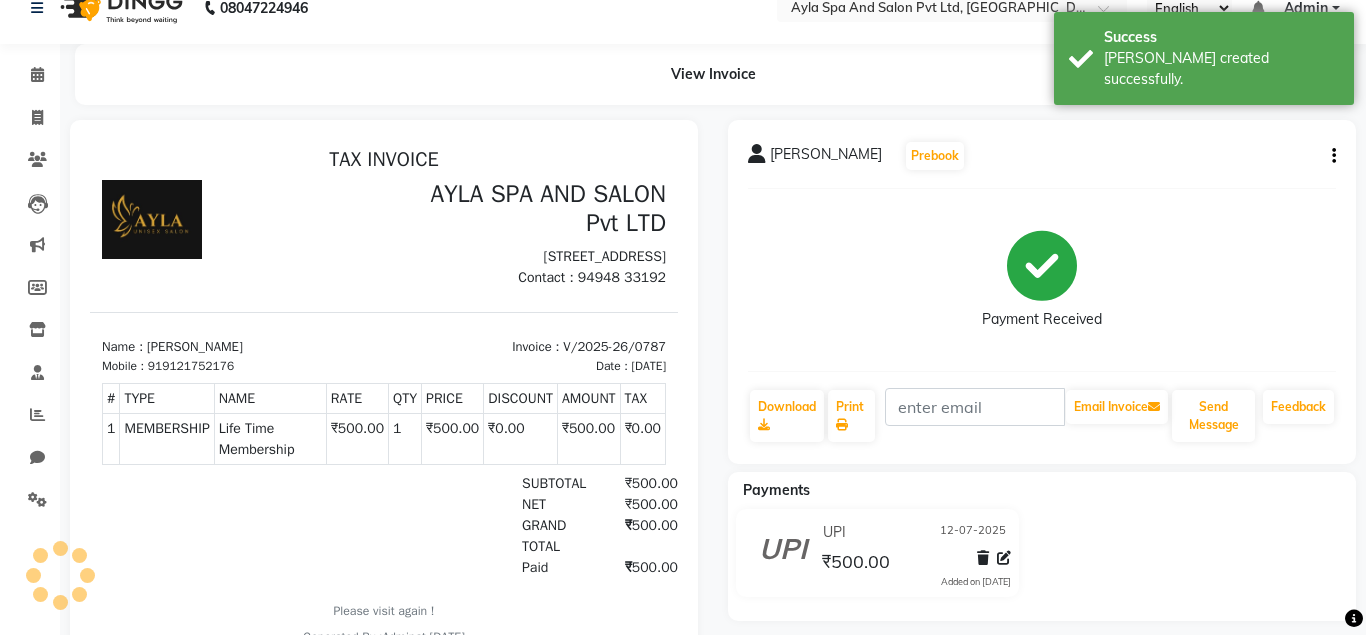 scroll, scrollTop: 0, scrollLeft: 0, axis: both 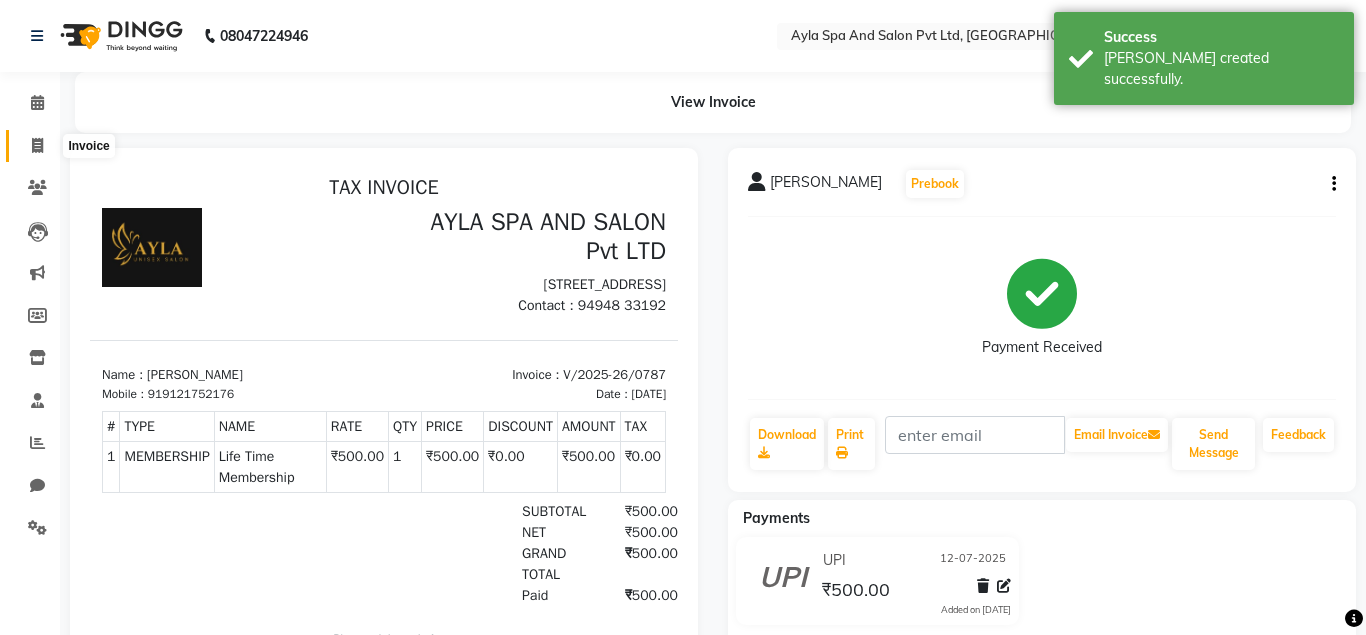 click 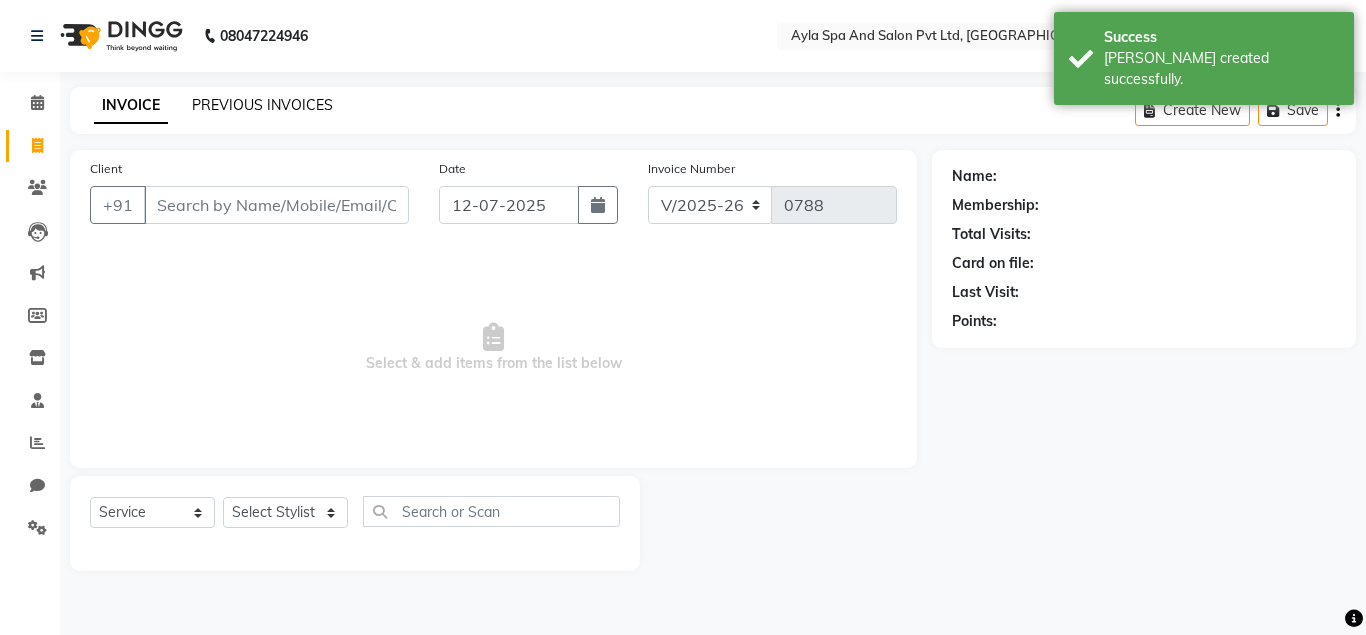 click on "PREVIOUS INVOICES" 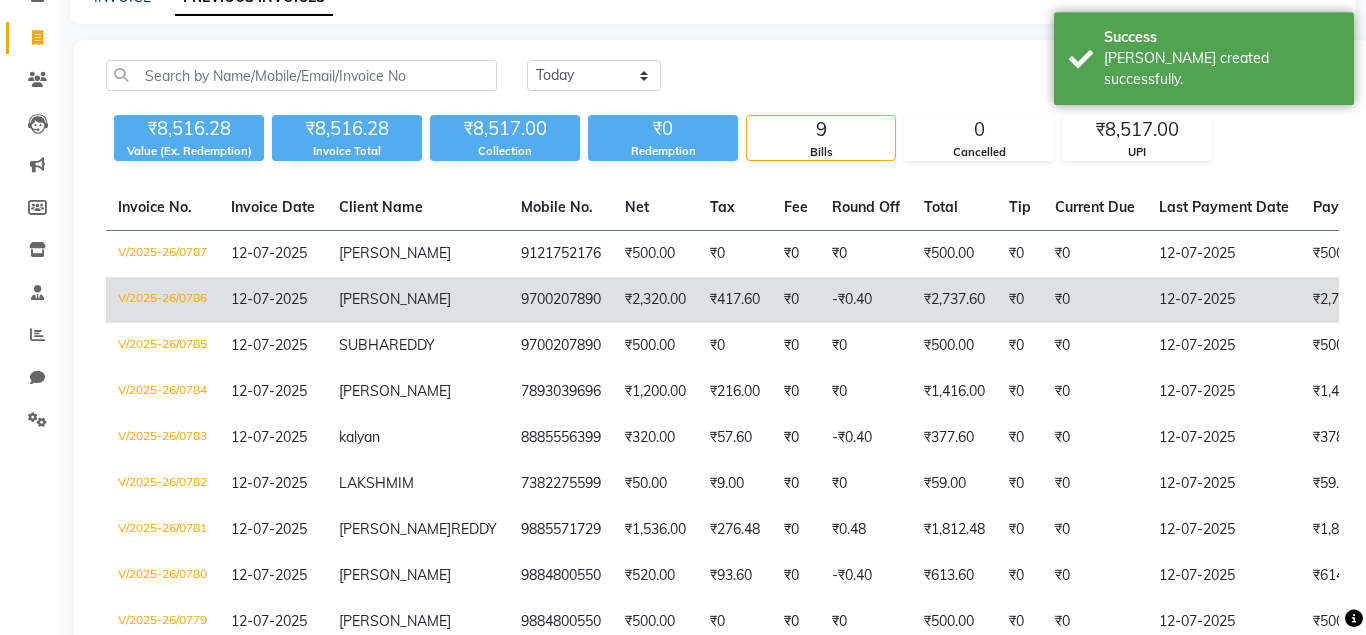 scroll, scrollTop: 43, scrollLeft: 0, axis: vertical 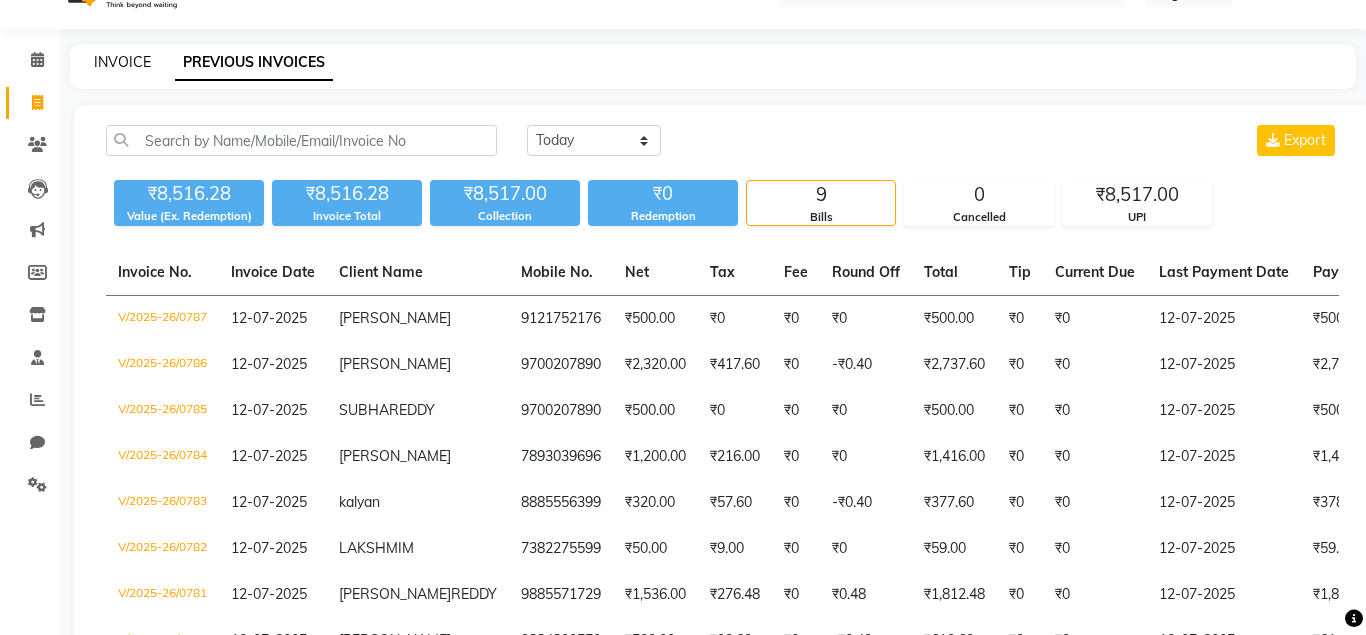 click on "INVOICE" 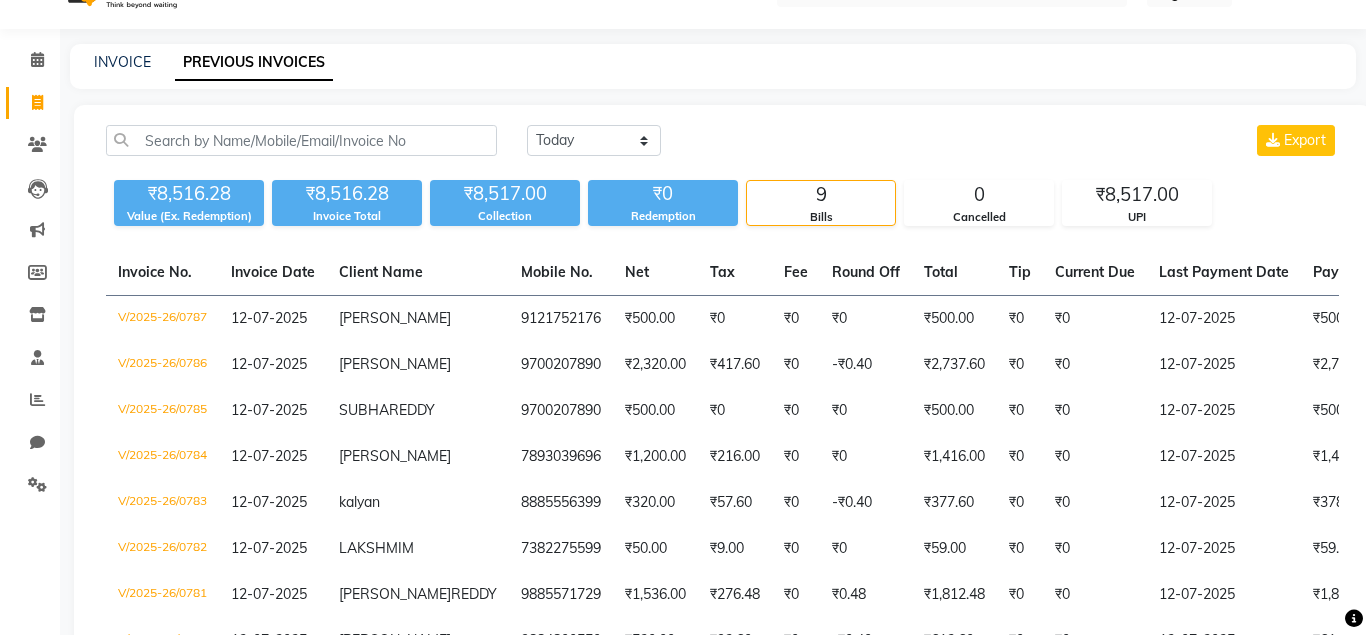 select on "service" 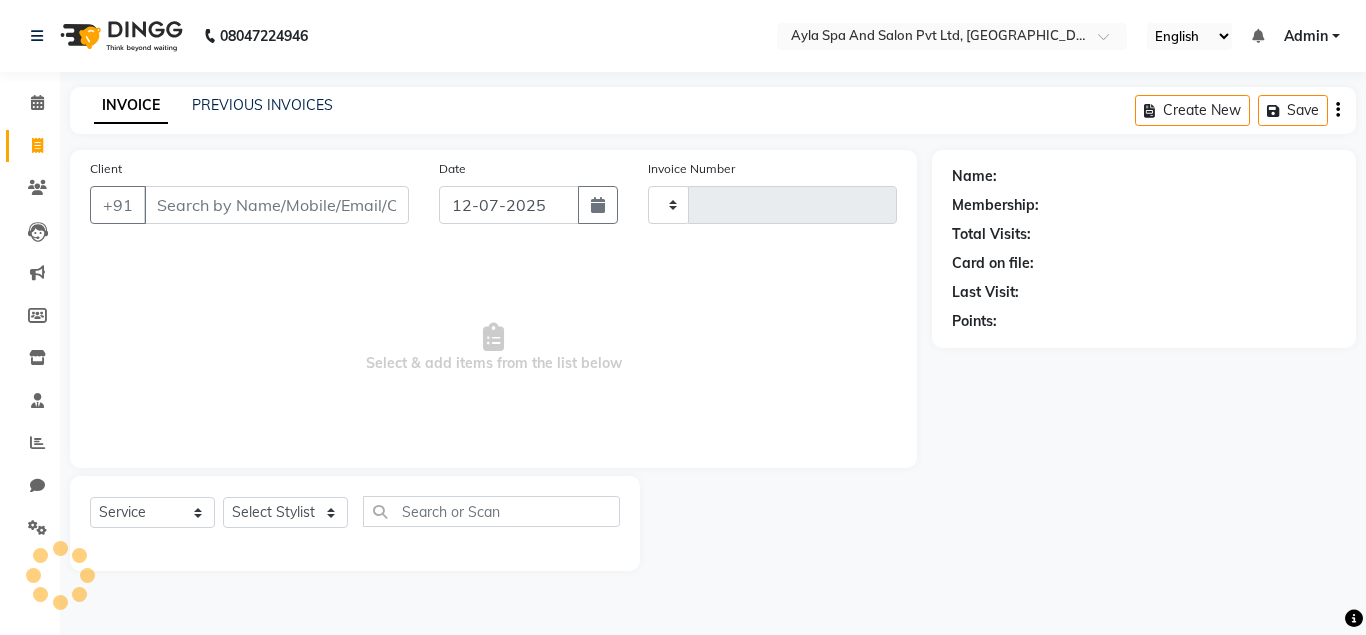 type on "0788" 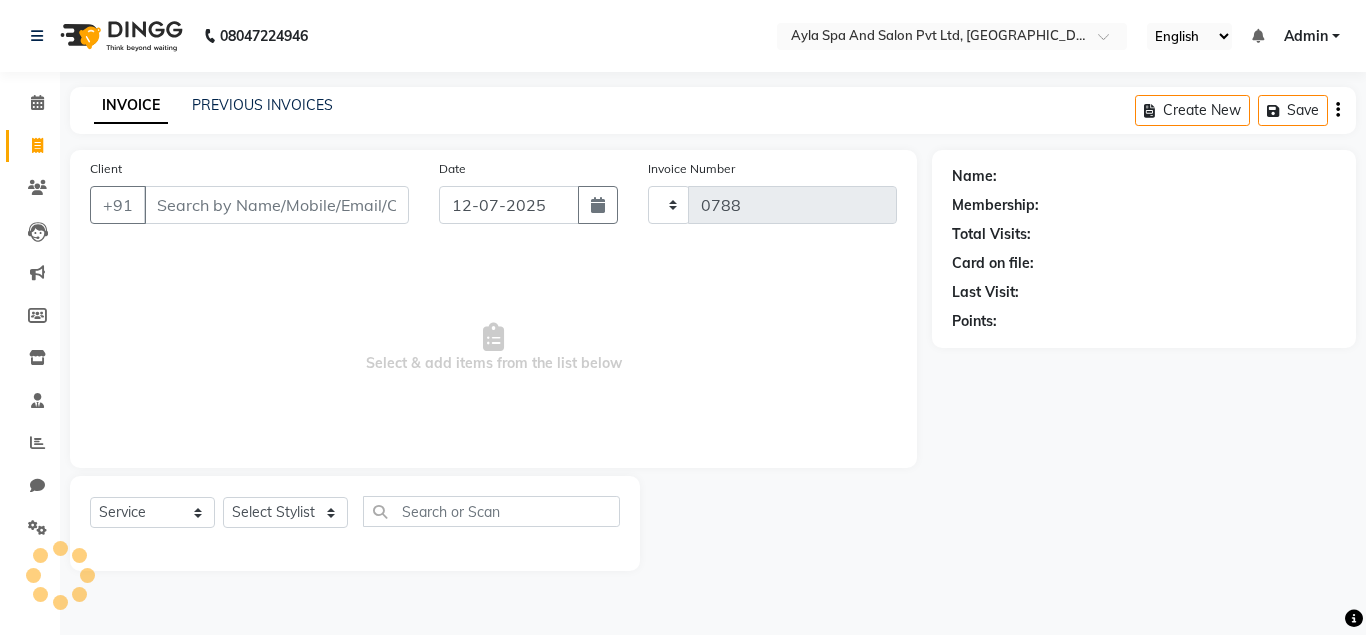 scroll, scrollTop: 0, scrollLeft: 0, axis: both 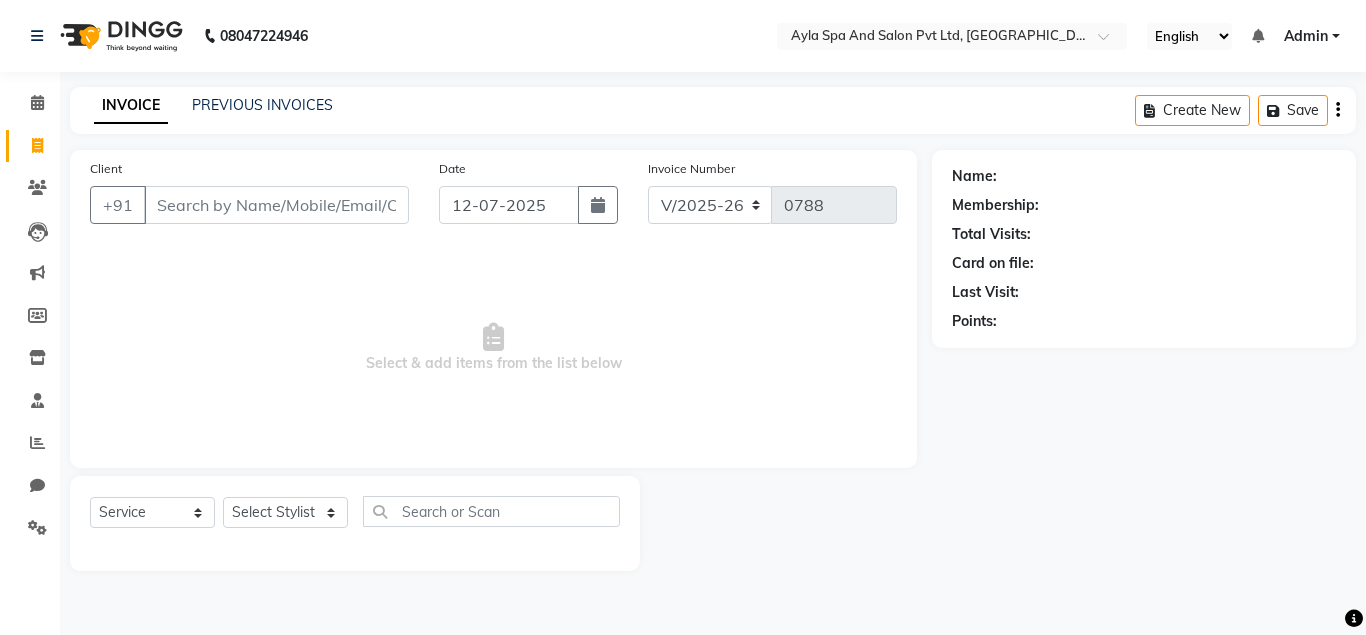 click on "Client" at bounding box center (276, 205) 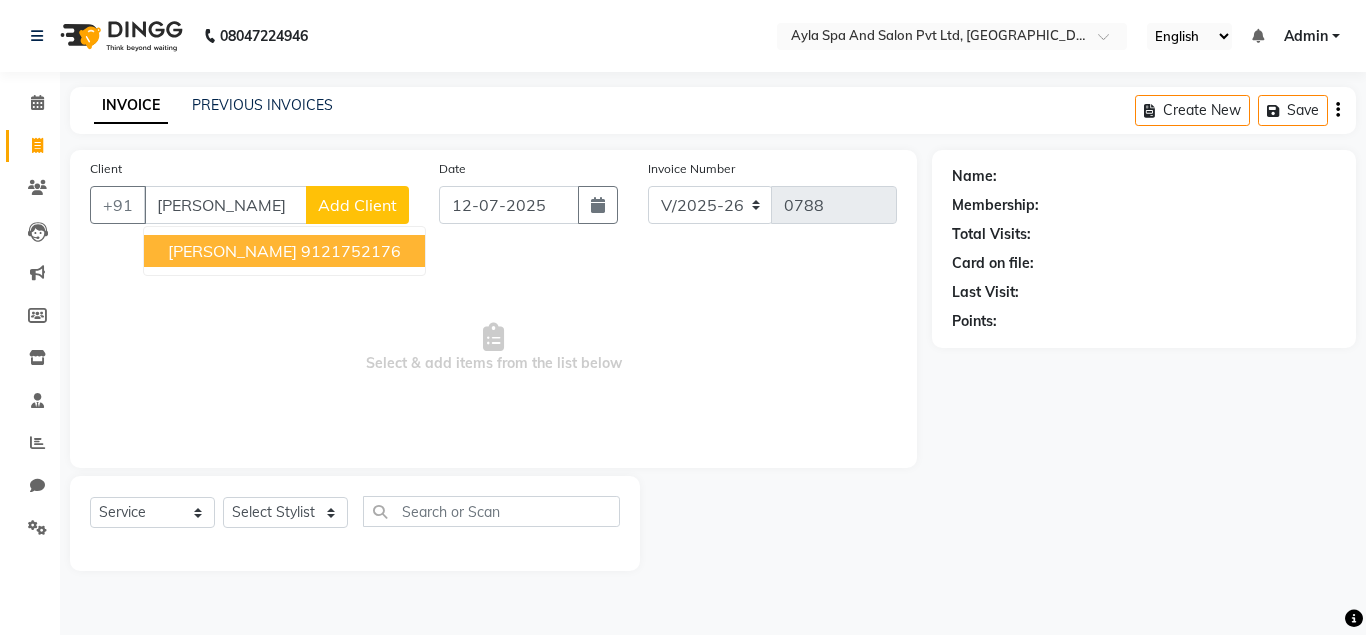 click on "[PERSON_NAME]" at bounding box center [232, 251] 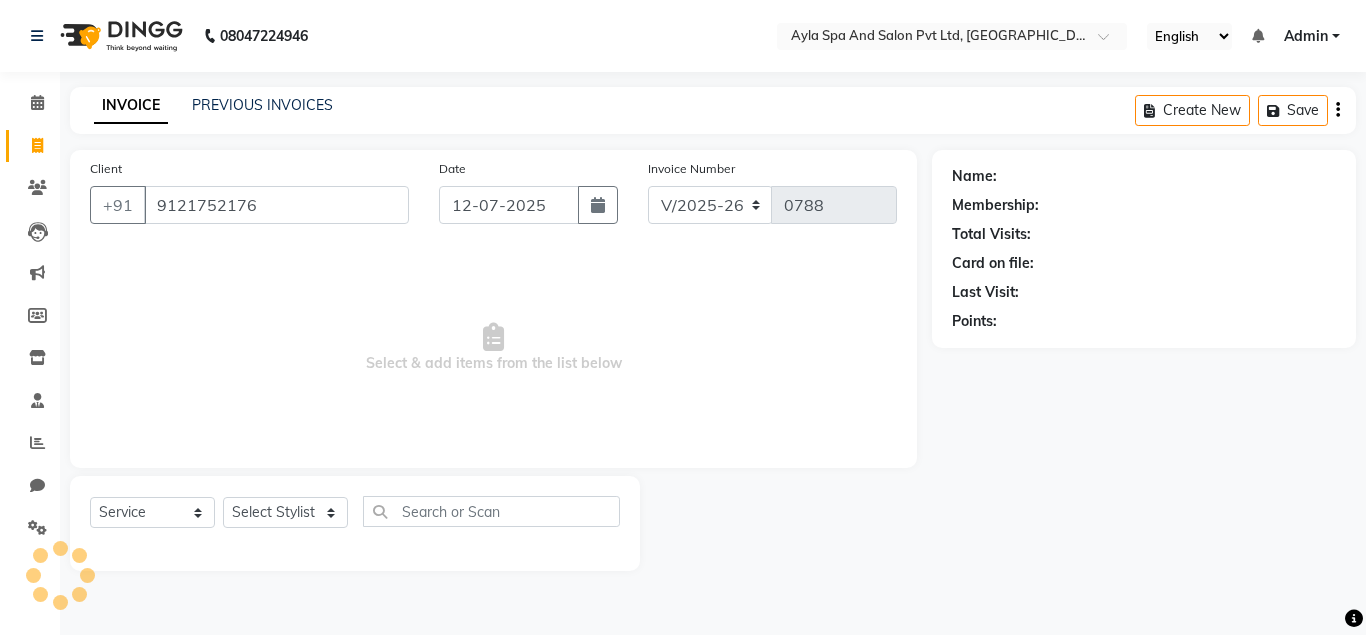 type on "9121752176" 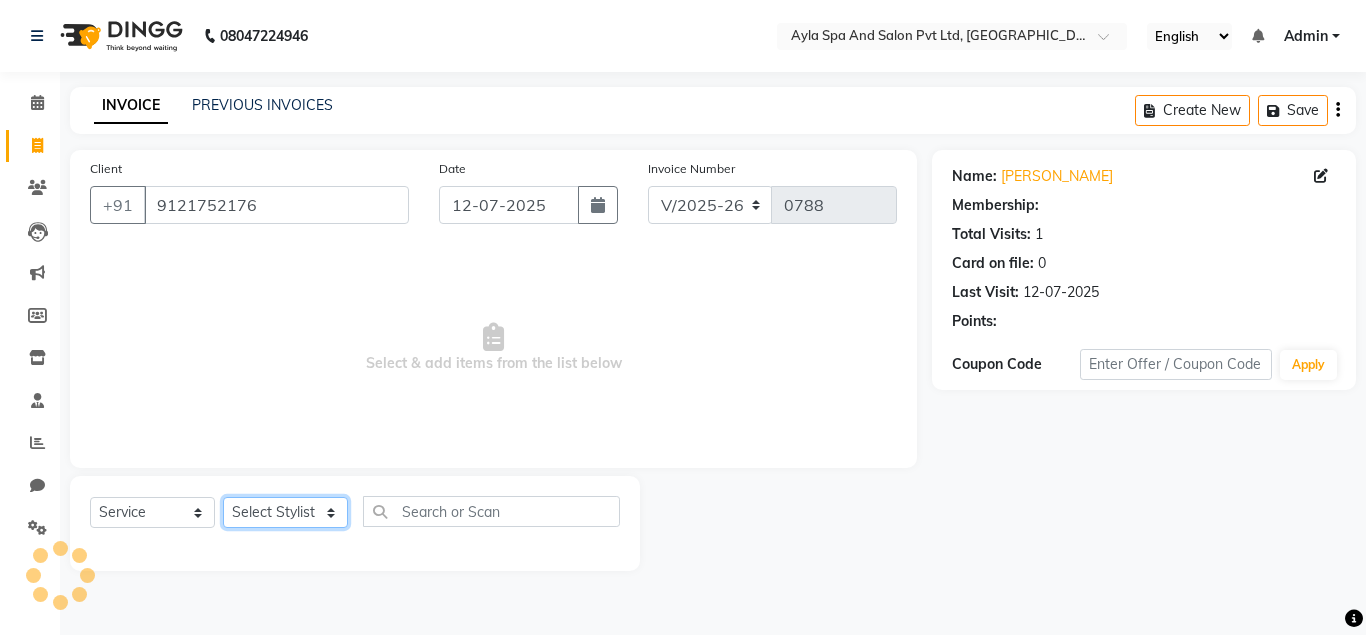 click on "Select Stylist Akshit raja Athif meena NAVEEN Neelima Renuka Silpa" 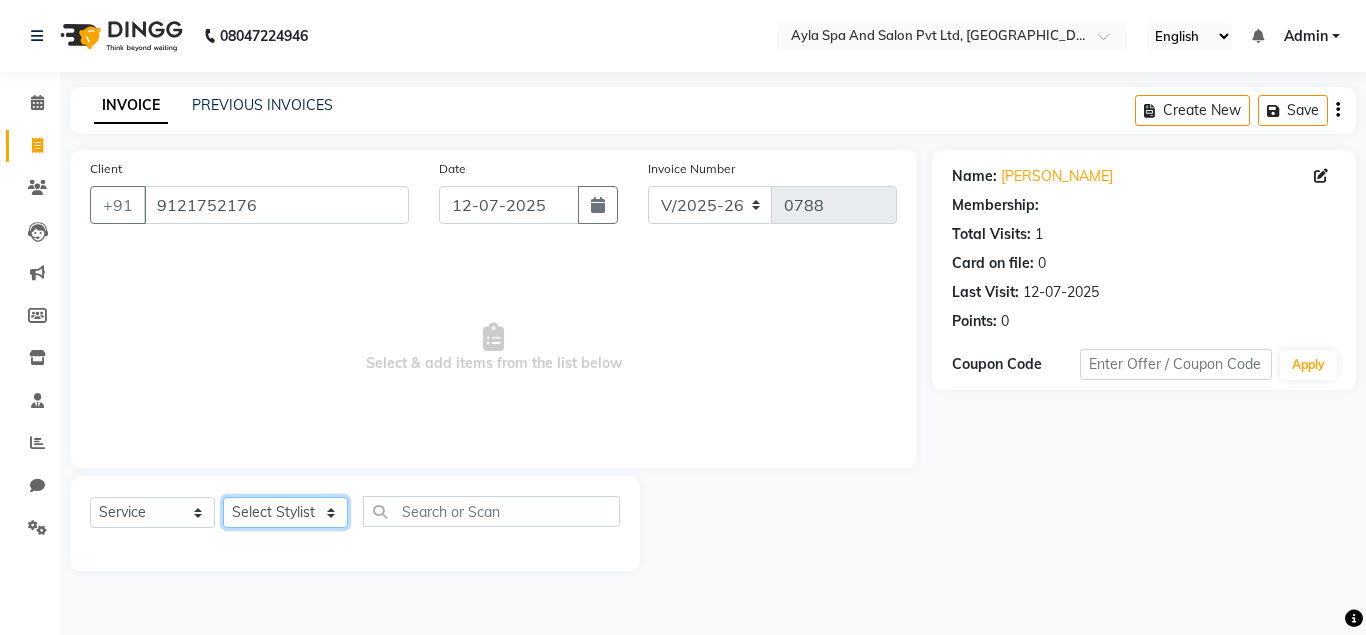 select on "80482" 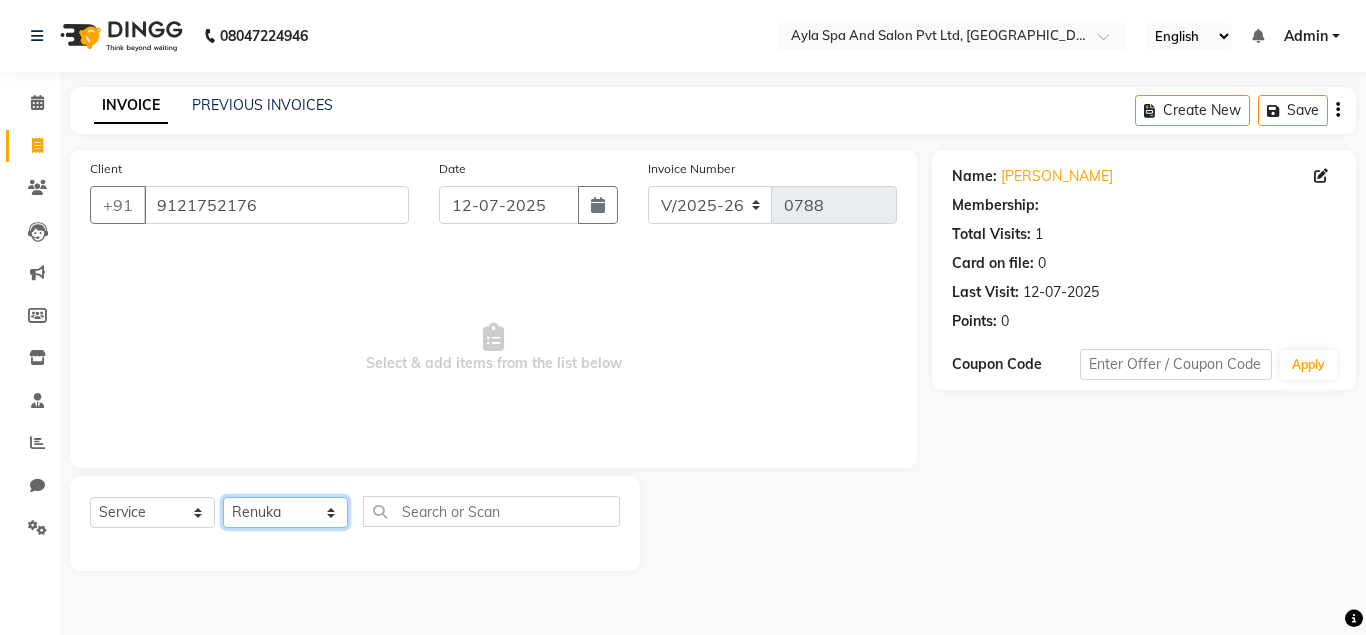click on "Renuka" 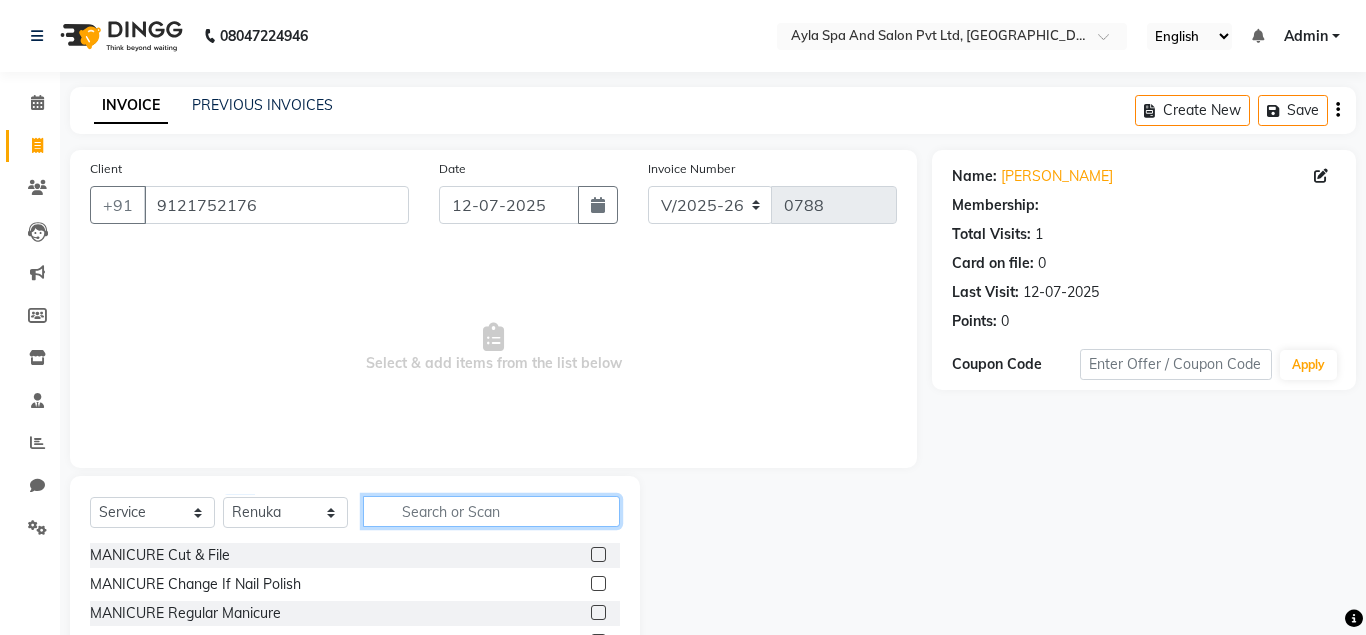 click 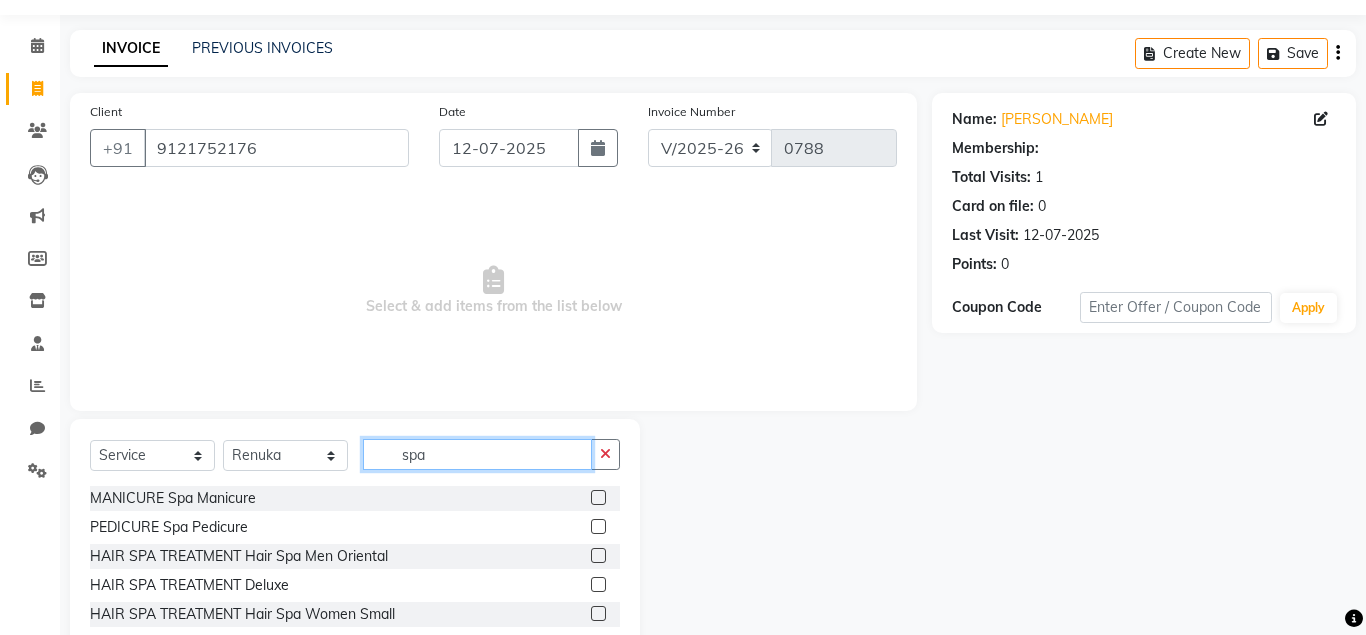 scroll, scrollTop: 102, scrollLeft: 0, axis: vertical 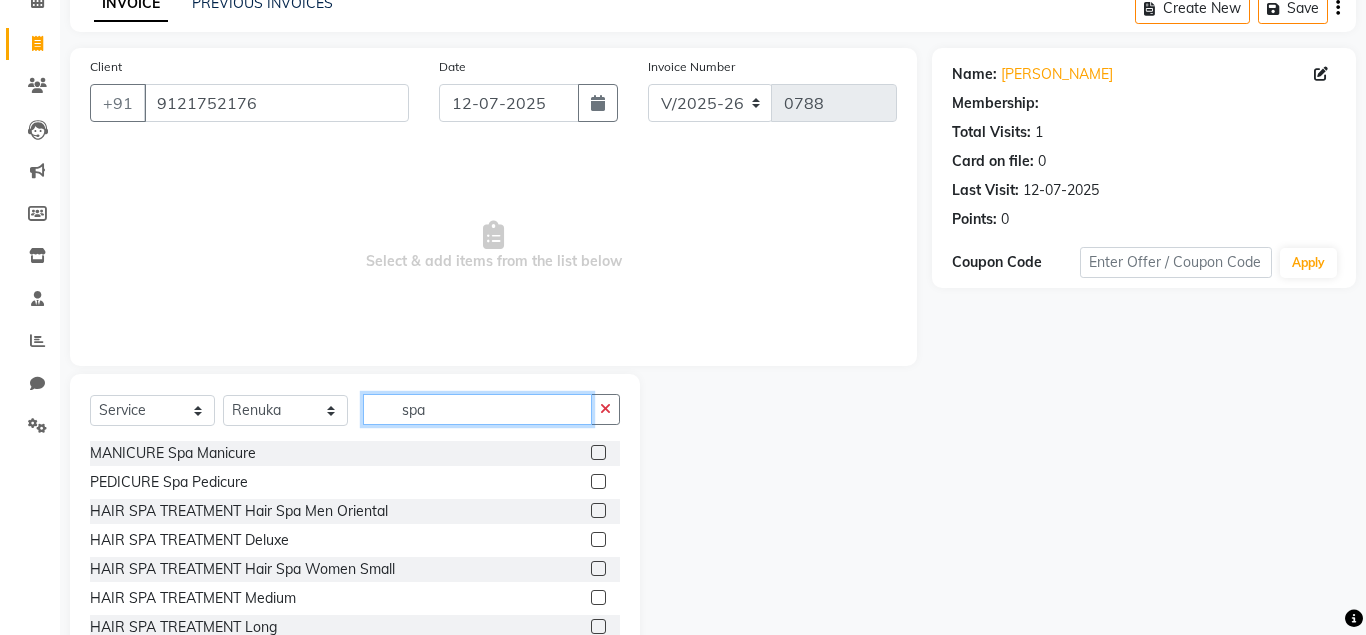 type on "spa" 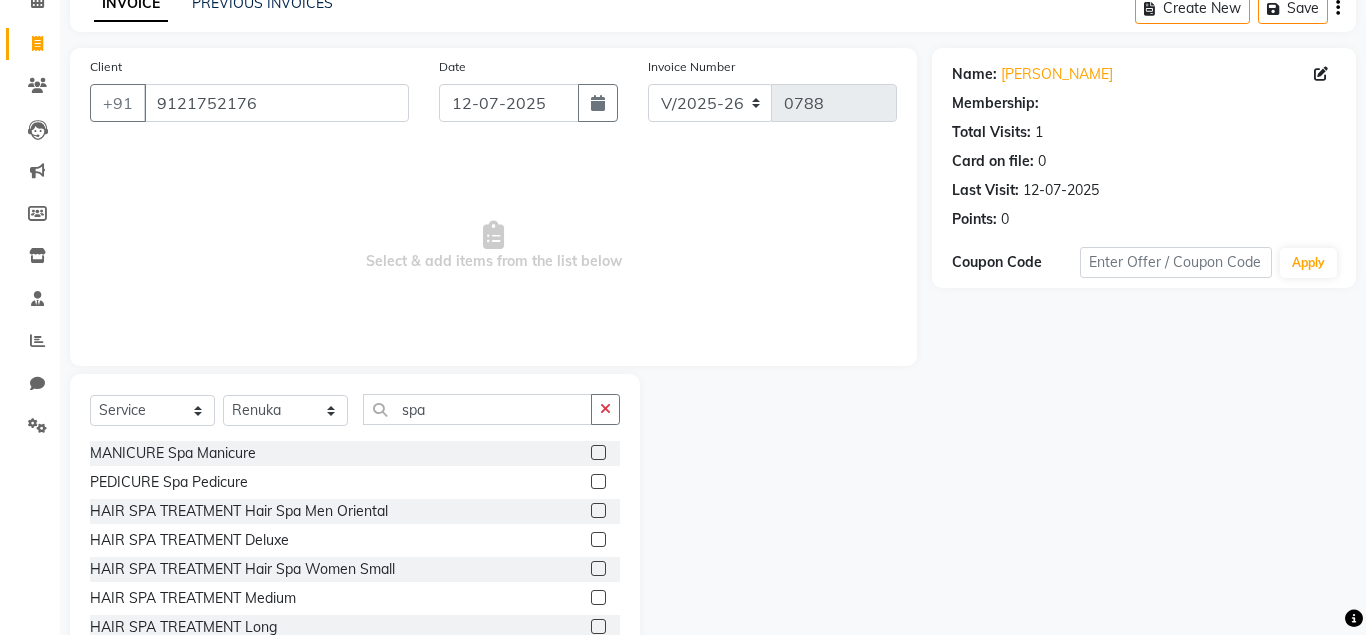 click 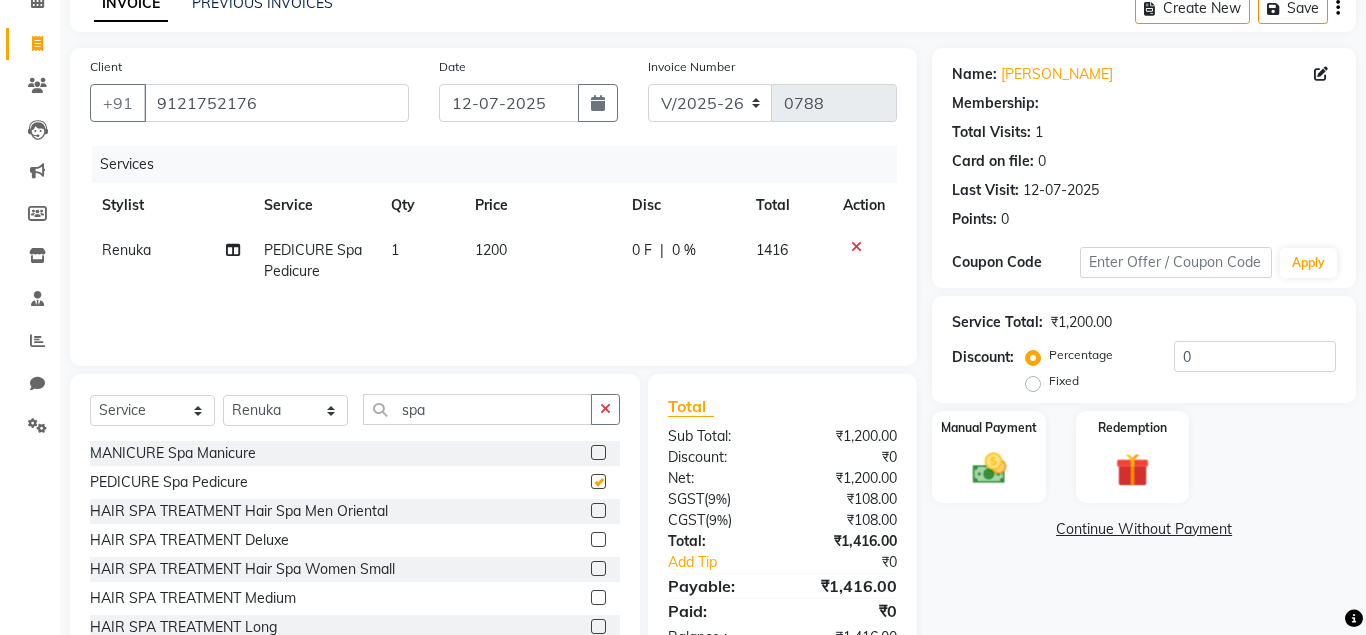 checkbox on "false" 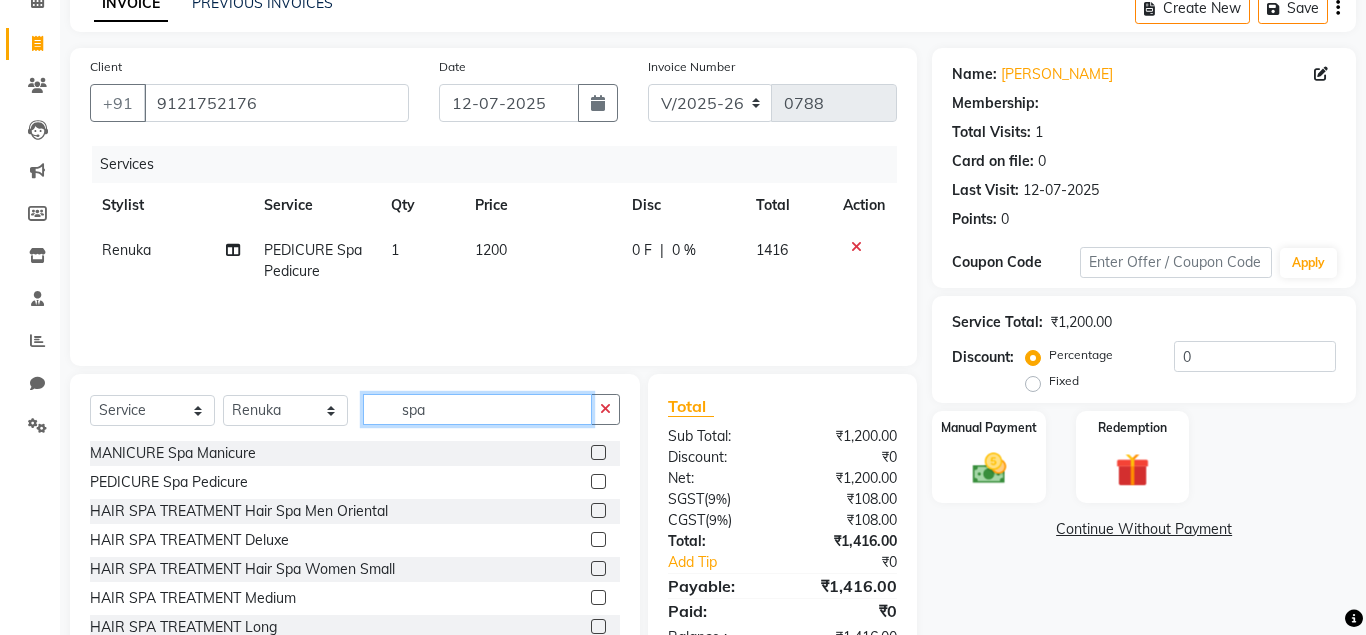 click on "spa" 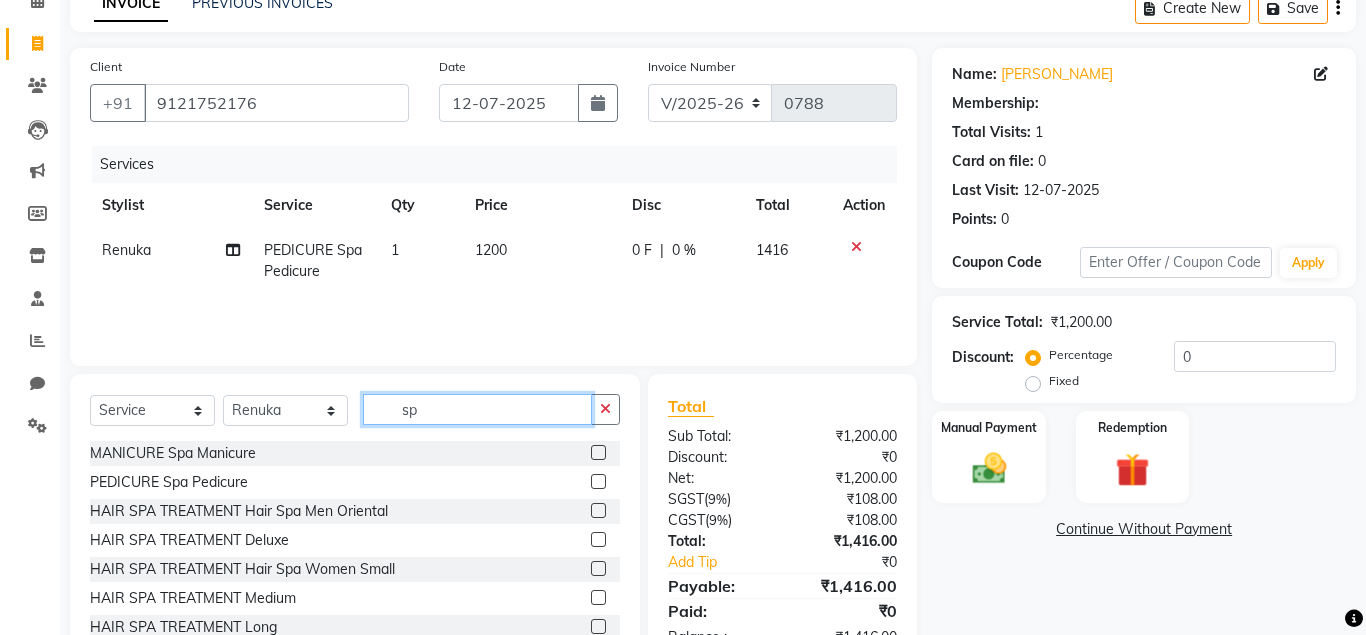 type on "s" 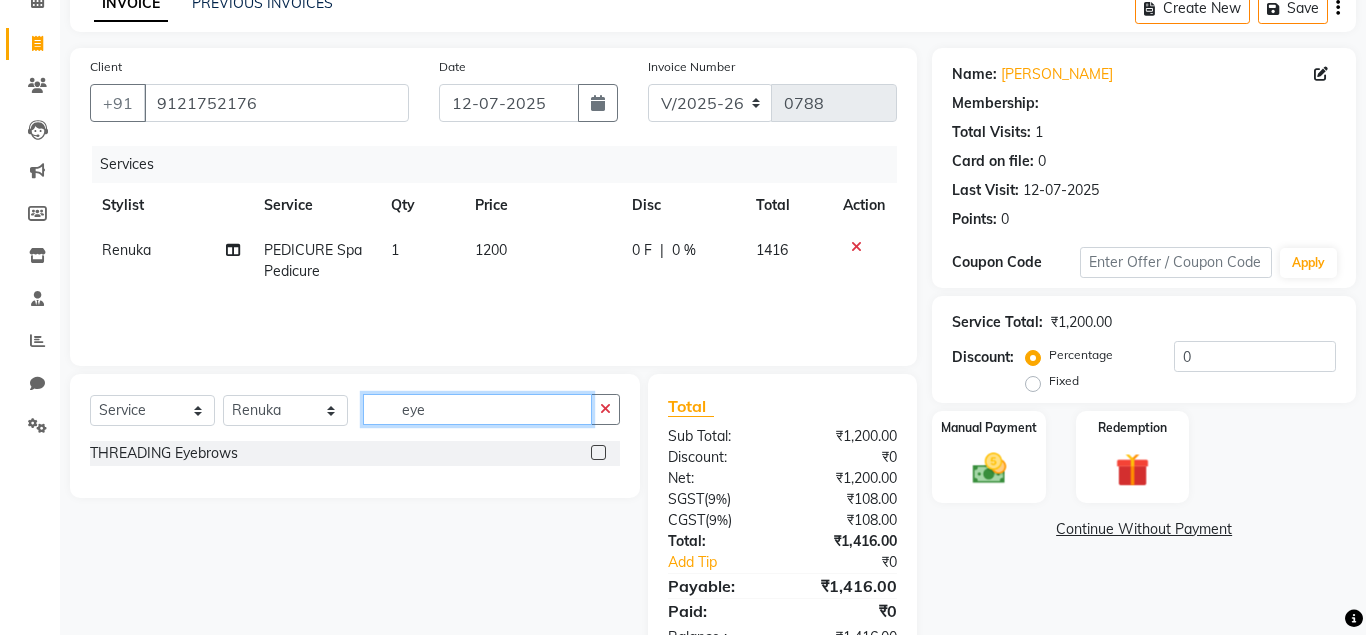 type on "eye" 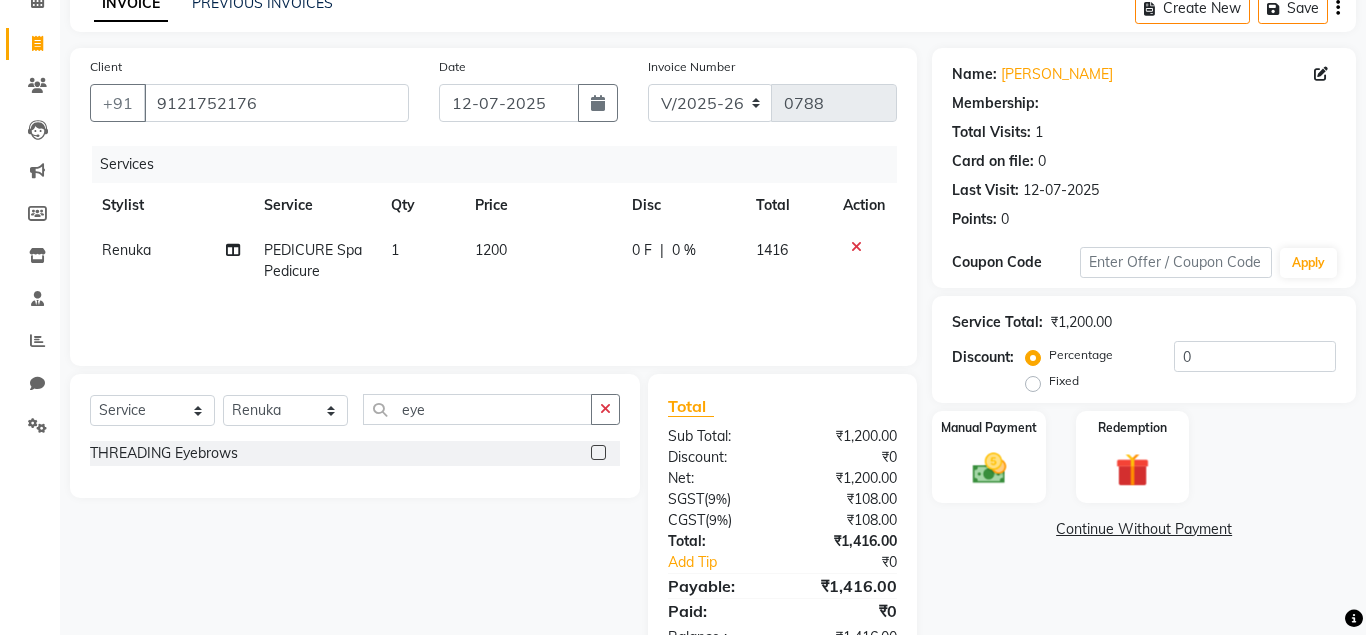 click 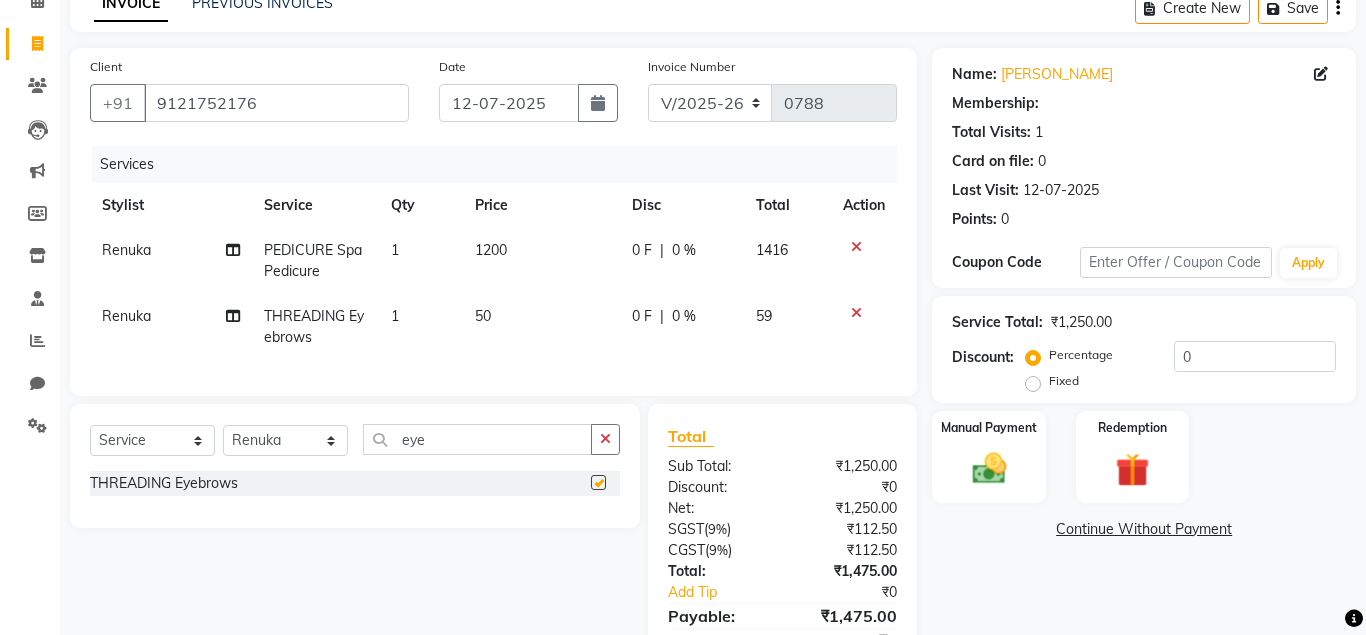 checkbox on "false" 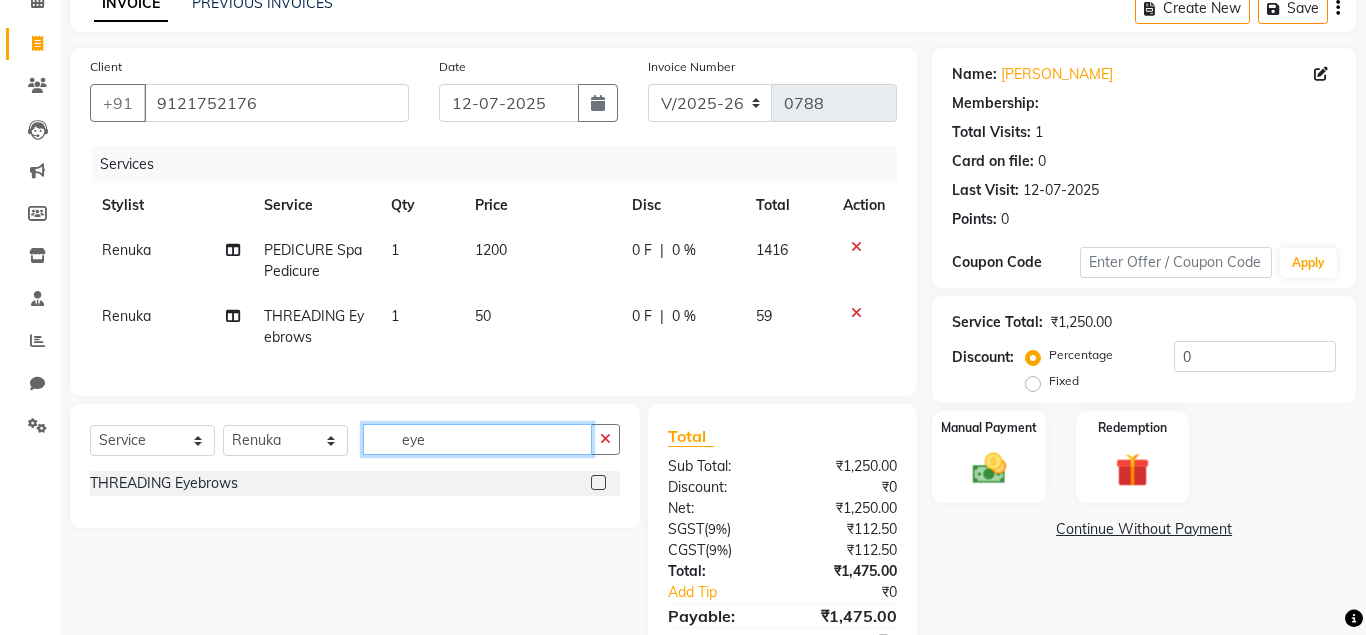 click on "eye" 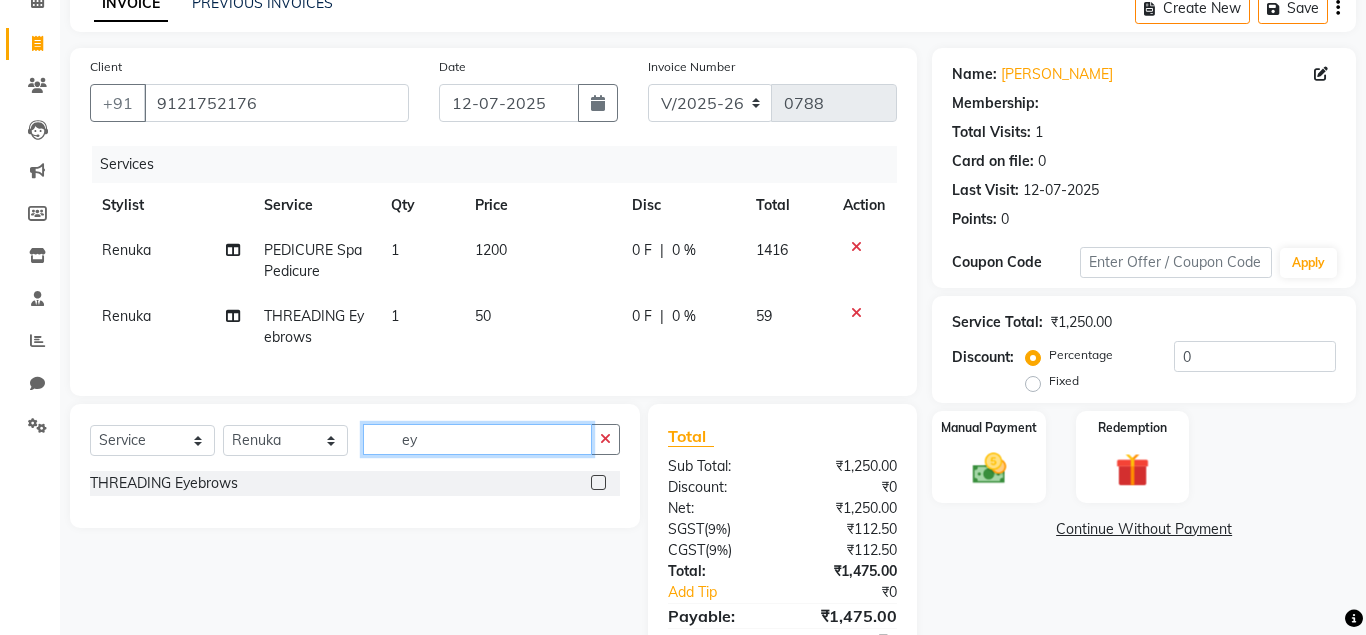type on "e" 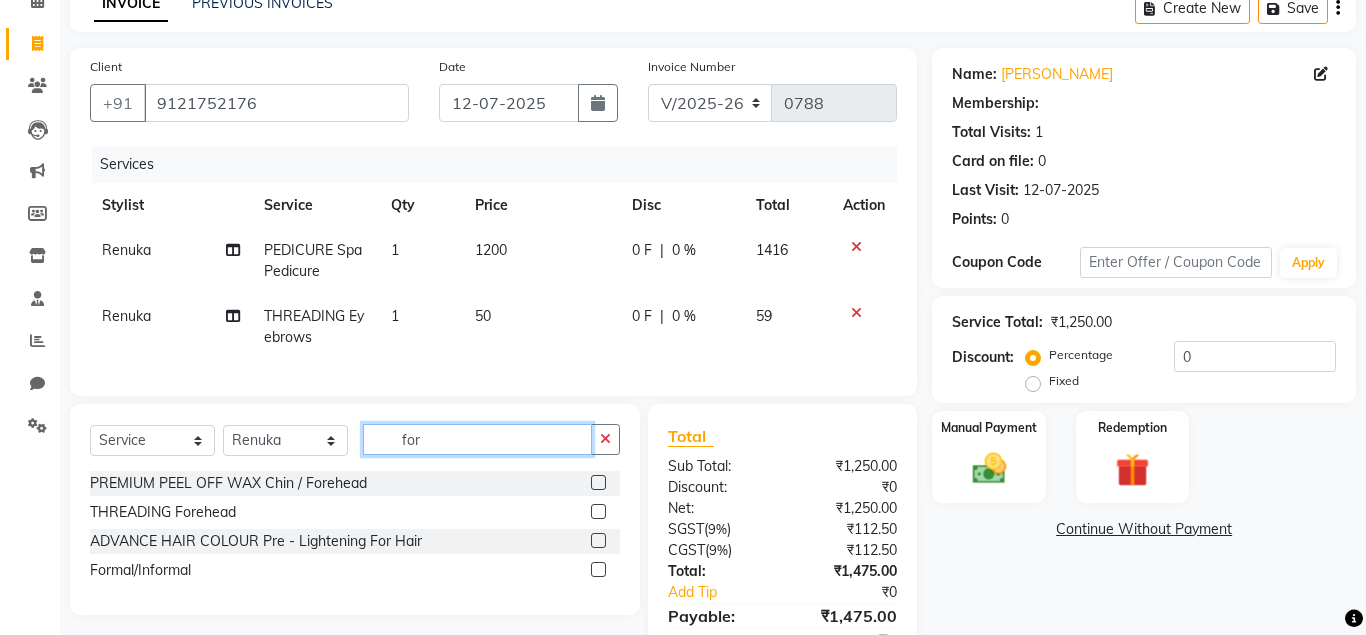 type on "for" 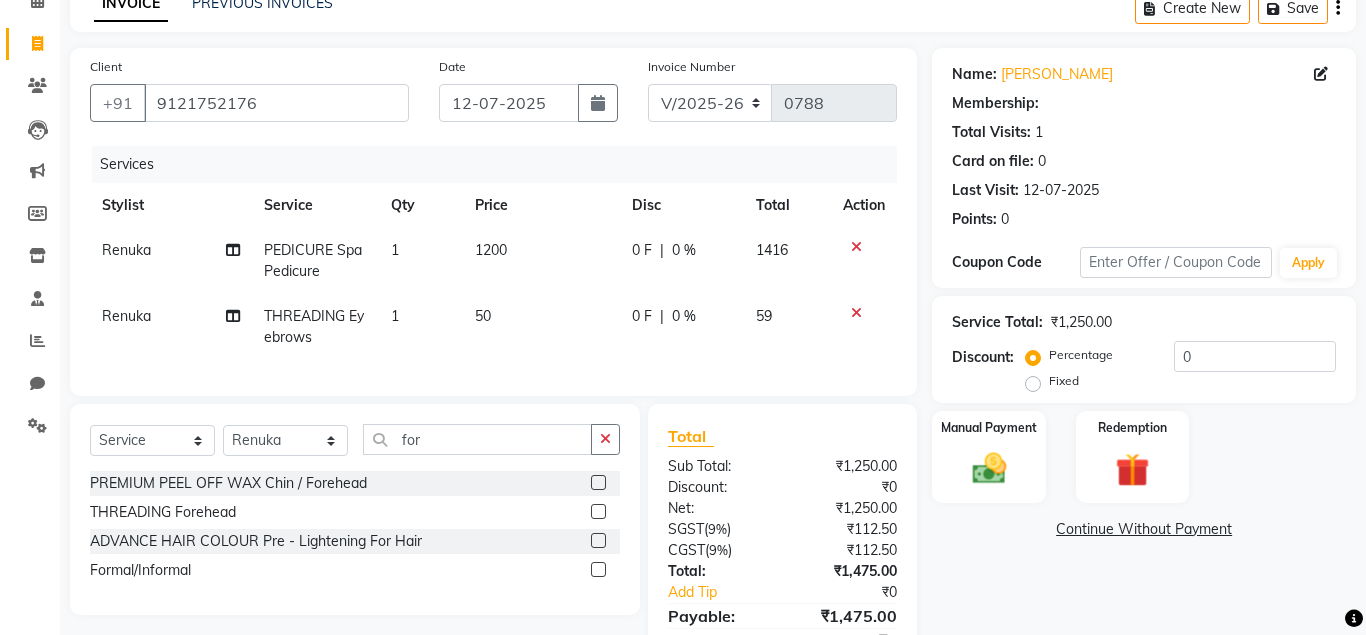 click 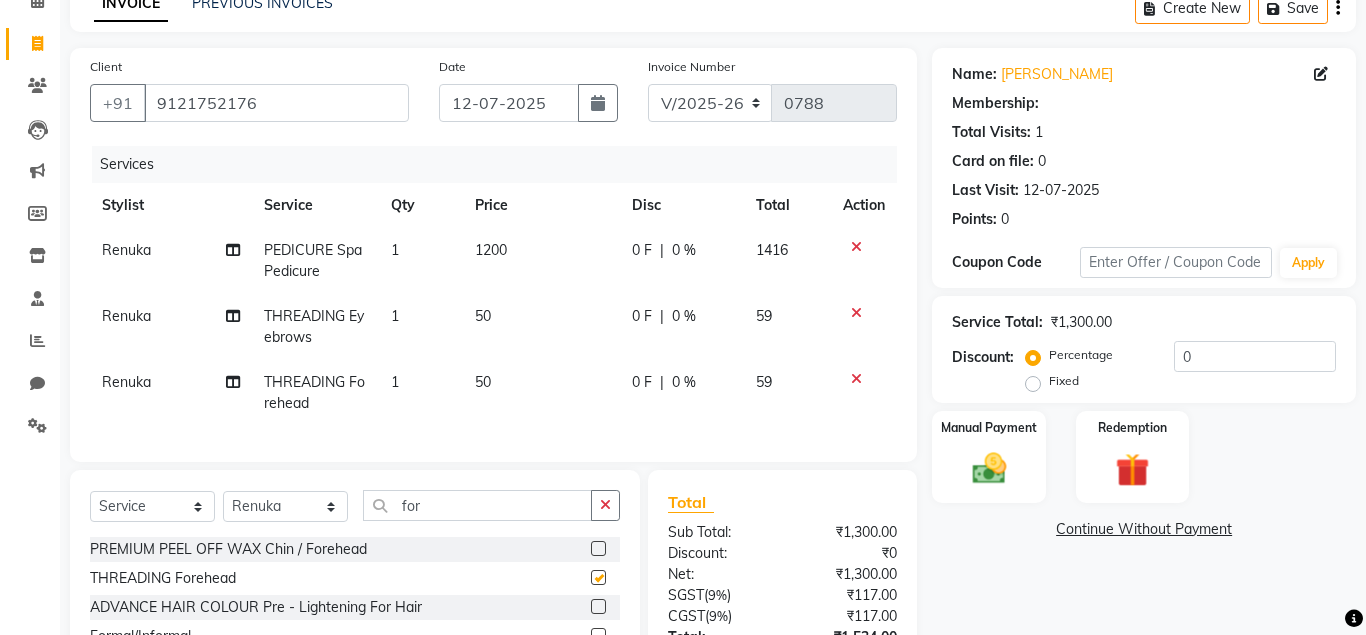 checkbox on "false" 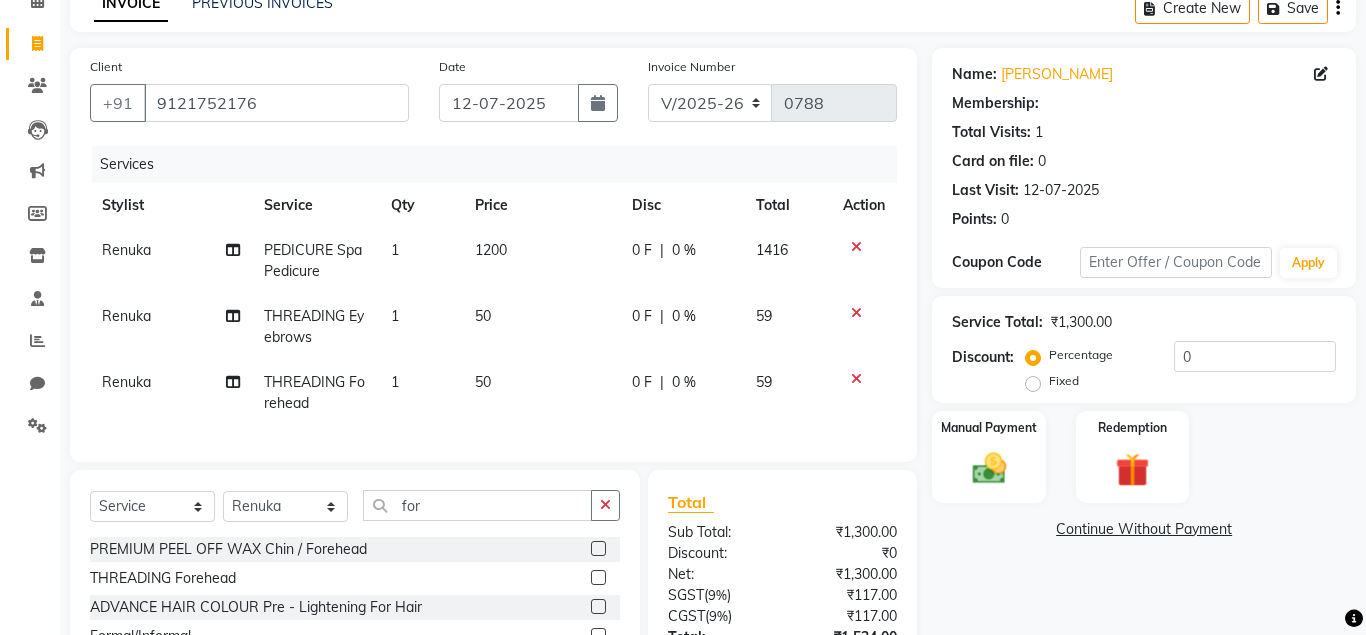 click on "Select  Service  Product  Membership  Package Voucher Prepaid Gift Card  Select Stylist Akshit raja Athif meena NAVEEN Neelima Renuka Silpa for PREMIUM PEEL OFF WAX Chin / Forehead  THREADING Forehead  ADVANCE HAIR COLOUR Pre - Lightening For Hair  Formal/Informal" 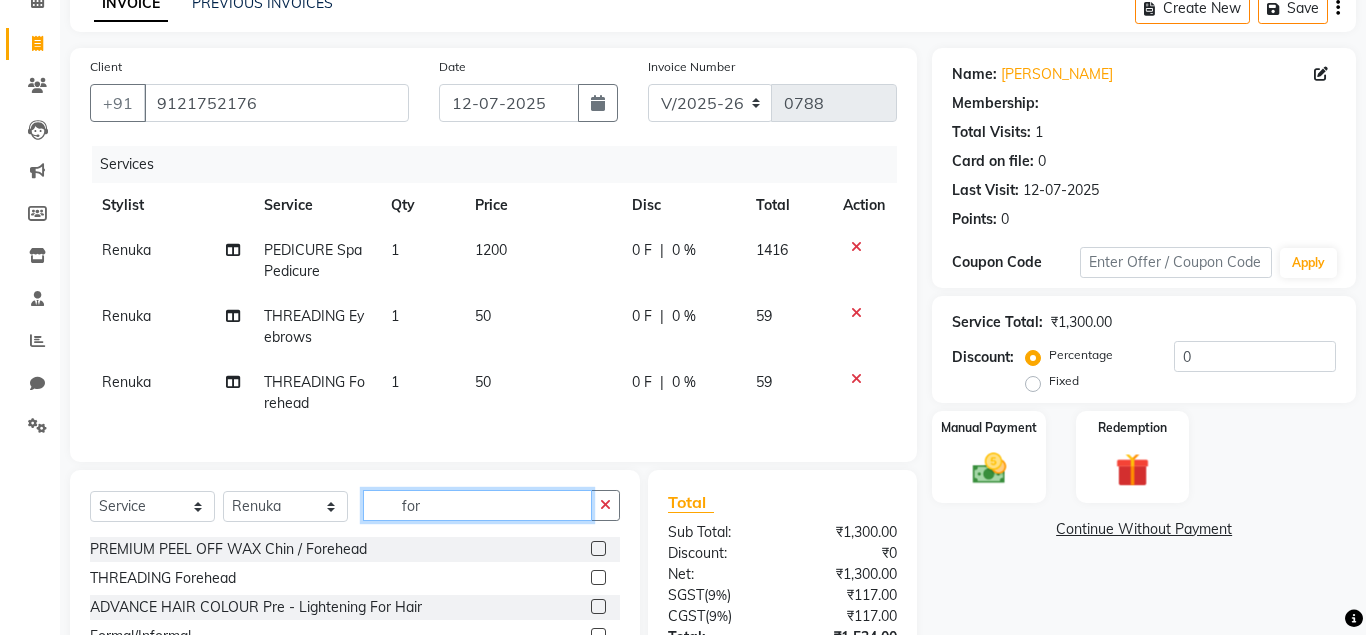 click on "for" 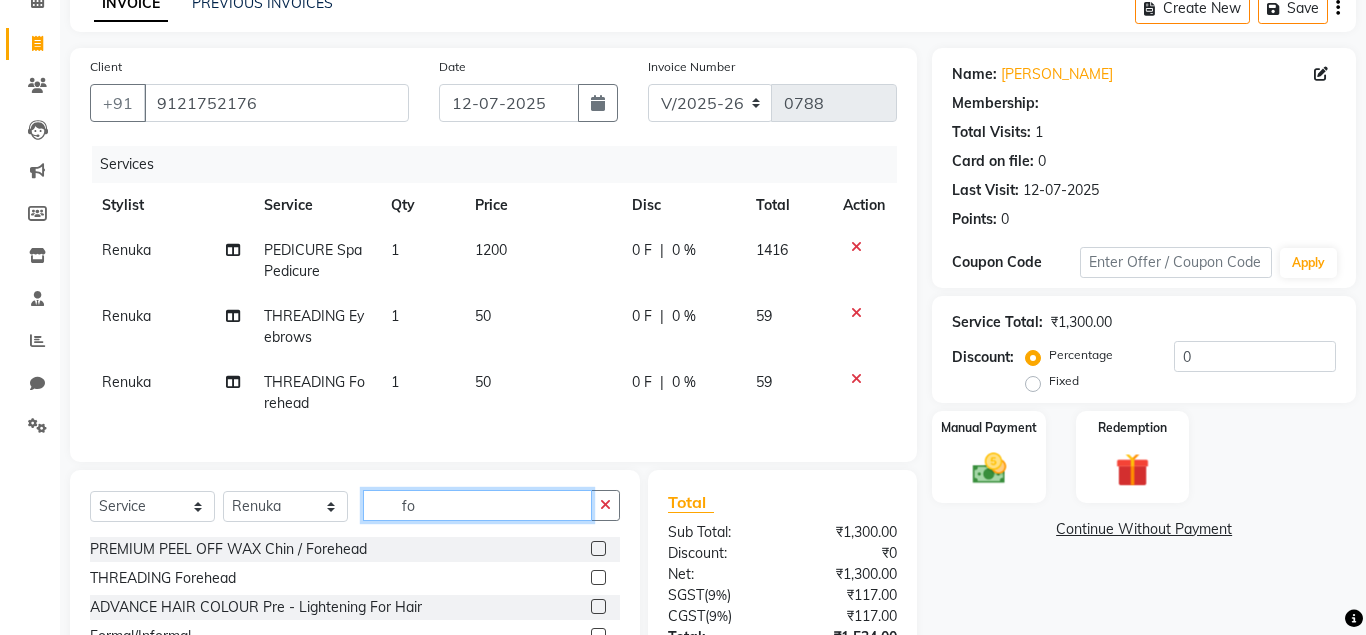 type on "f" 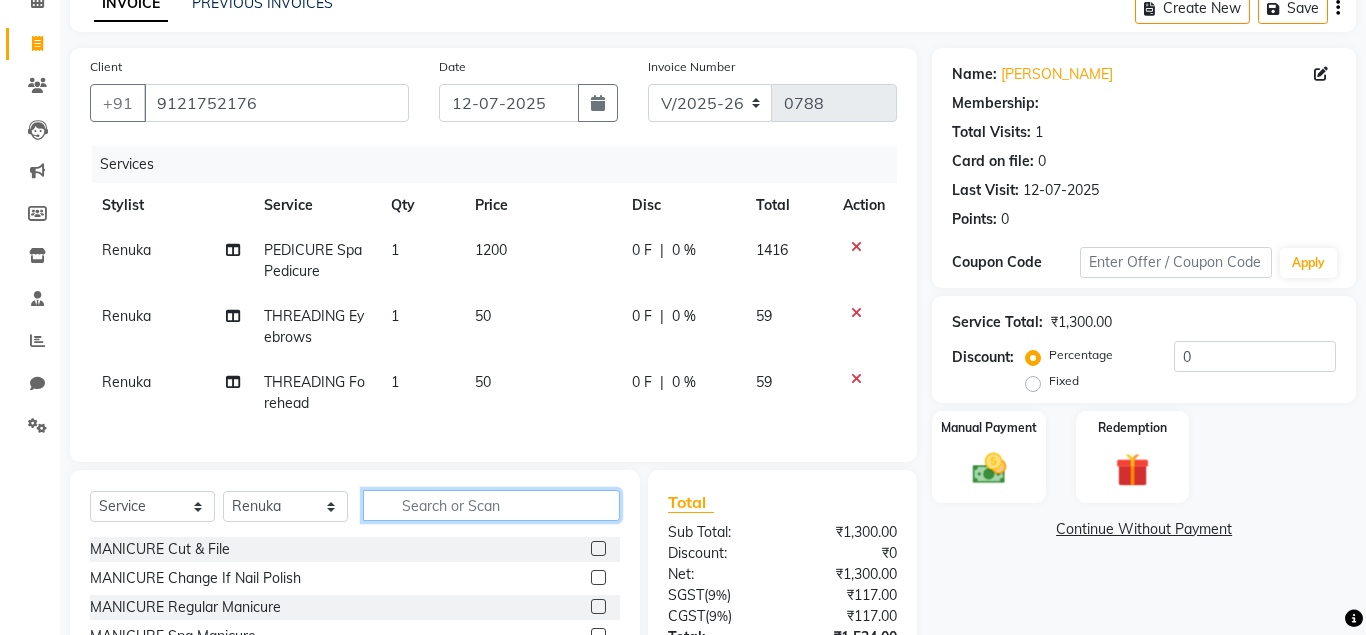 type 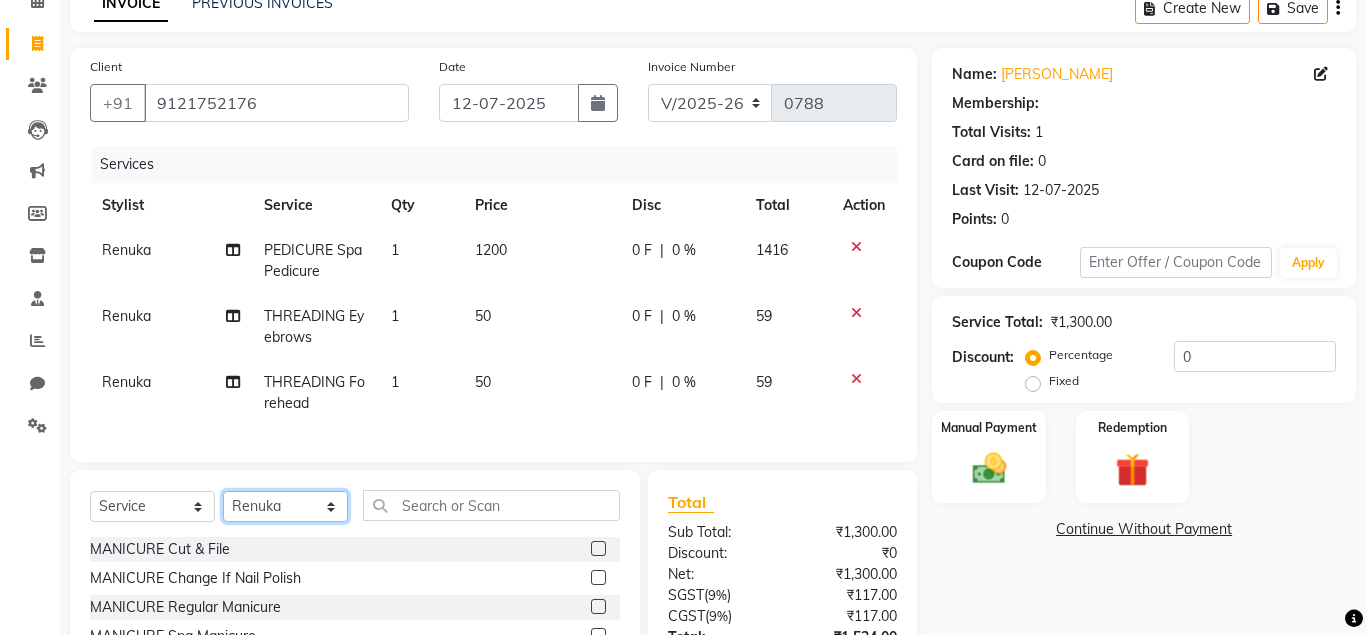 click on "Select Stylist Akshit raja Athif meena NAVEEN Neelima Renuka Silpa" 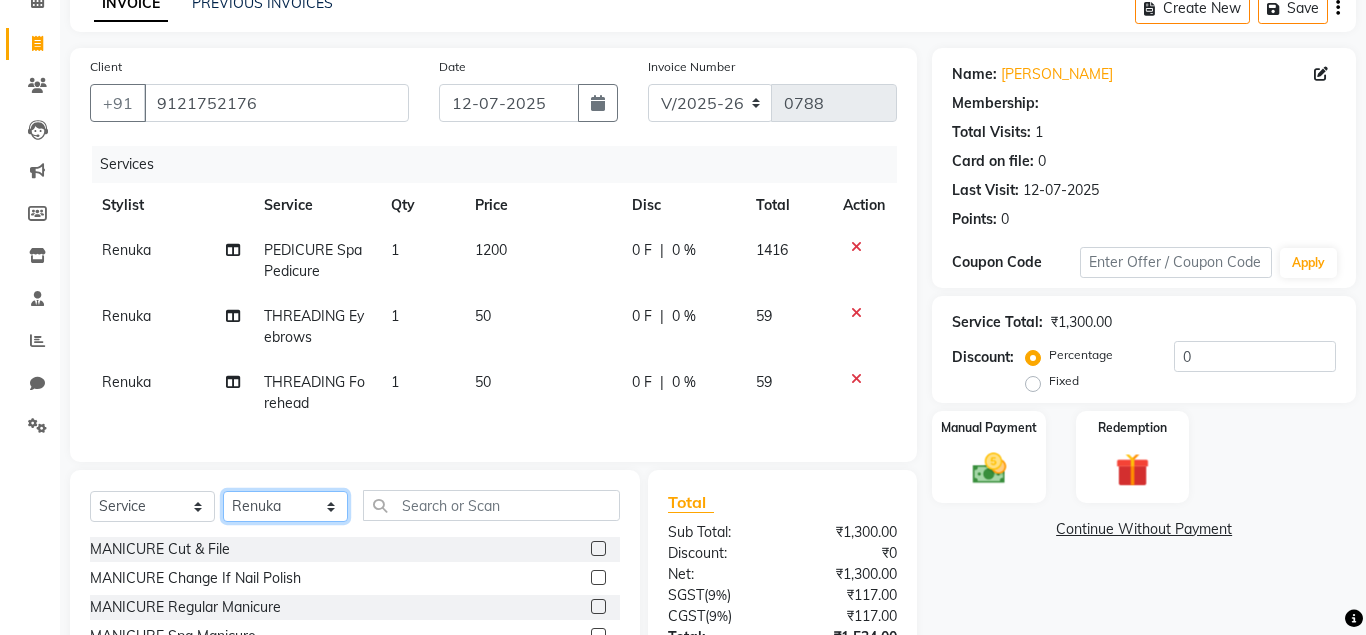 select on "82750" 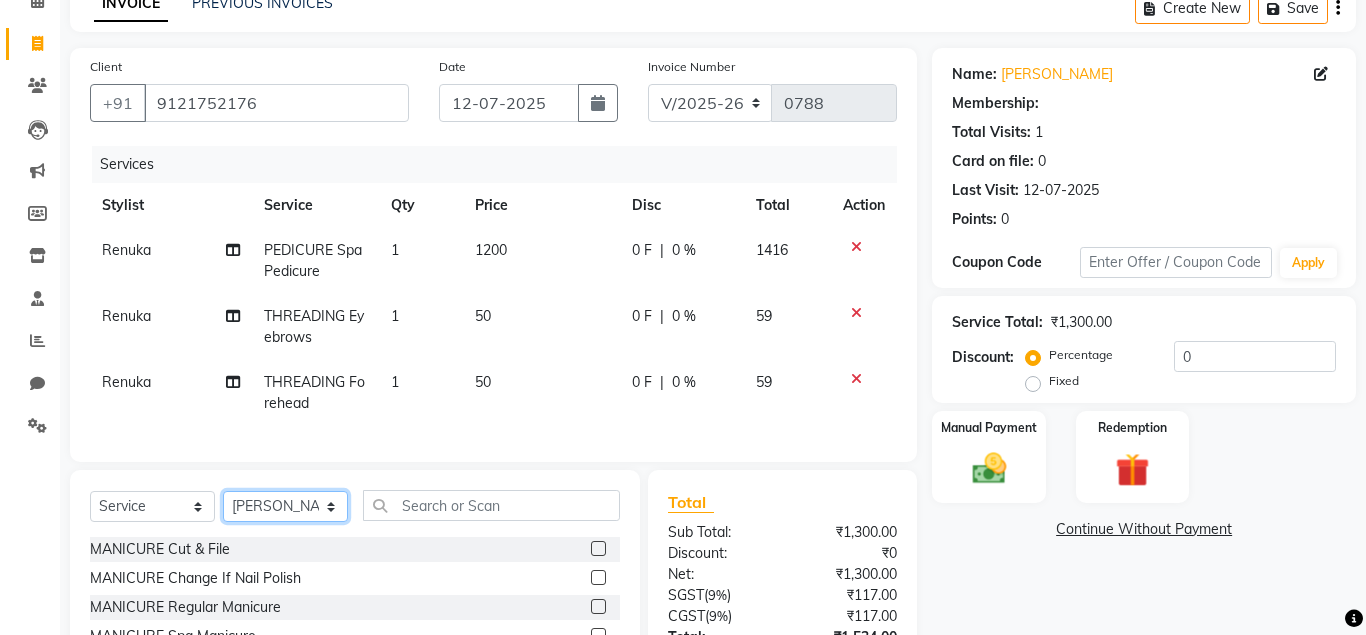 click on "Neelima" 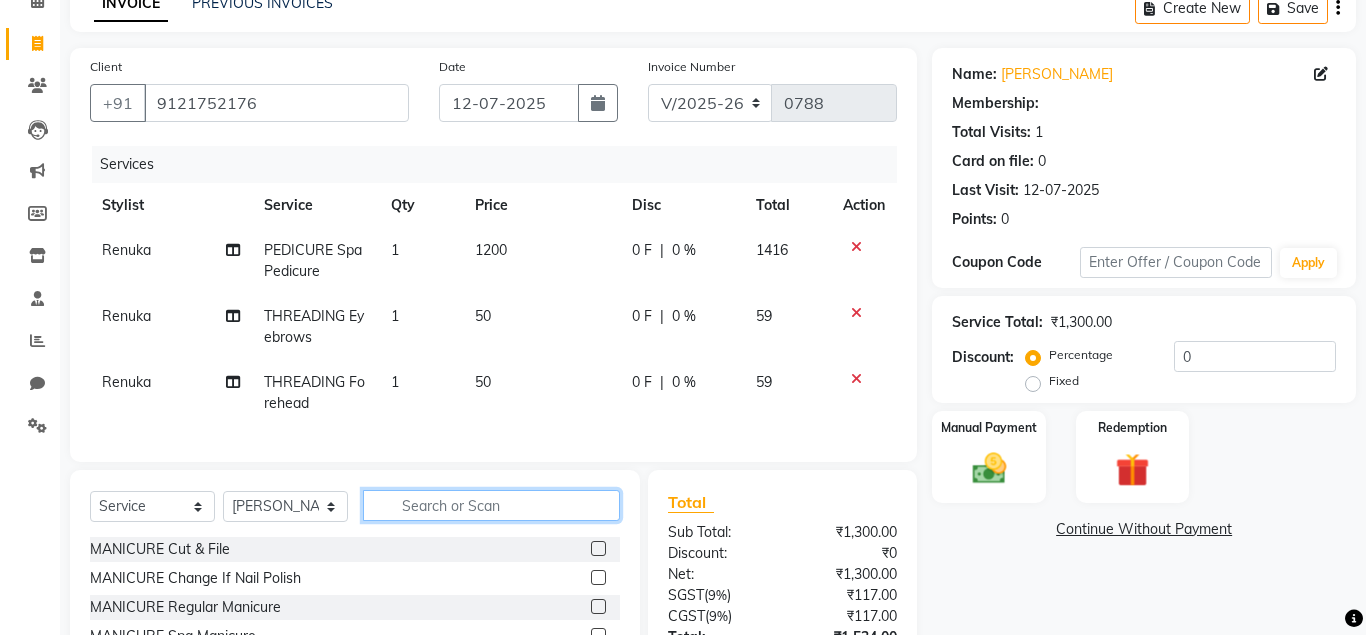 click 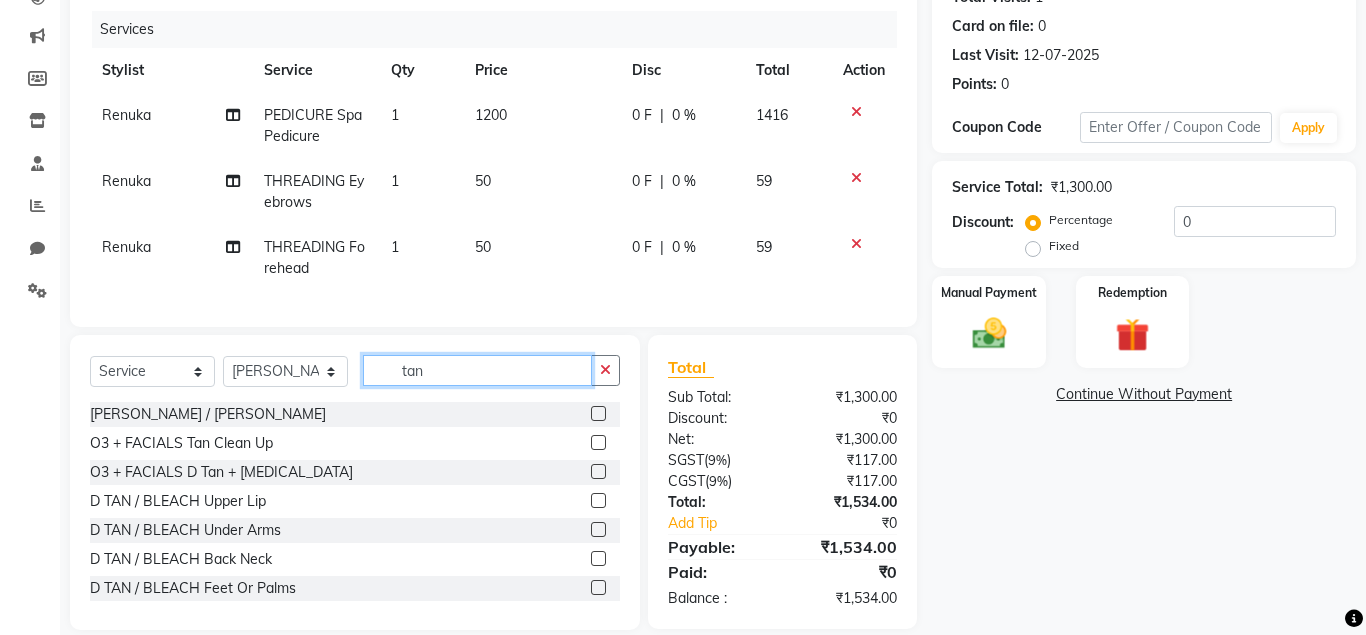 scroll, scrollTop: 262, scrollLeft: 0, axis: vertical 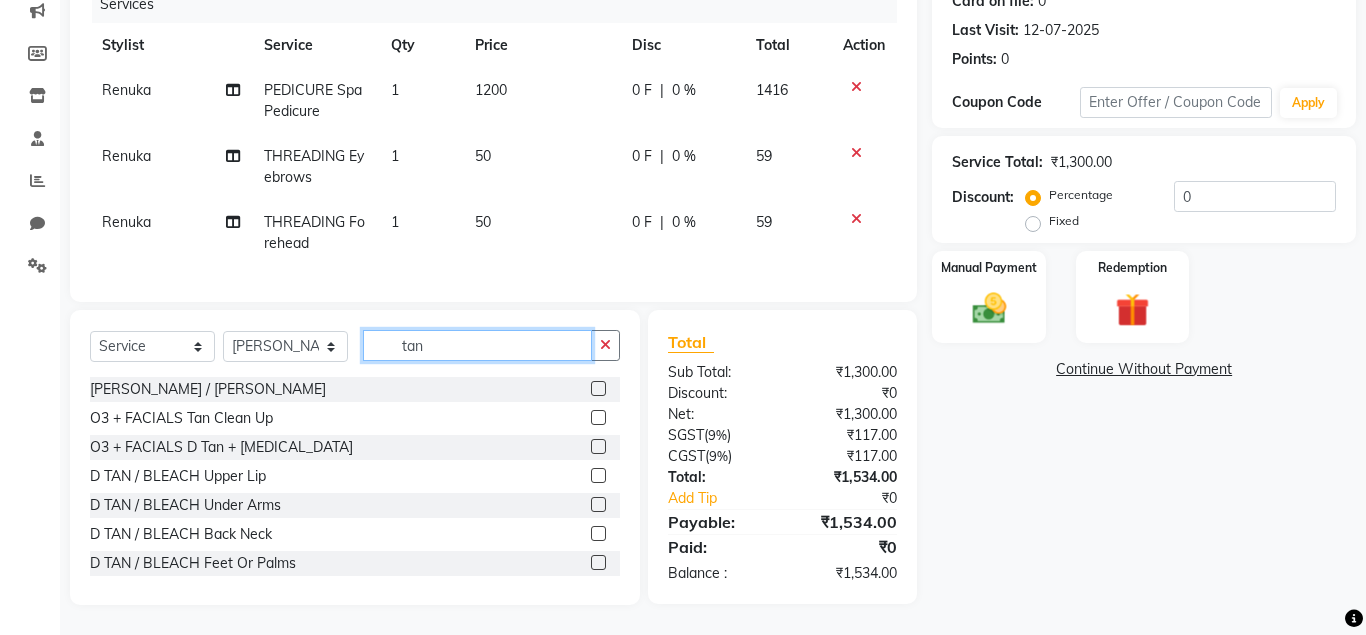 type on "tan" 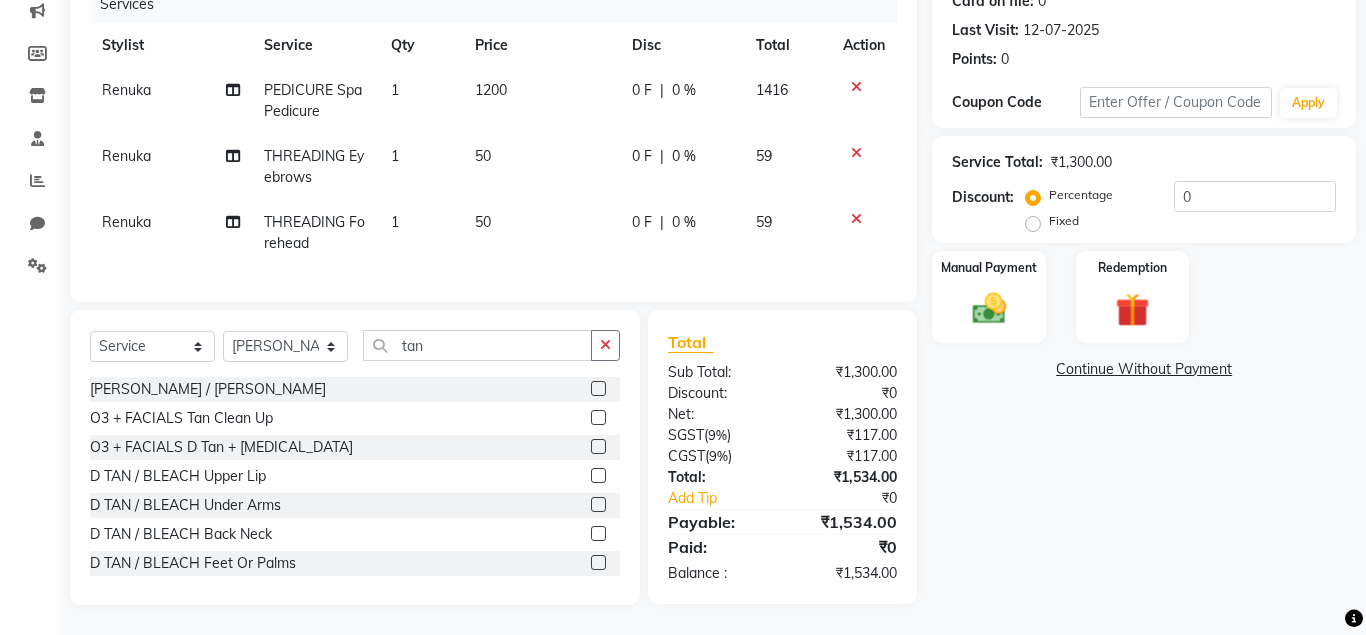 click 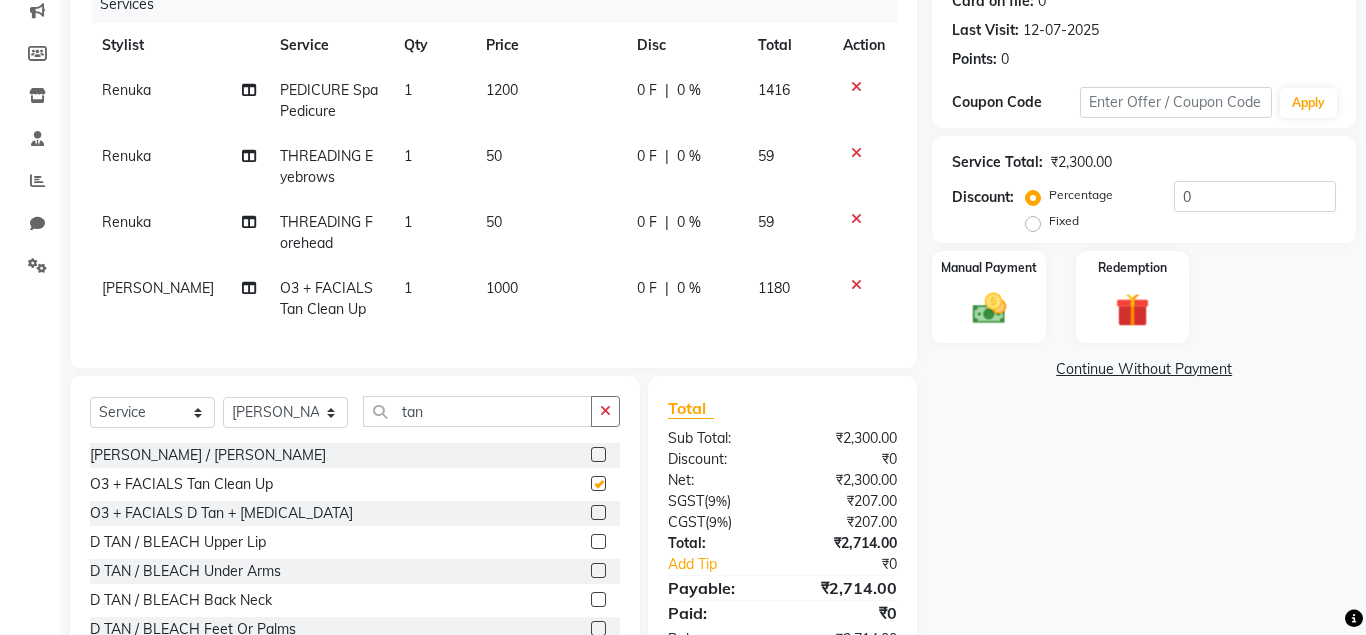 checkbox on "false" 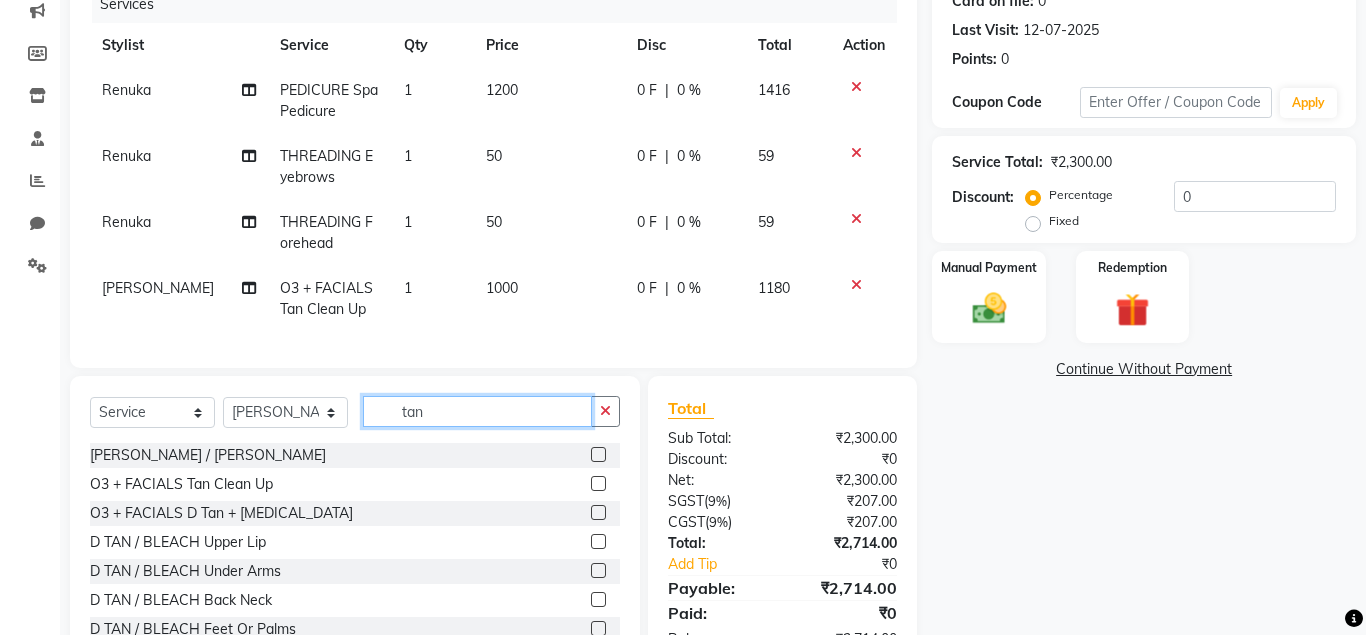 click on "tan" 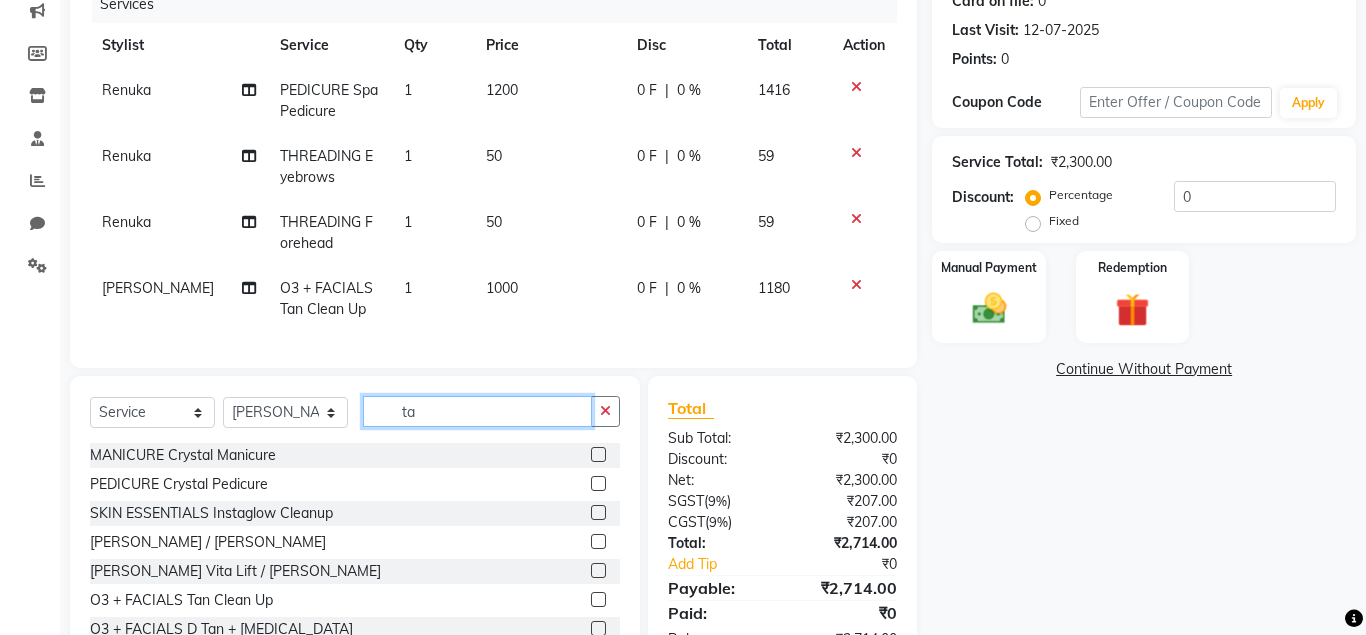type on "t" 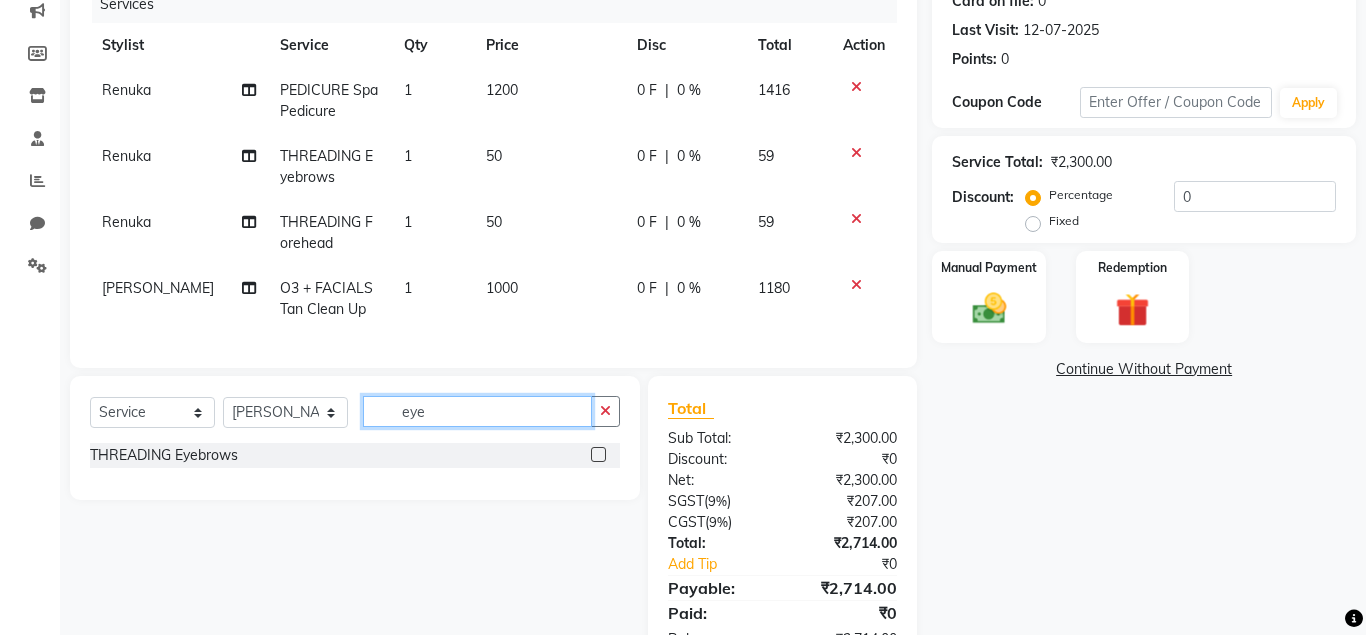 type on "eye" 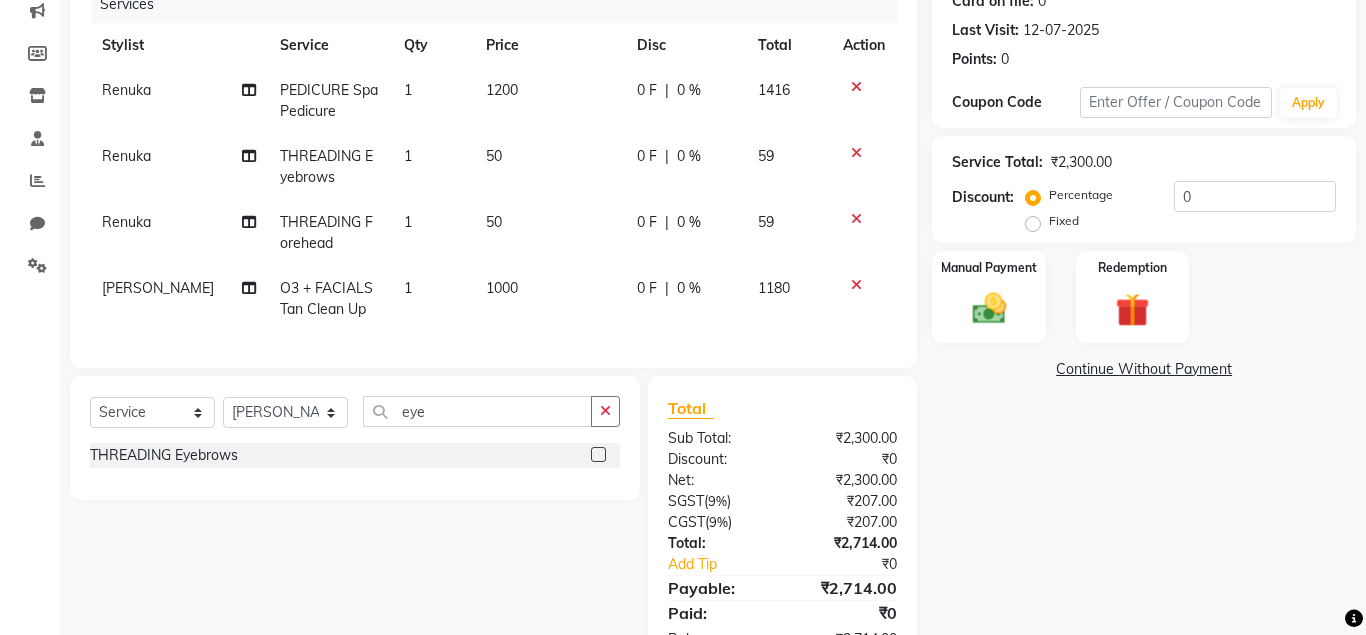 click 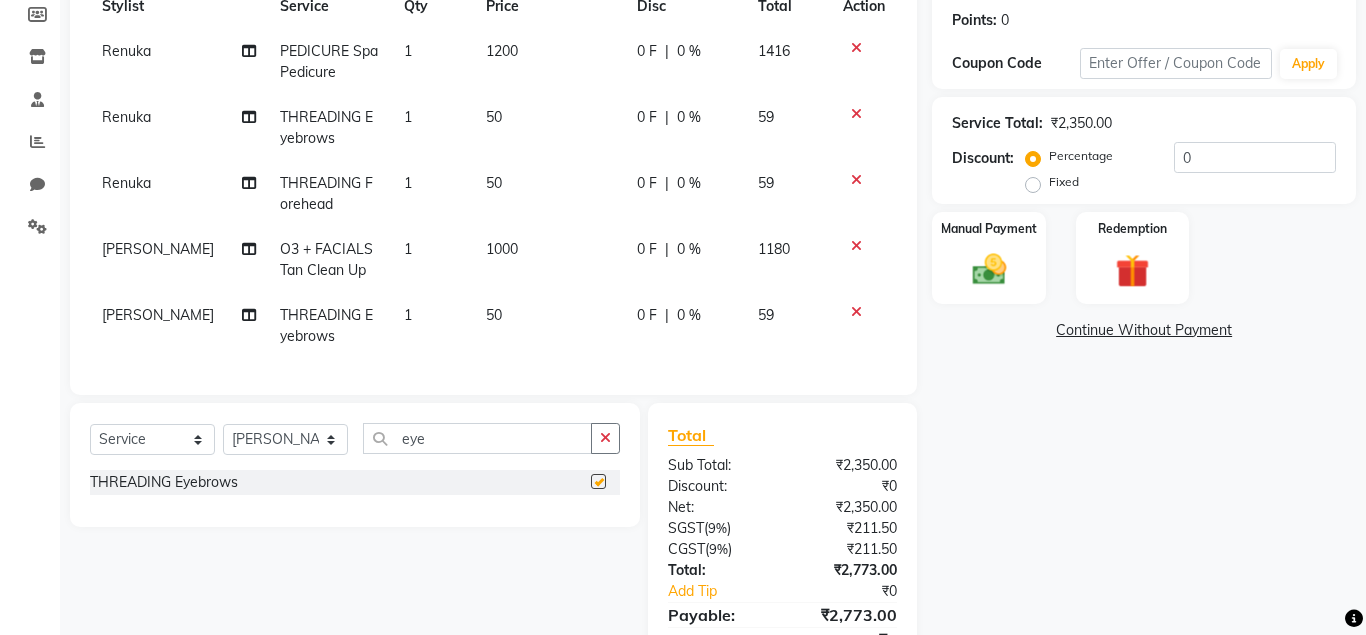 checkbox on "false" 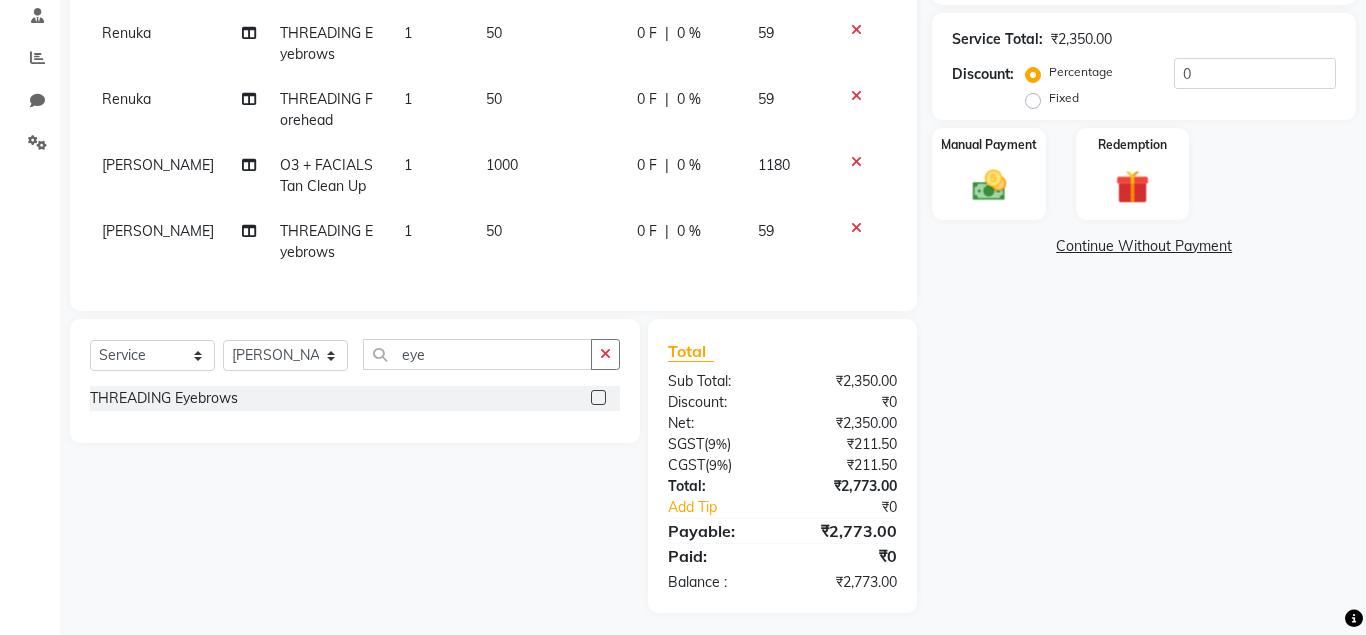 scroll, scrollTop: 393, scrollLeft: 0, axis: vertical 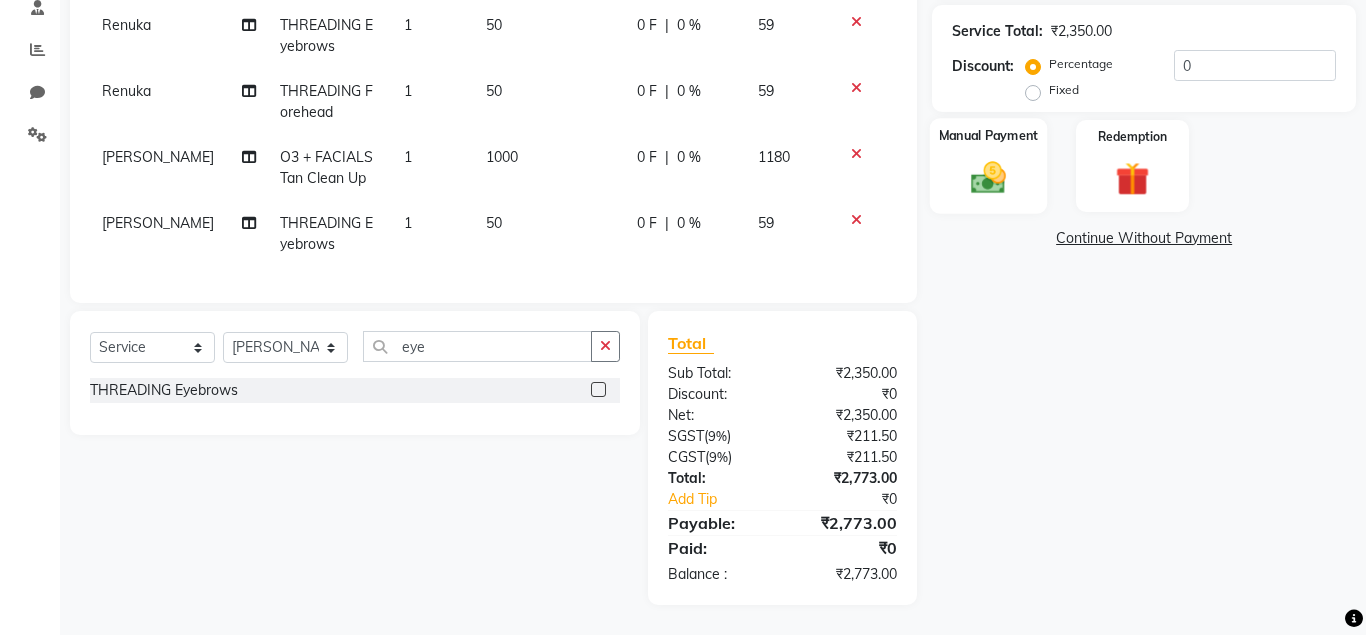 click on "Manual Payment" 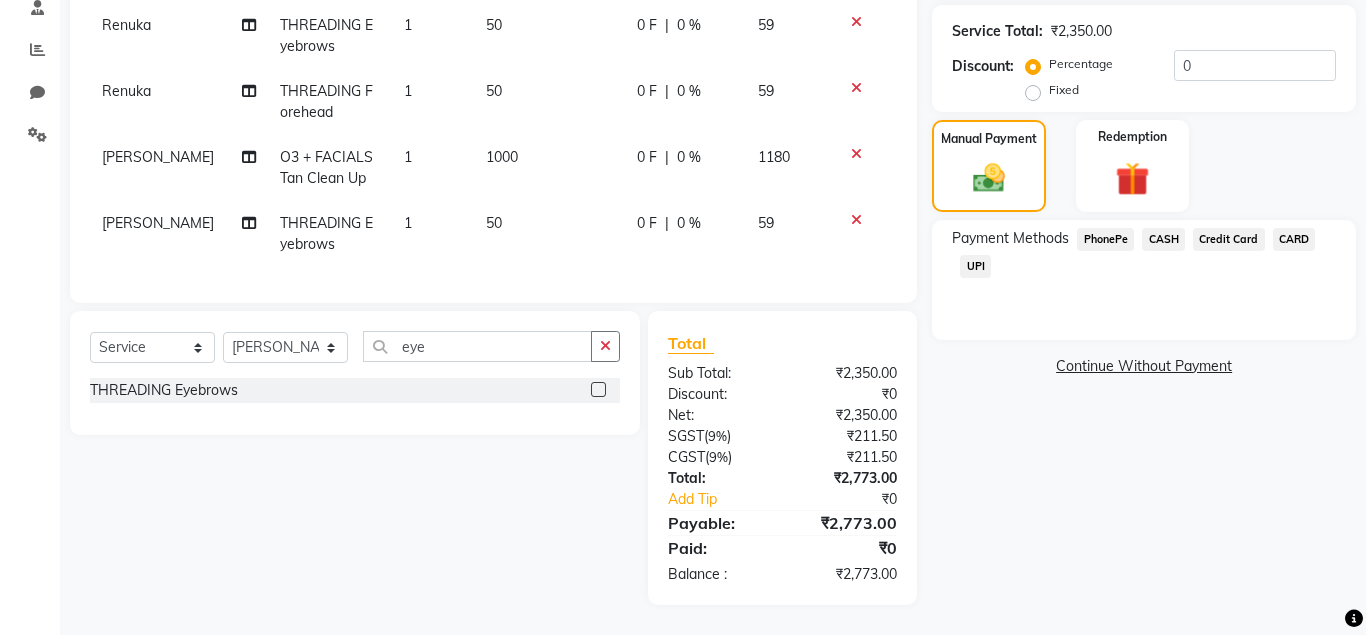 click on "UPI" 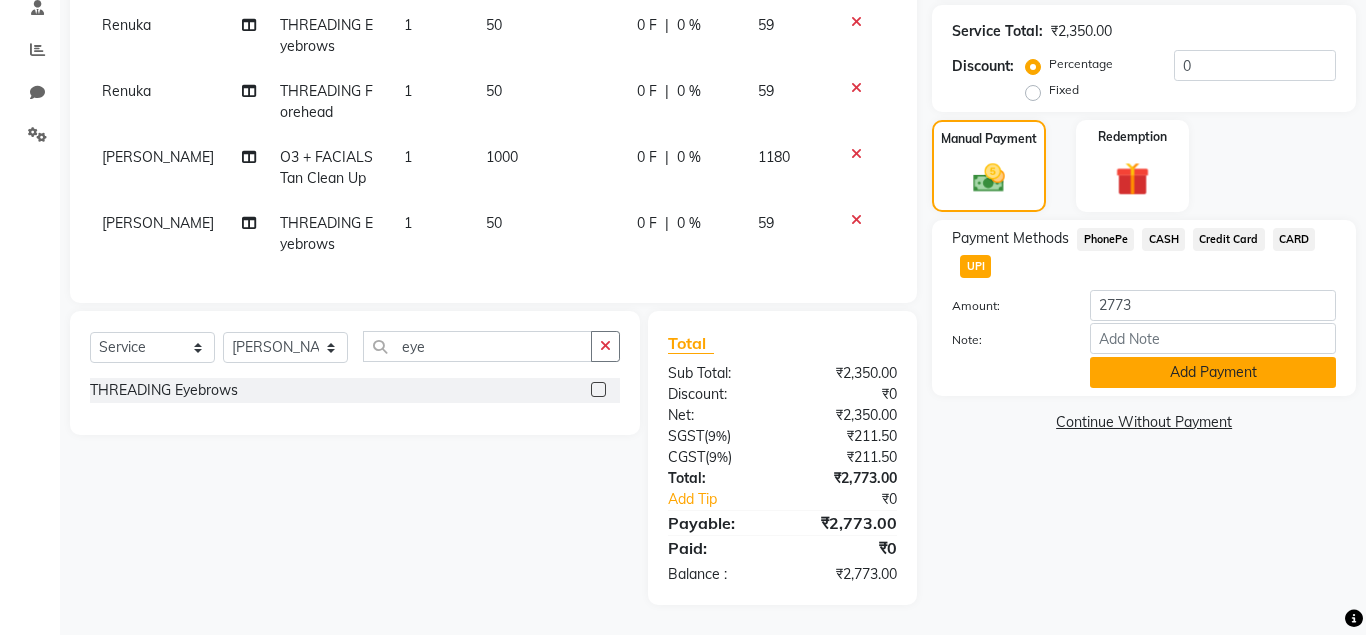 click on "Add Payment" 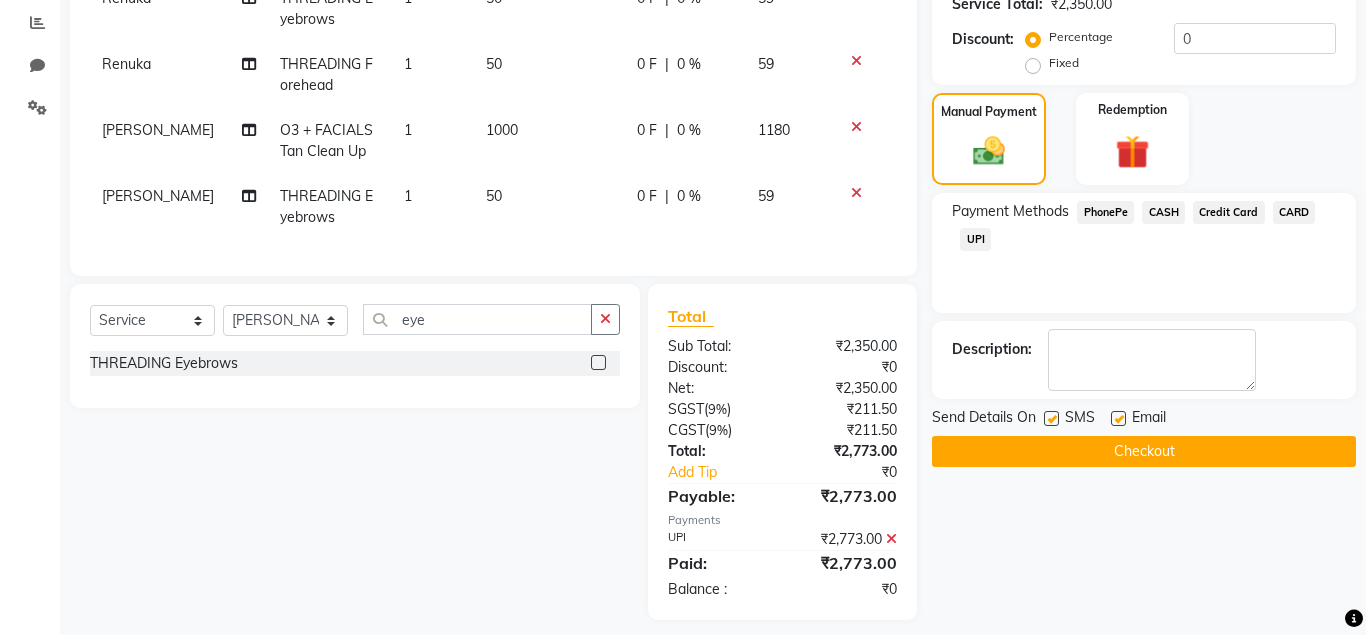 scroll, scrollTop: 435, scrollLeft: 0, axis: vertical 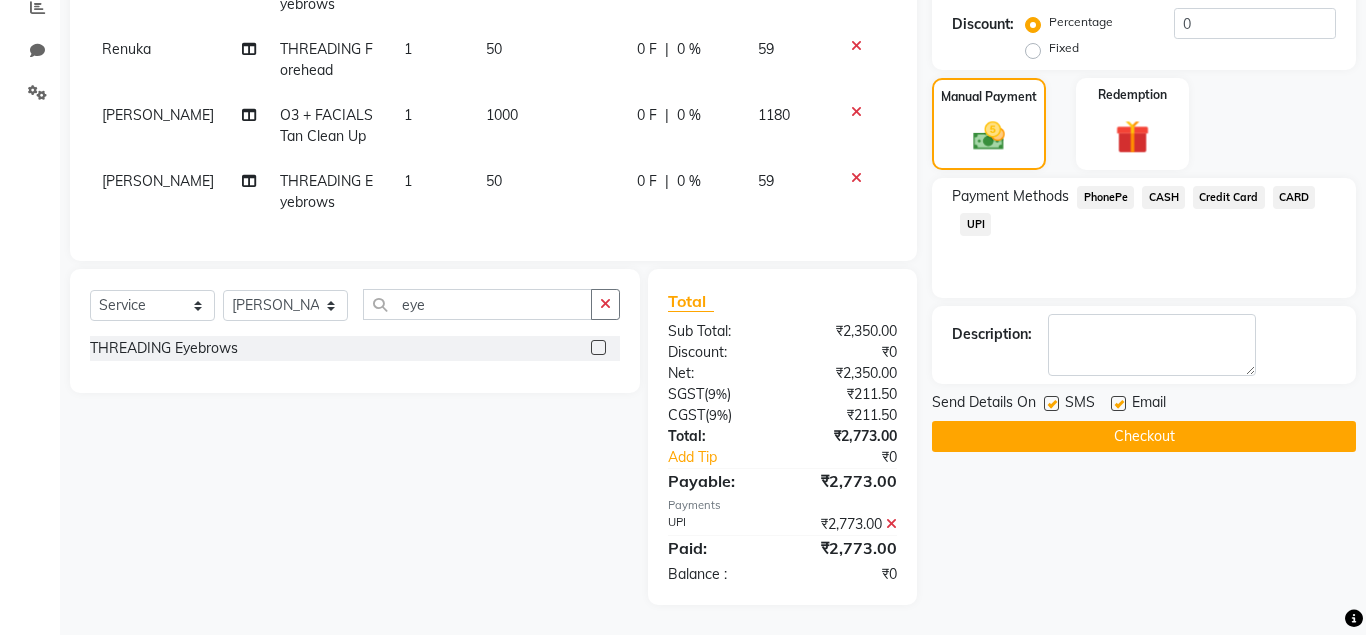 click 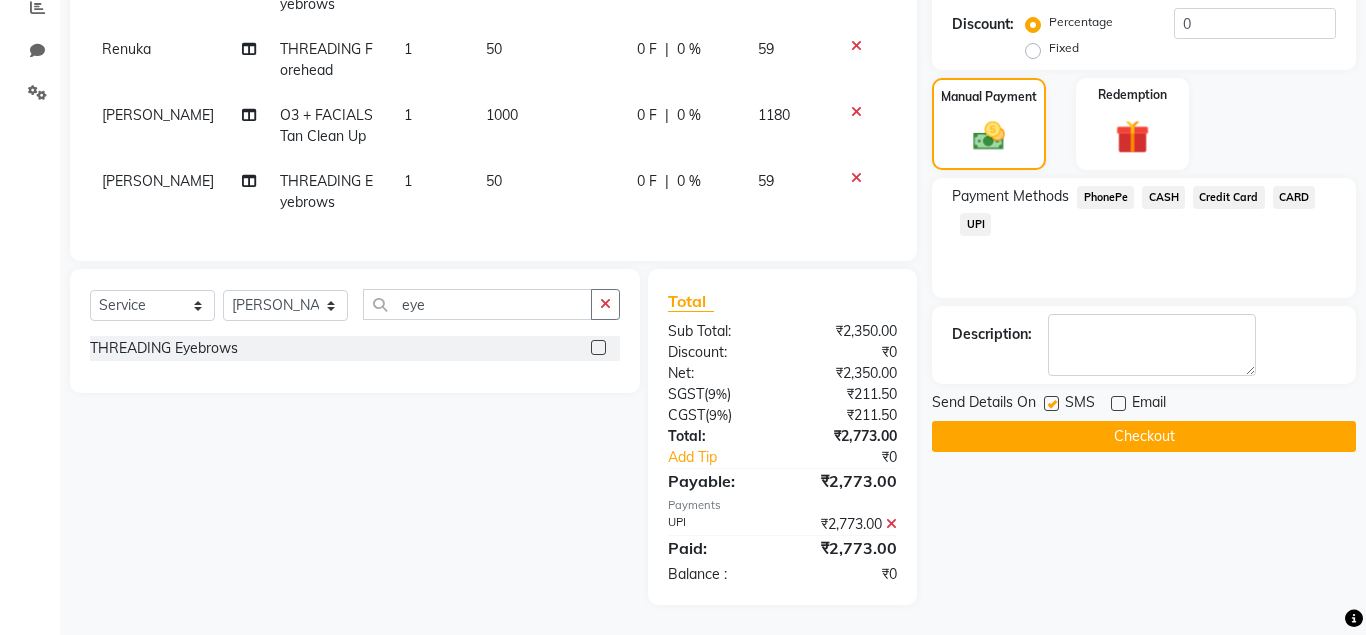 click on "Checkout" 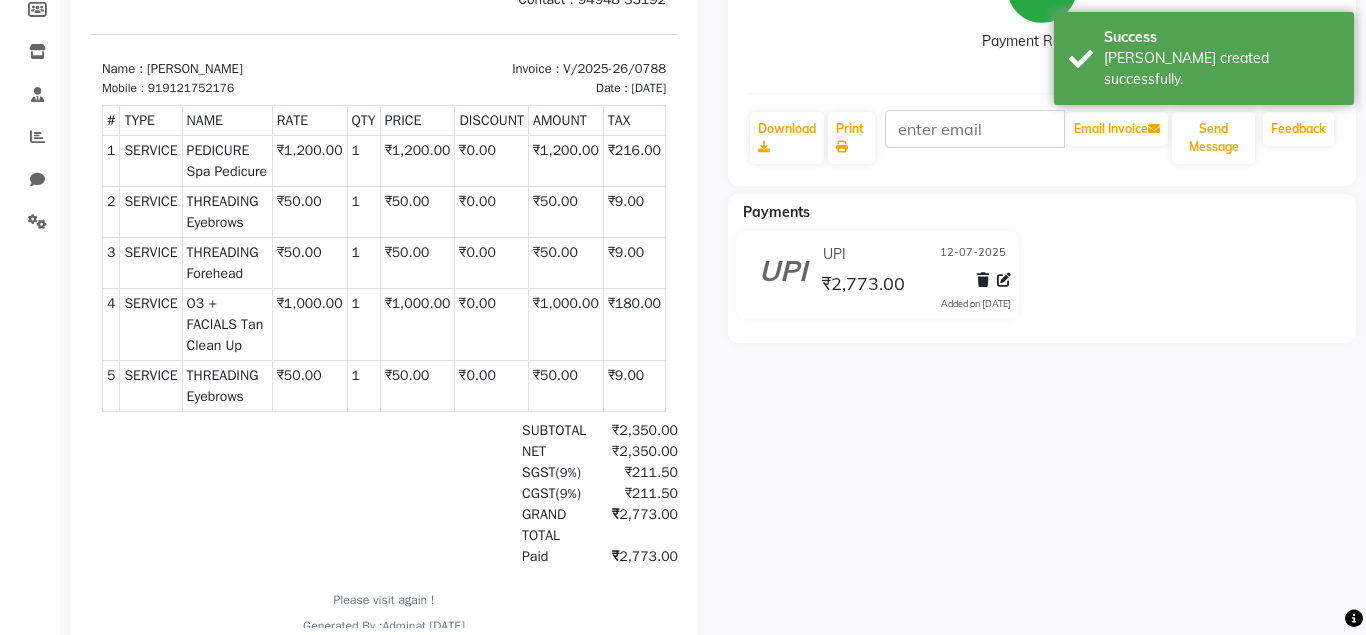 scroll, scrollTop: 0, scrollLeft: 0, axis: both 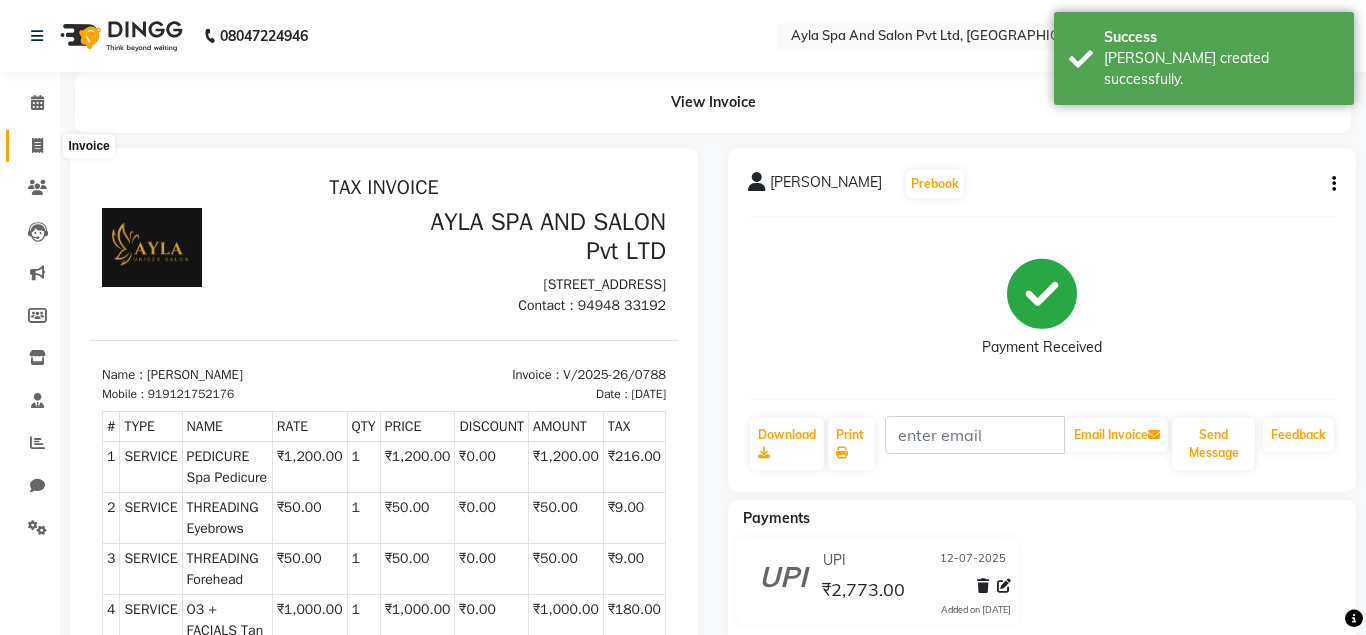click 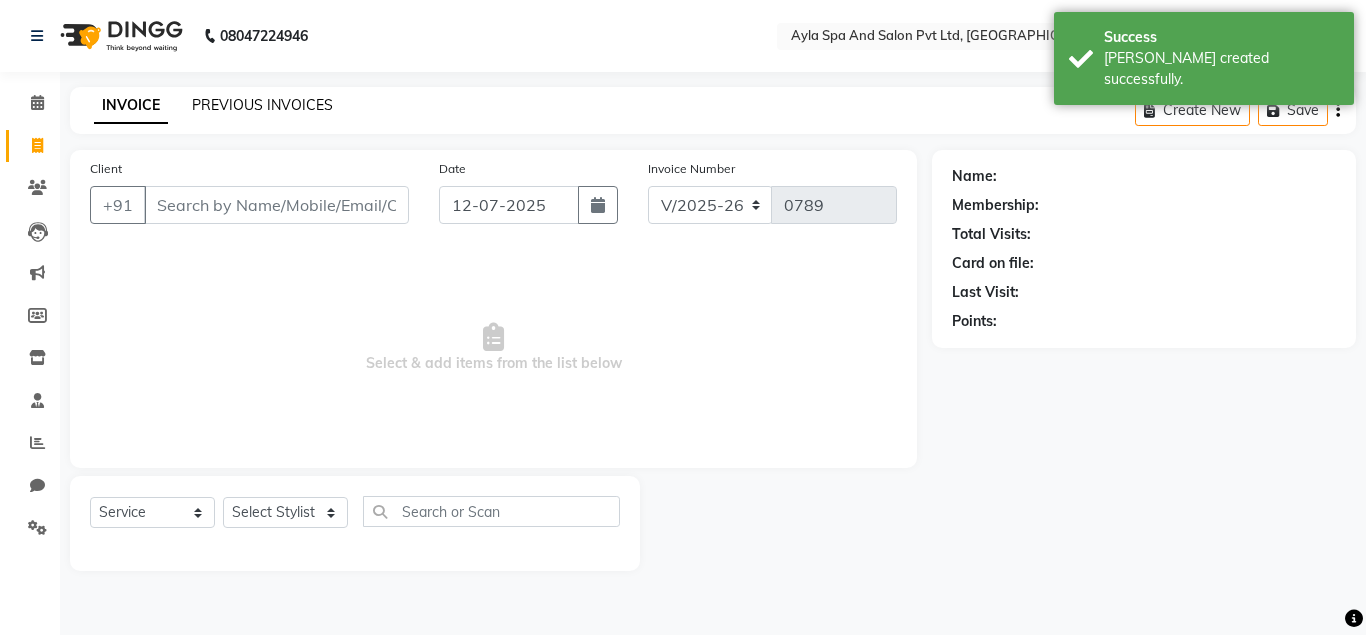 click on "PREVIOUS INVOICES" 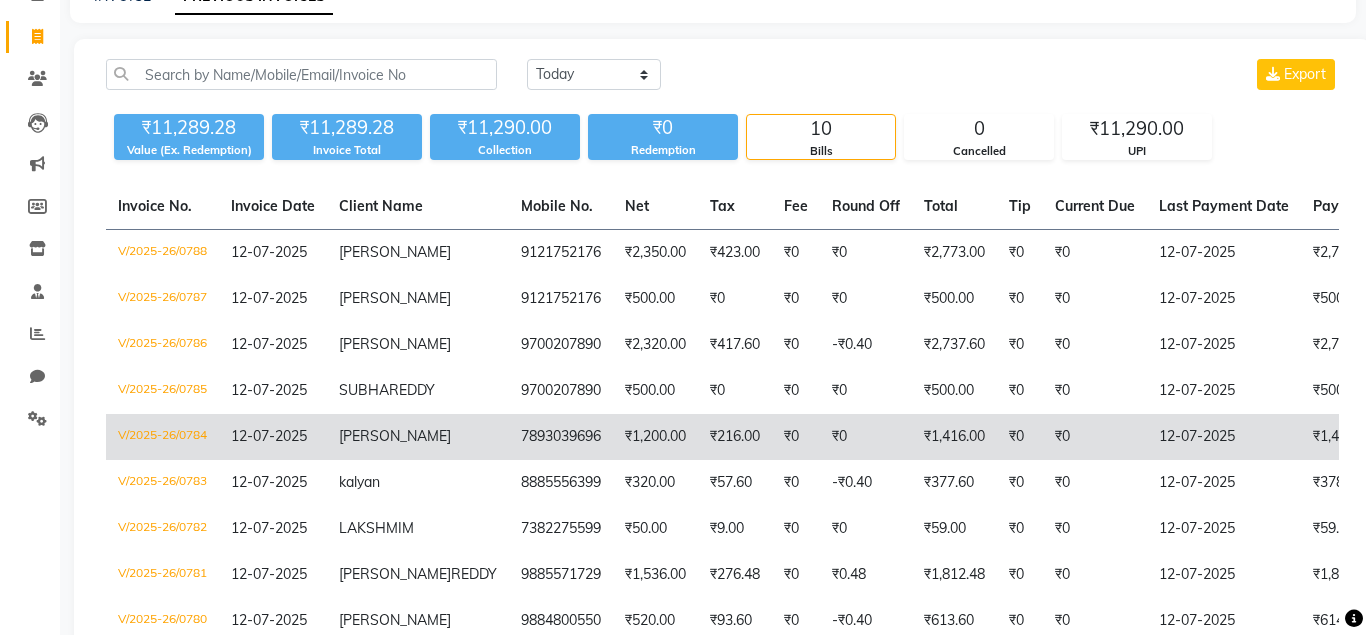 scroll, scrollTop: 0, scrollLeft: 0, axis: both 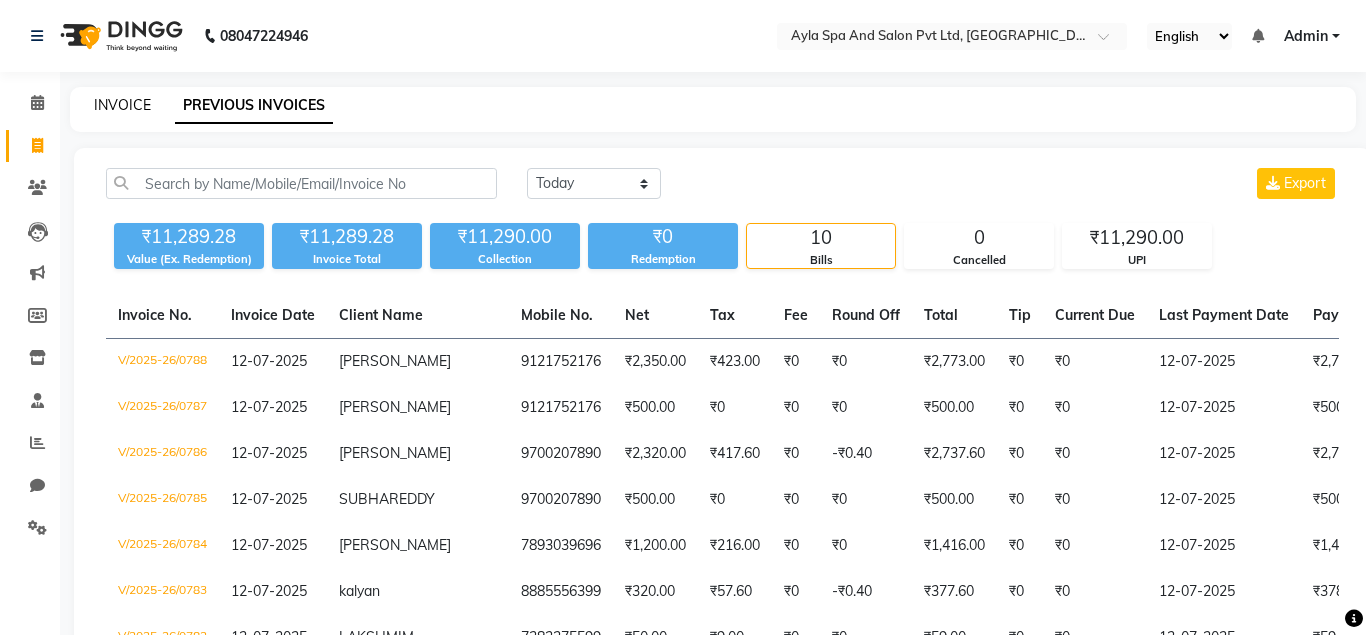 click on "INVOICE" 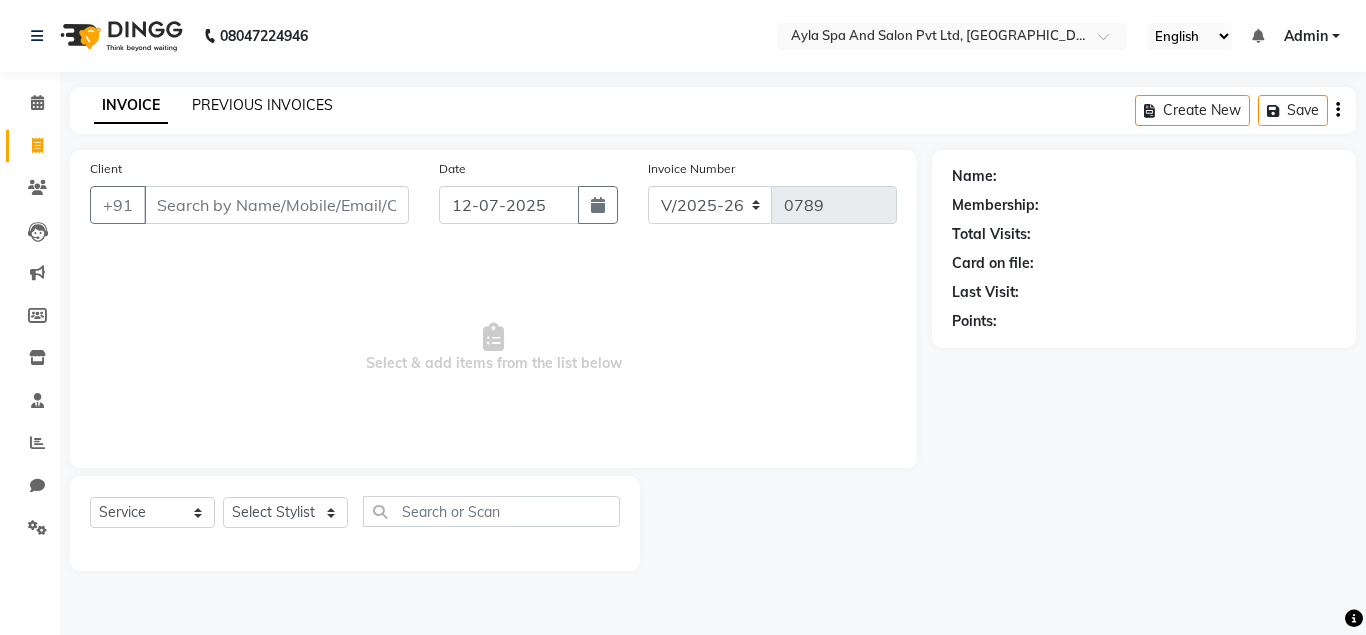 click on "PREVIOUS INVOICES" 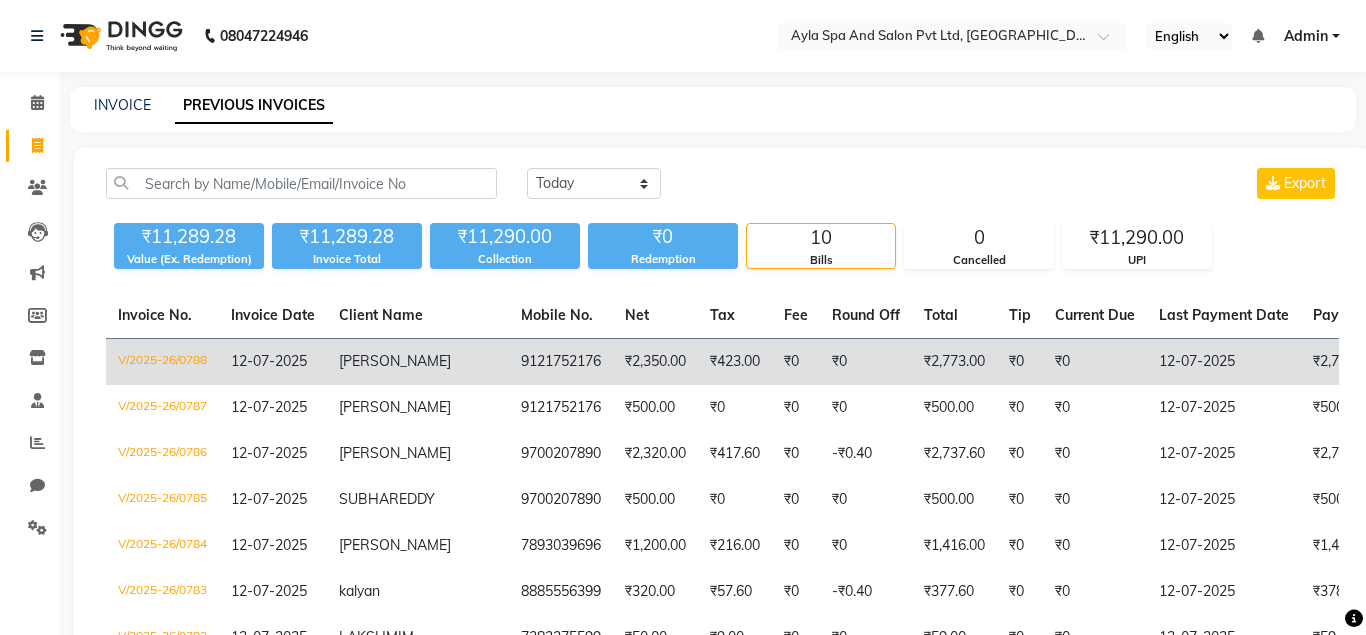 click on "[PERSON_NAME]" 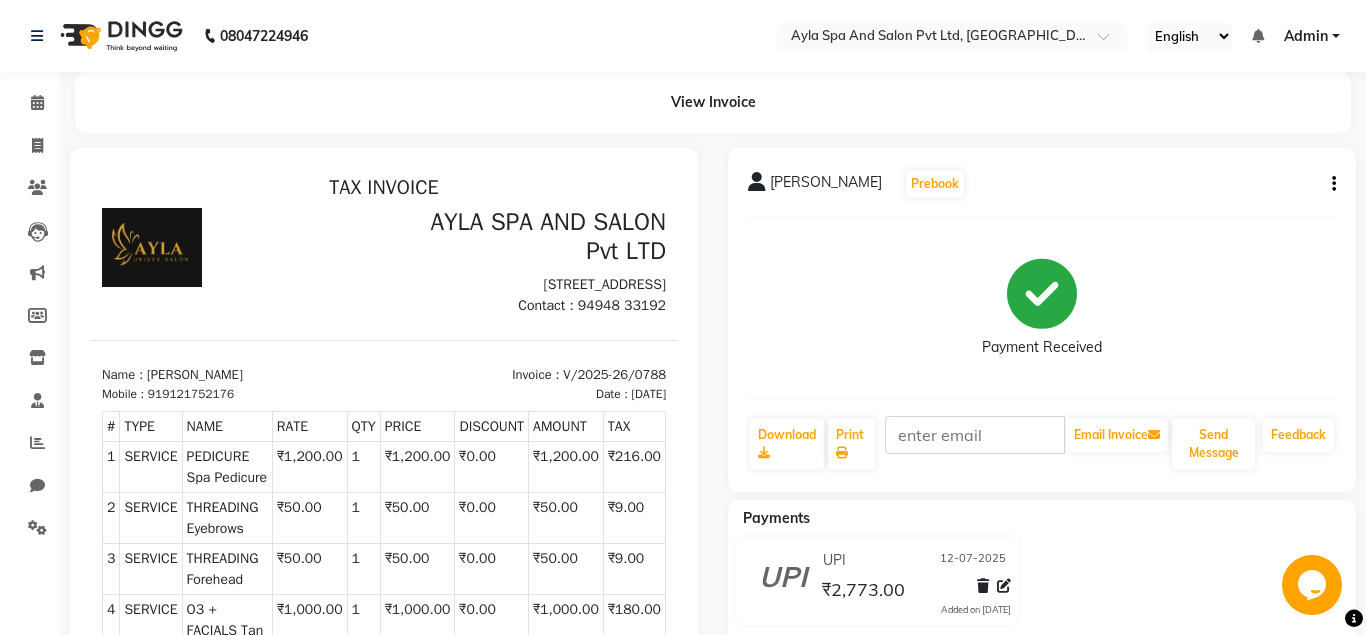 scroll, scrollTop: 16, scrollLeft: 0, axis: vertical 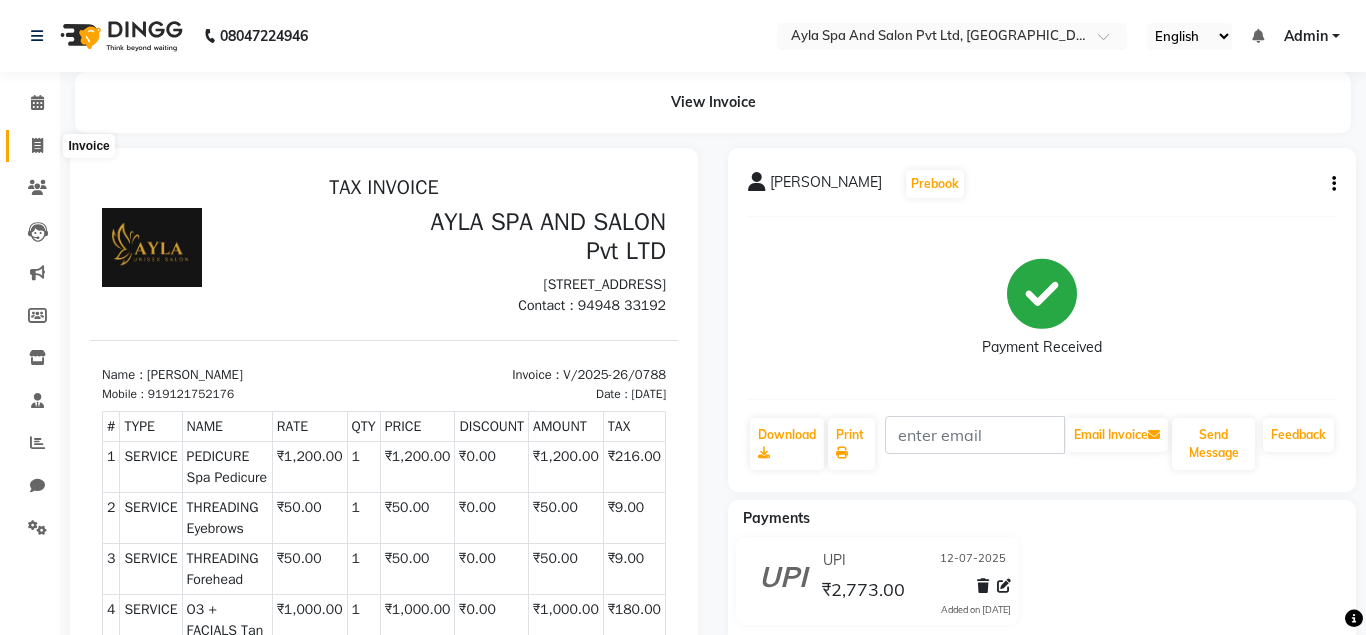 click 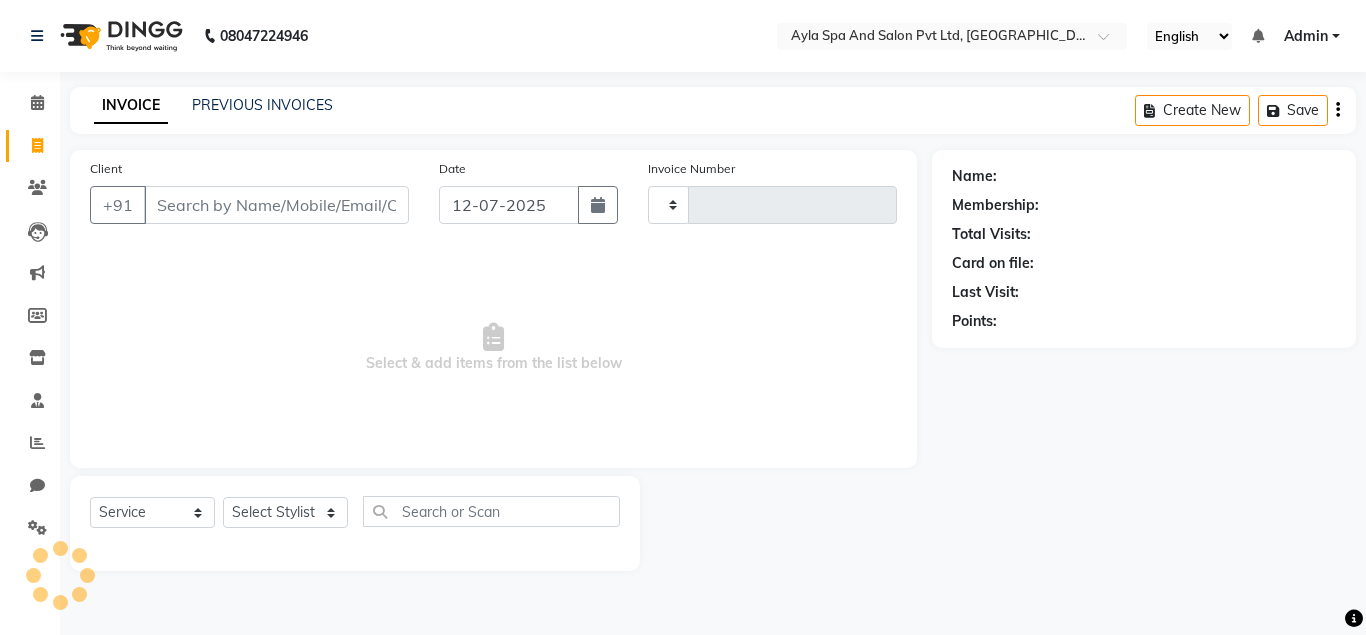 type on "0789" 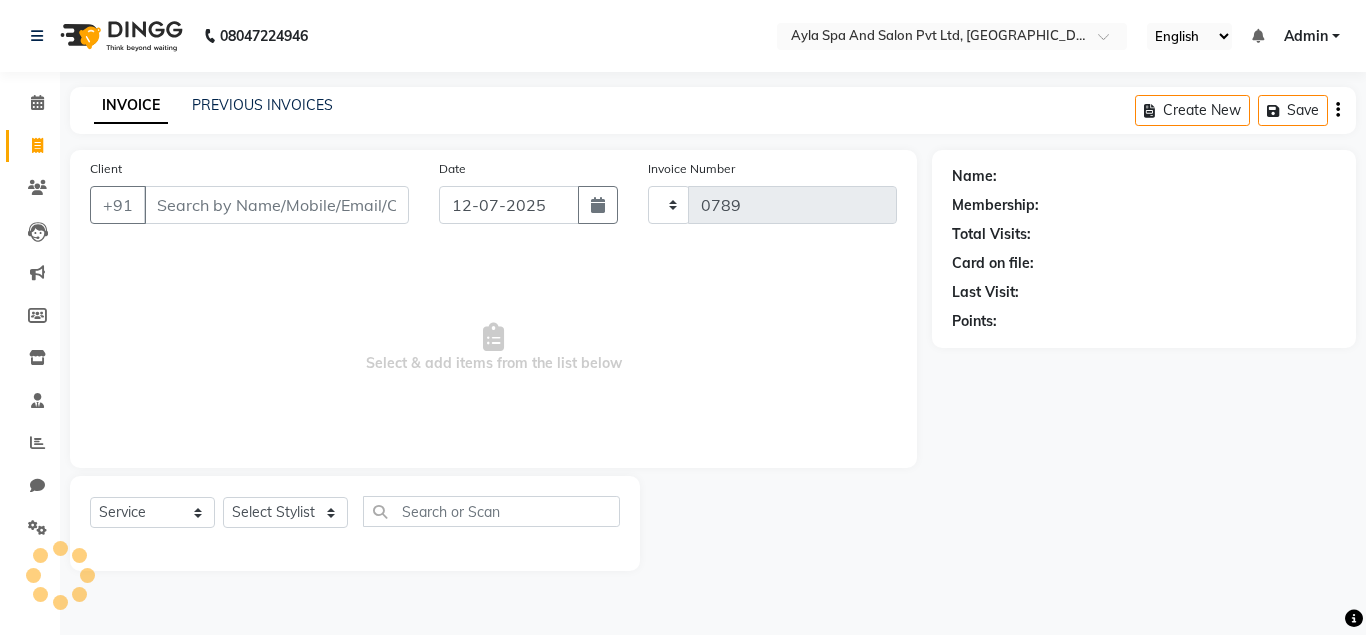 select on "7756" 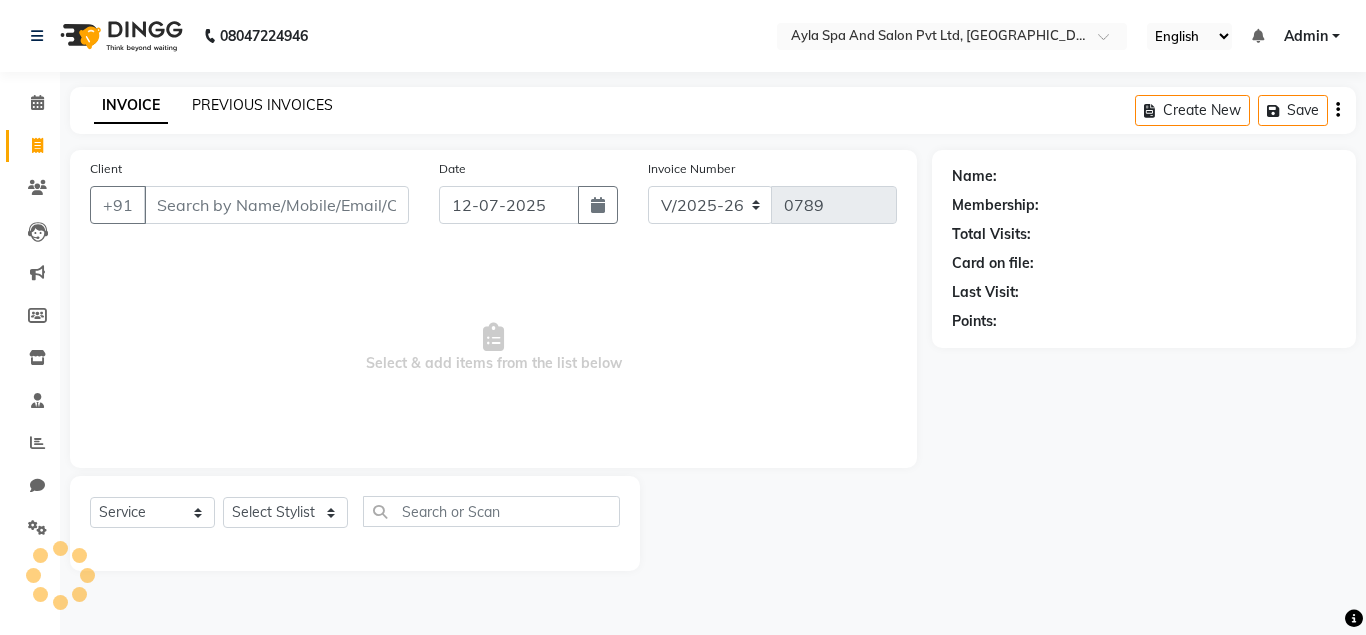 click on "PREVIOUS INVOICES" 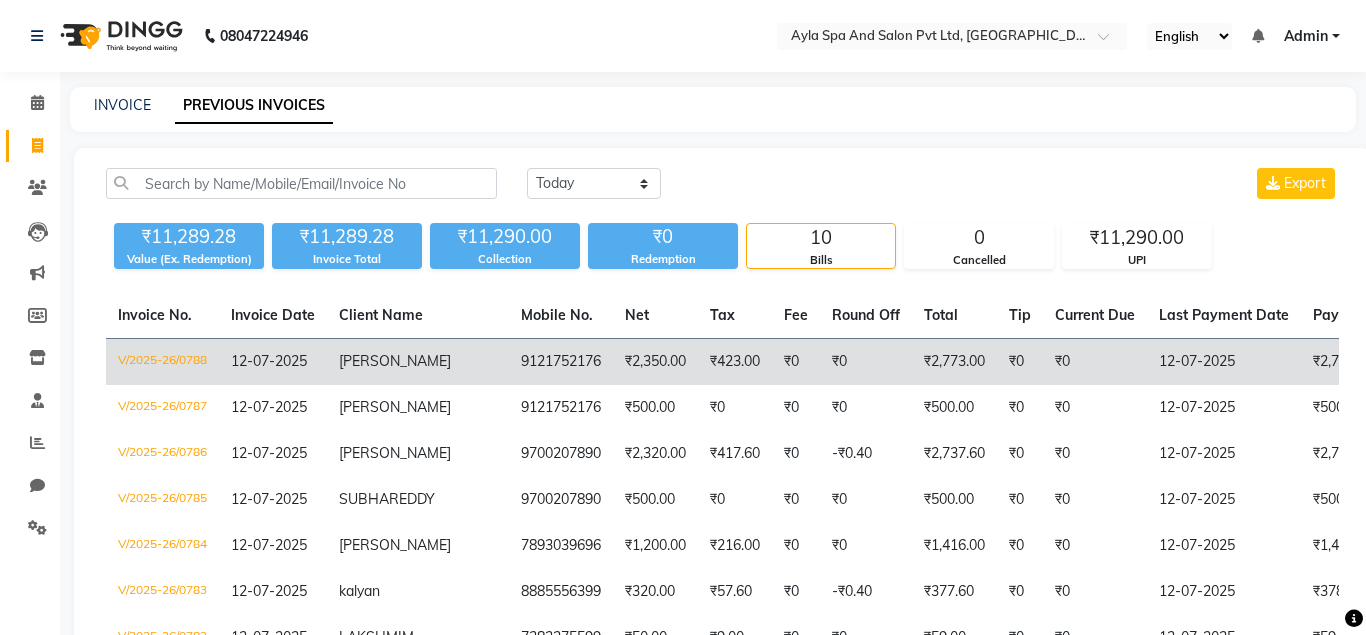 click on "[PERSON_NAME]" 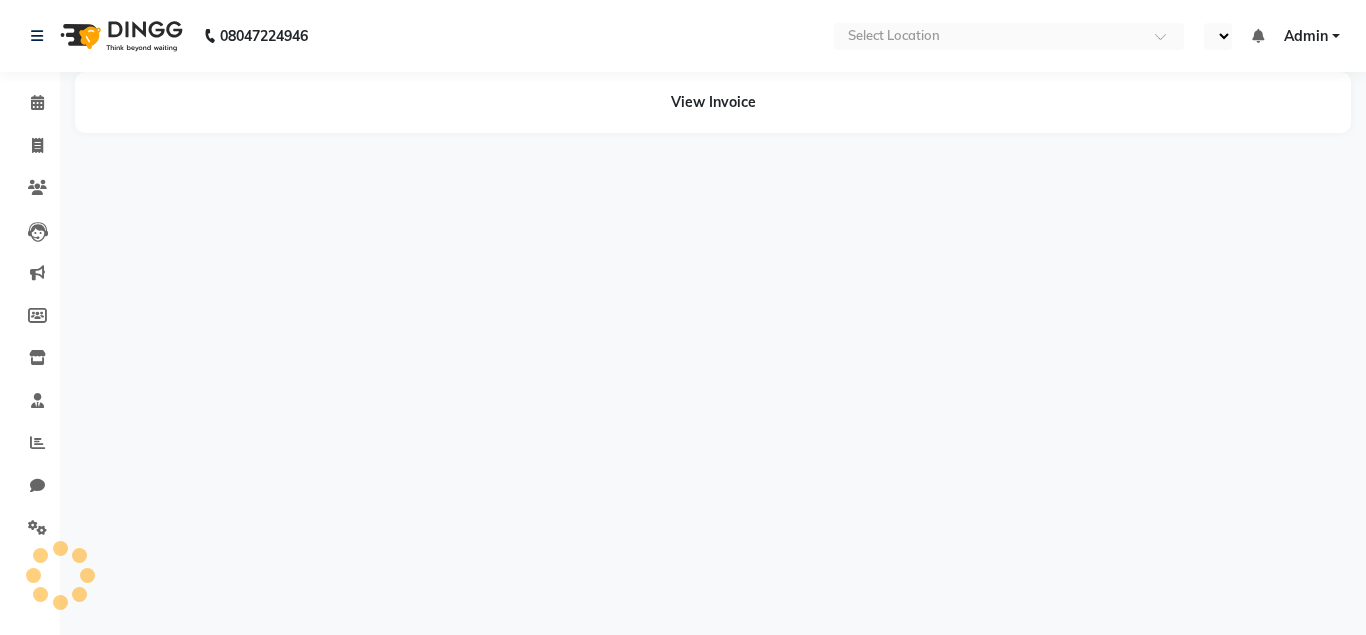 scroll, scrollTop: 0, scrollLeft: 0, axis: both 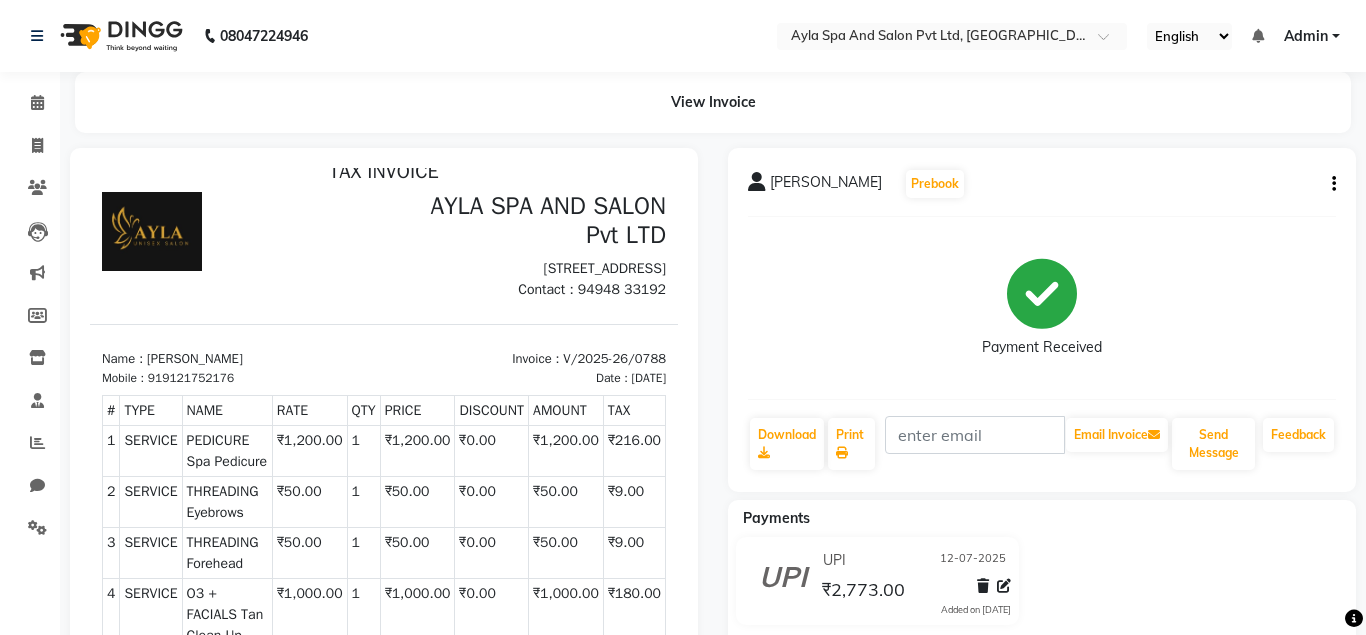 click 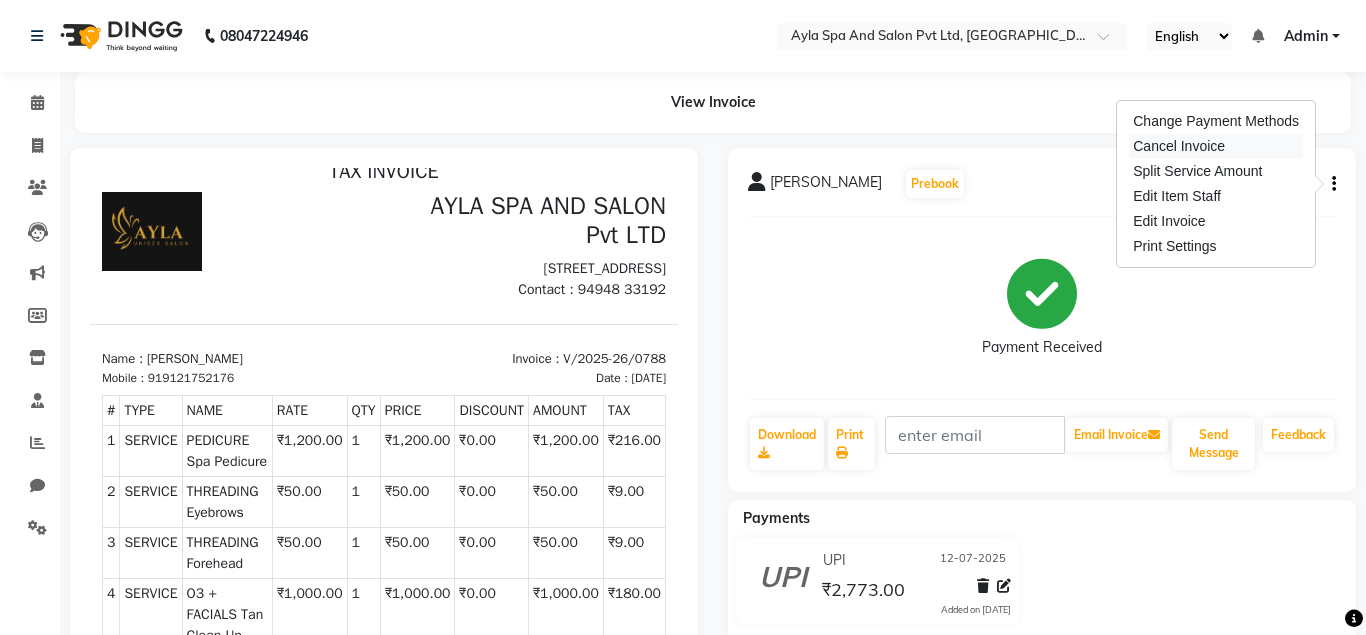 click on "Cancel Invoice" at bounding box center [1216, 146] 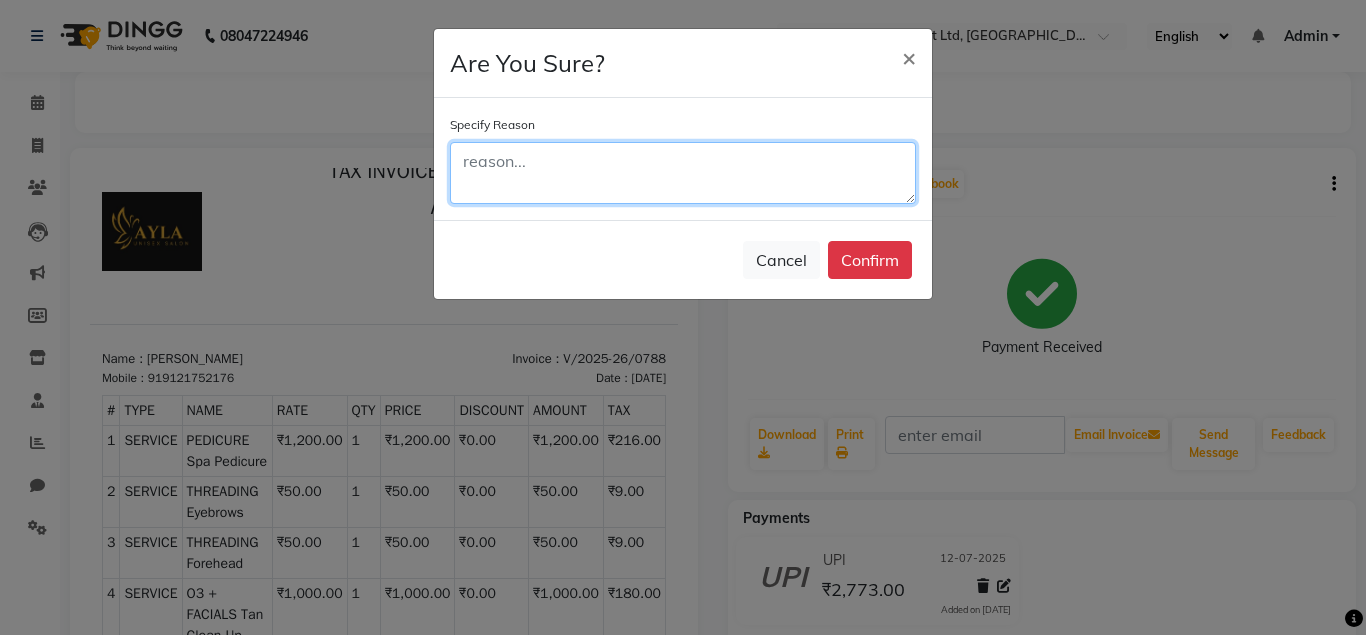 click 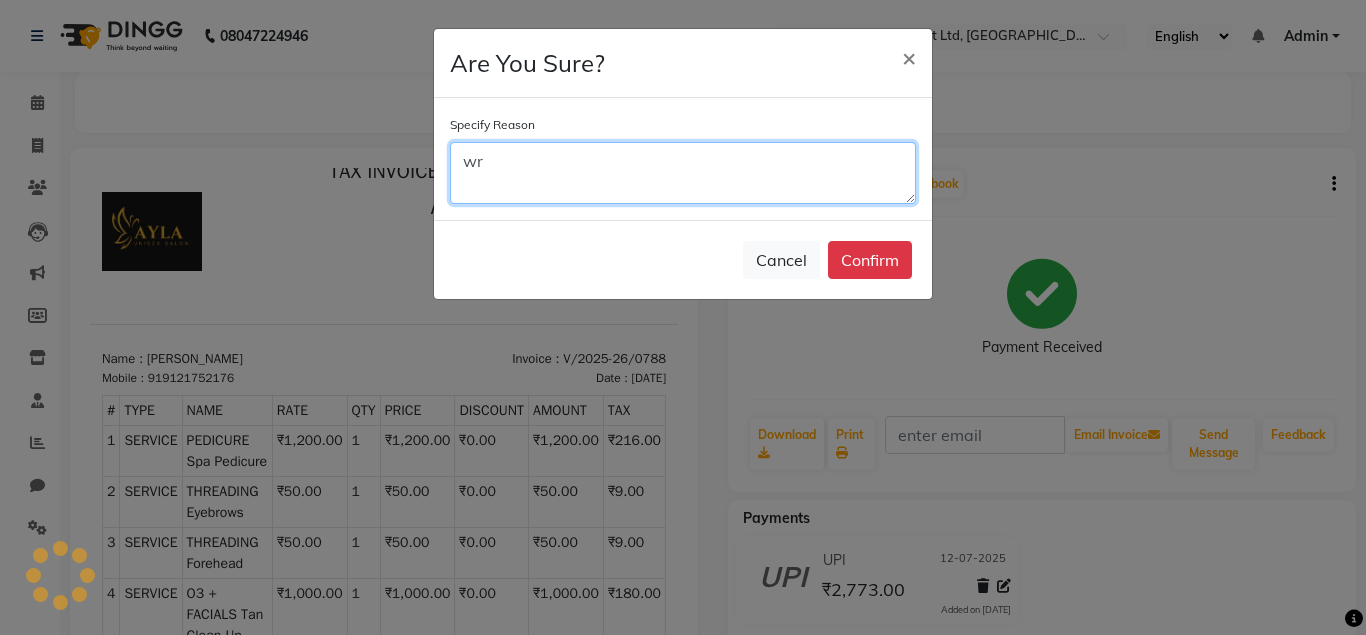 type on "w" 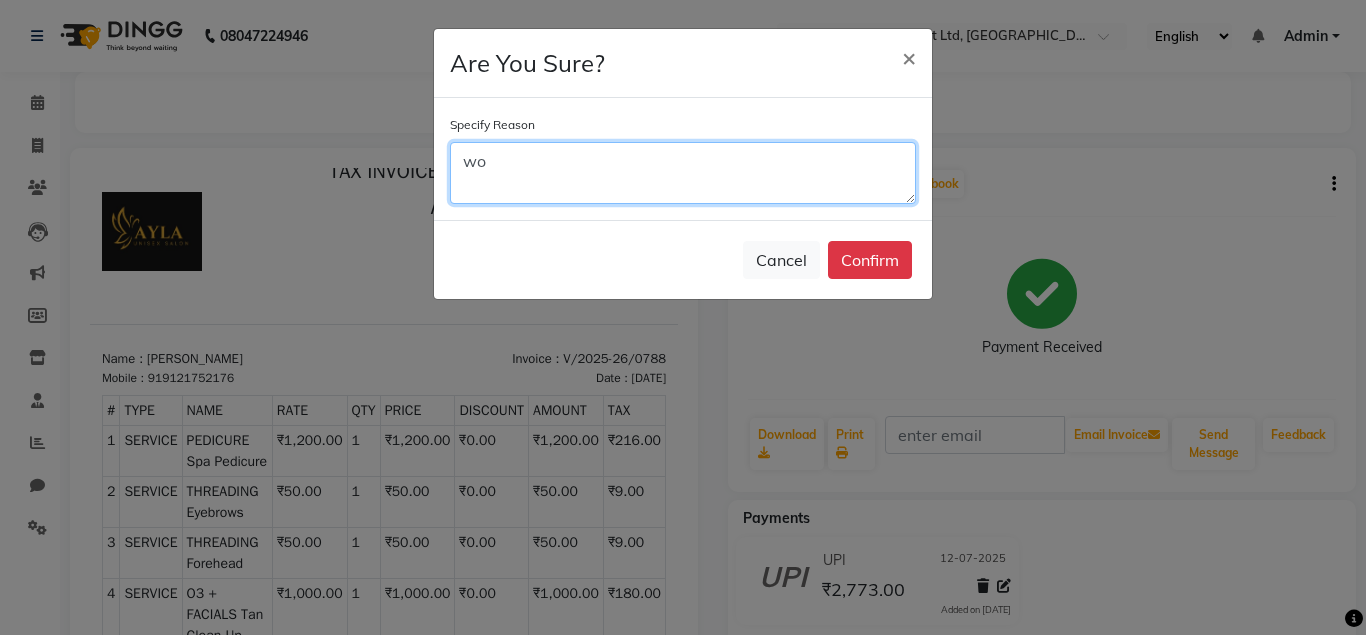 type on "w" 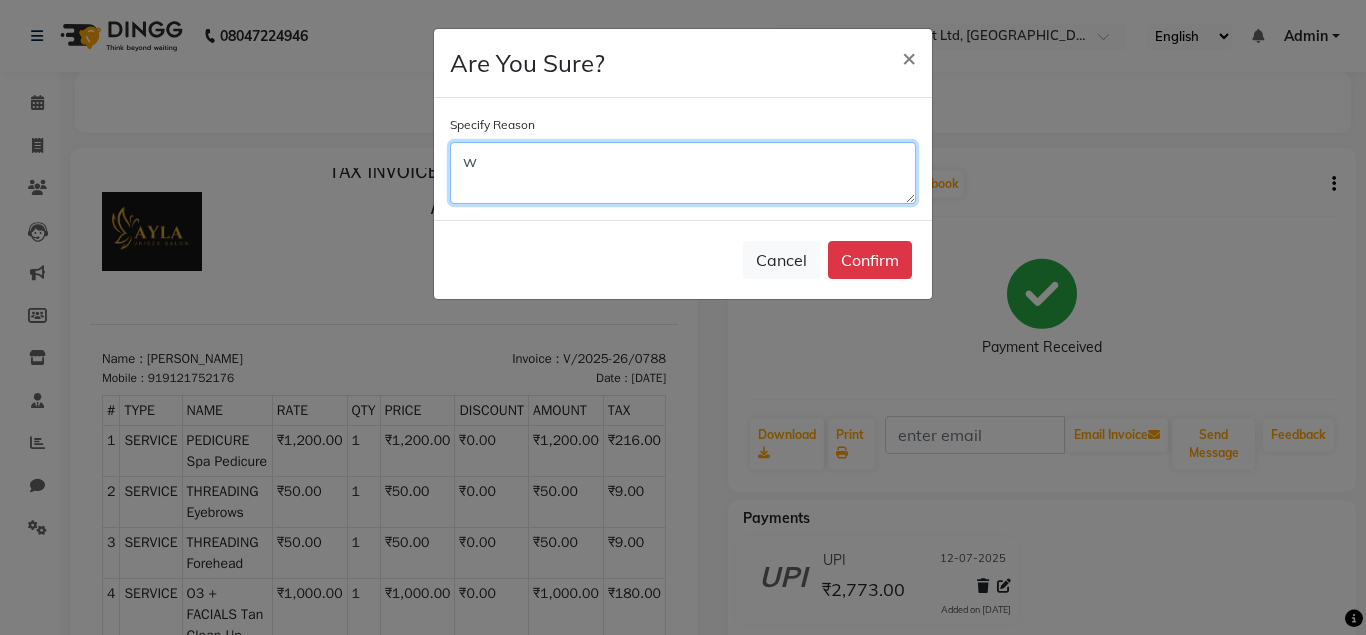 type 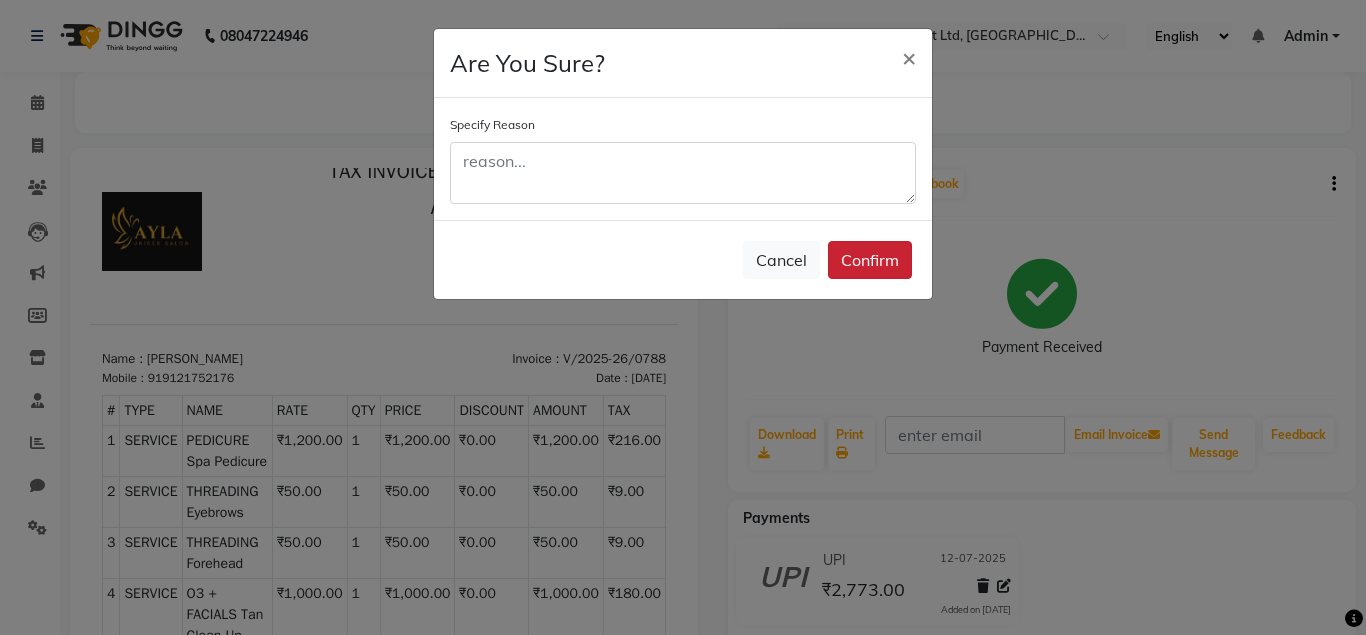 click on "Confirm" 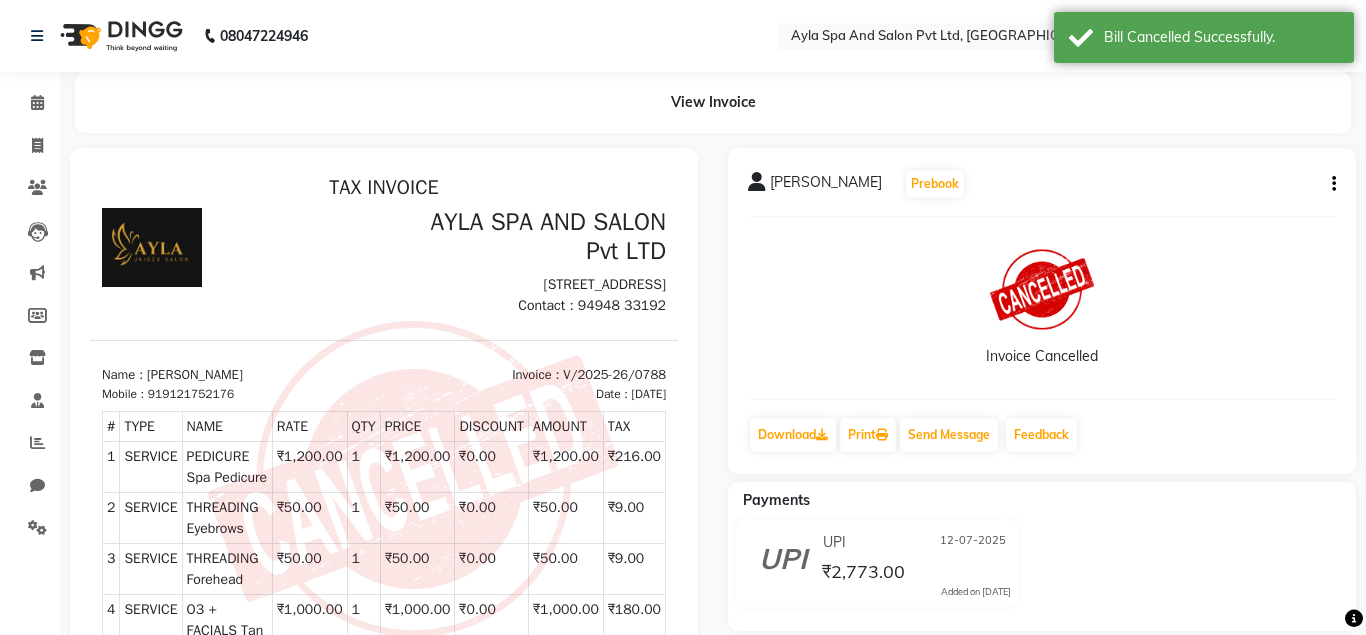 scroll, scrollTop: 0, scrollLeft: 0, axis: both 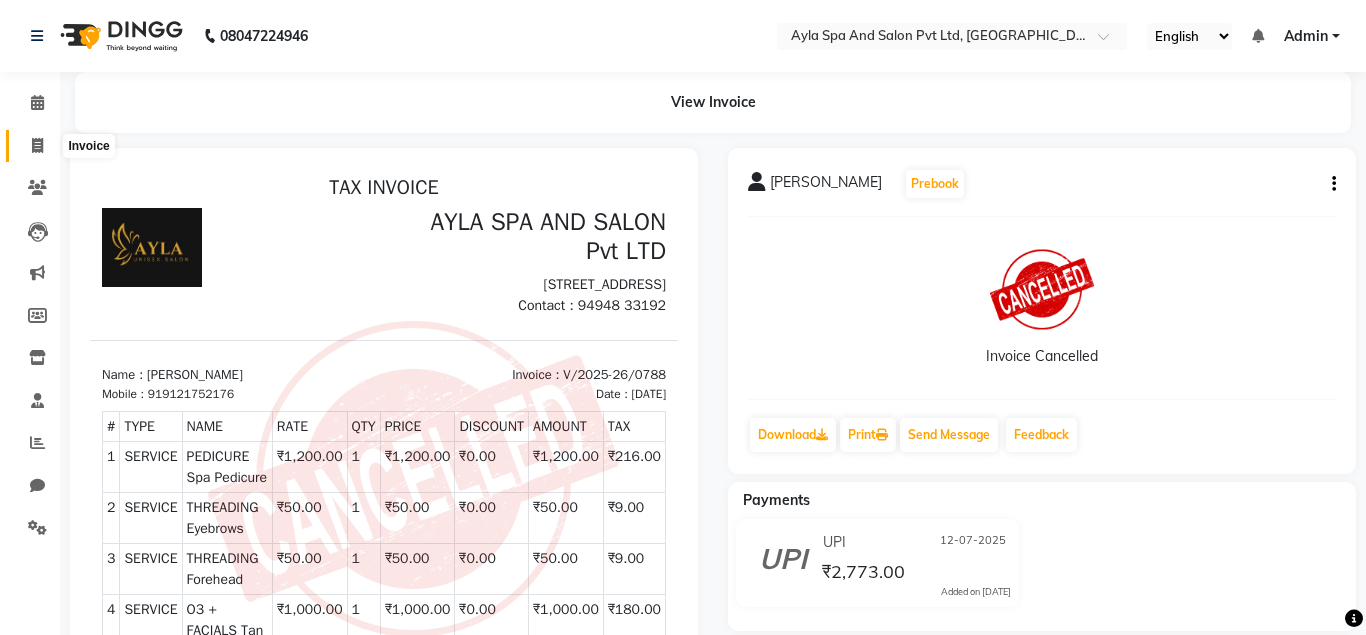 click 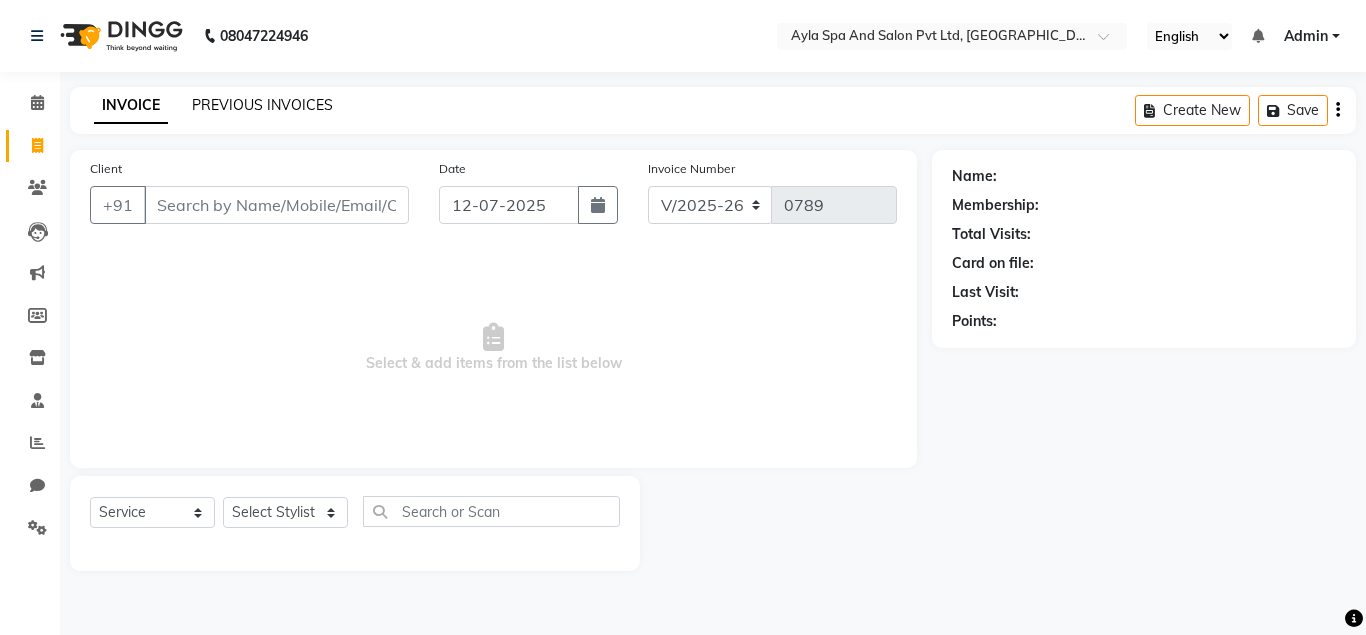 click on "PREVIOUS INVOICES" 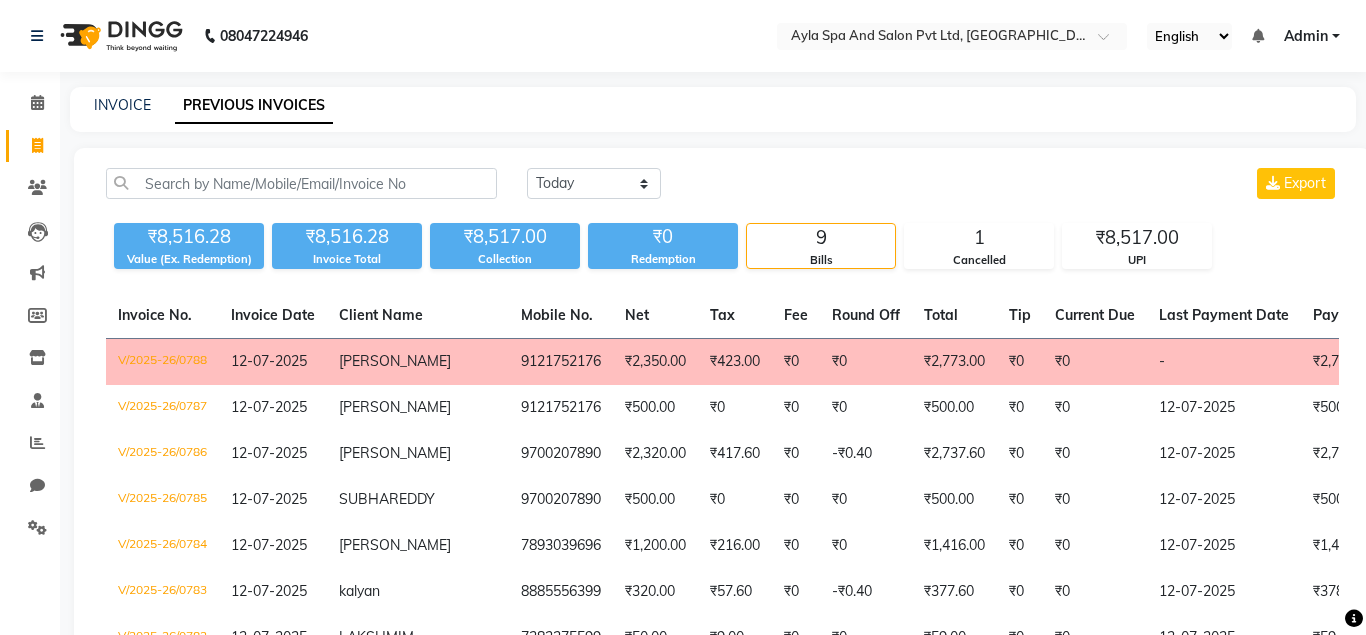 click on "12-07-2025" 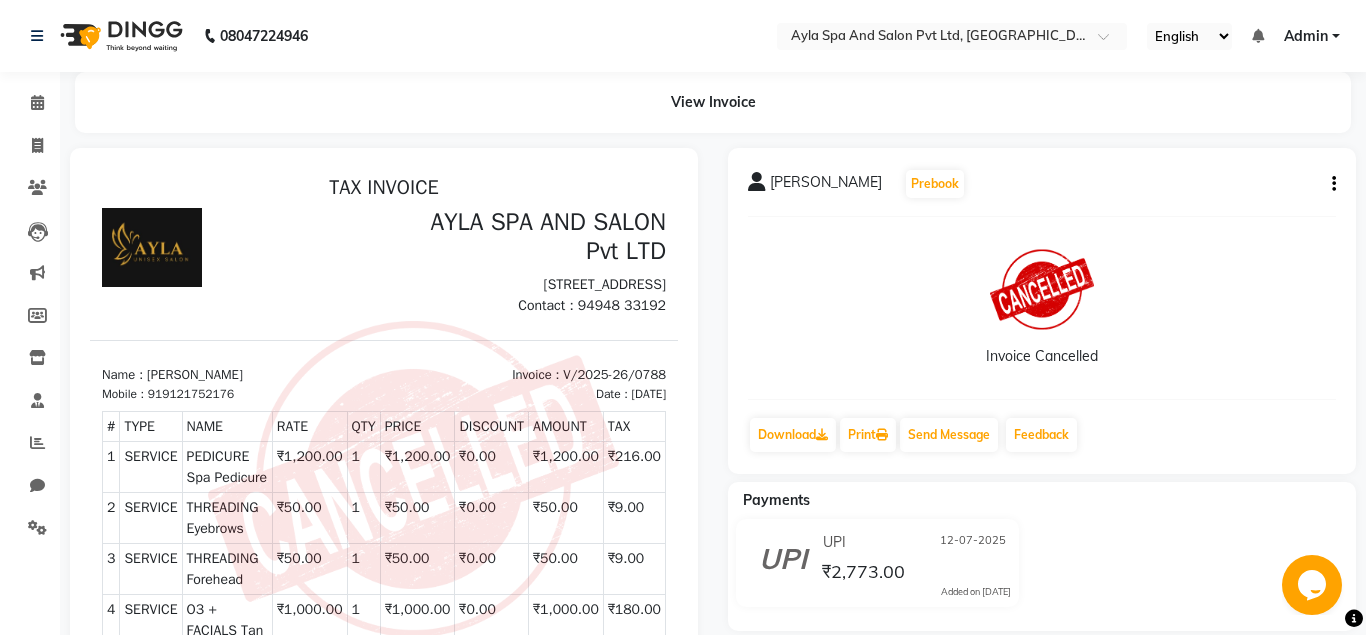 scroll, scrollTop: 16, scrollLeft: 0, axis: vertical 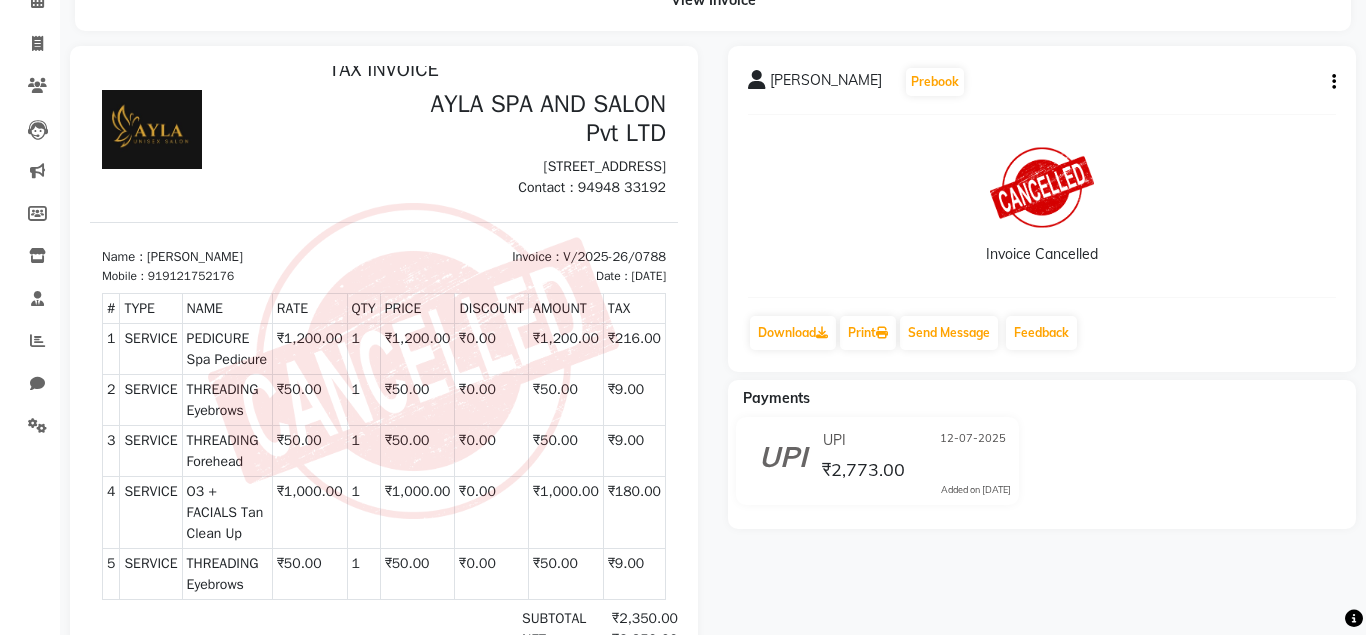 click 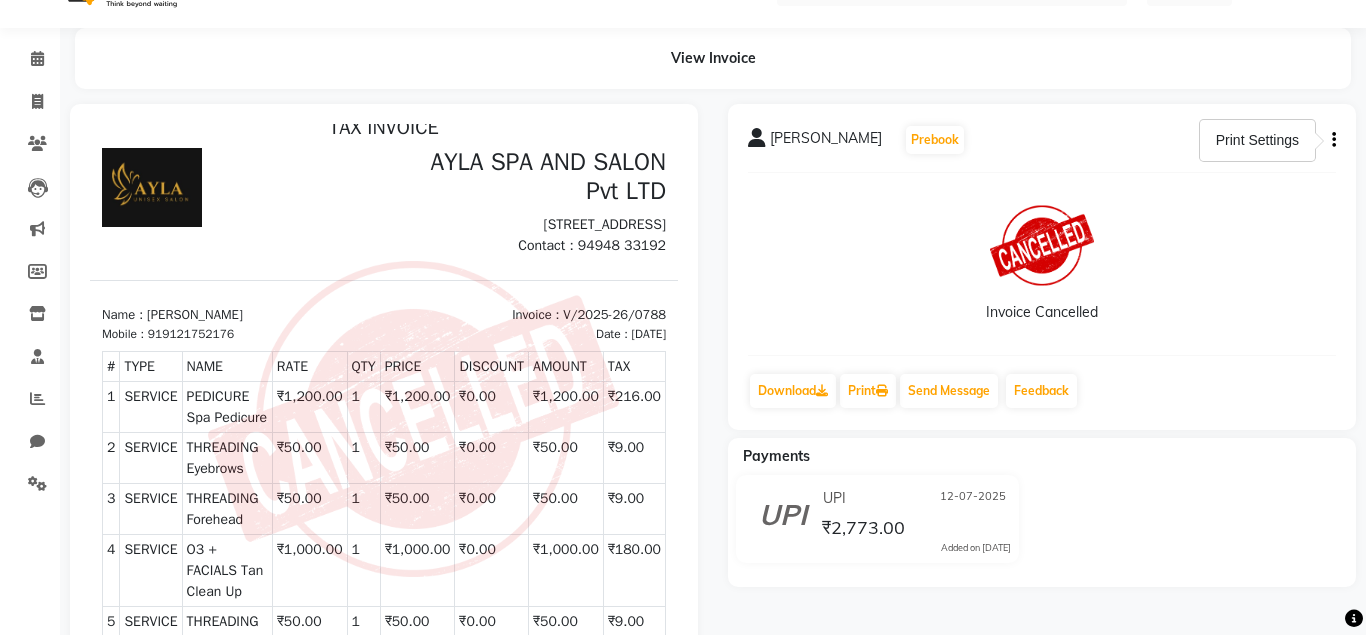 scroll, scrollTop: 0, scrollLeft: 0, axis: both 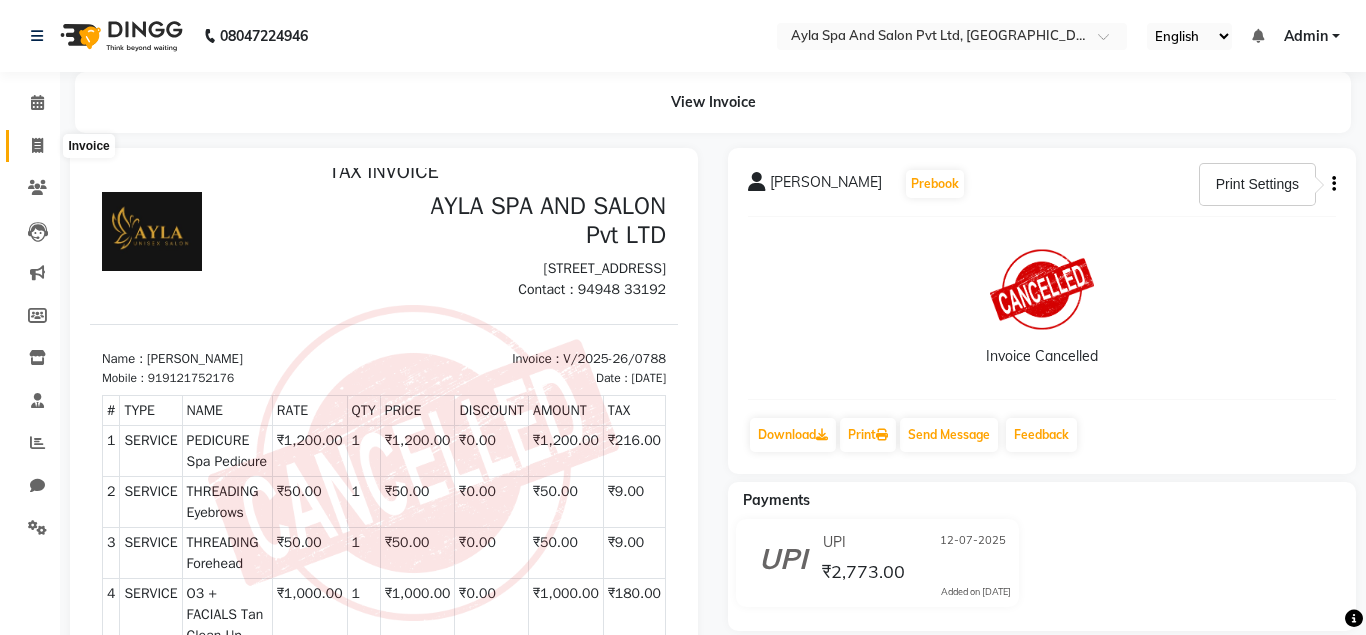 click 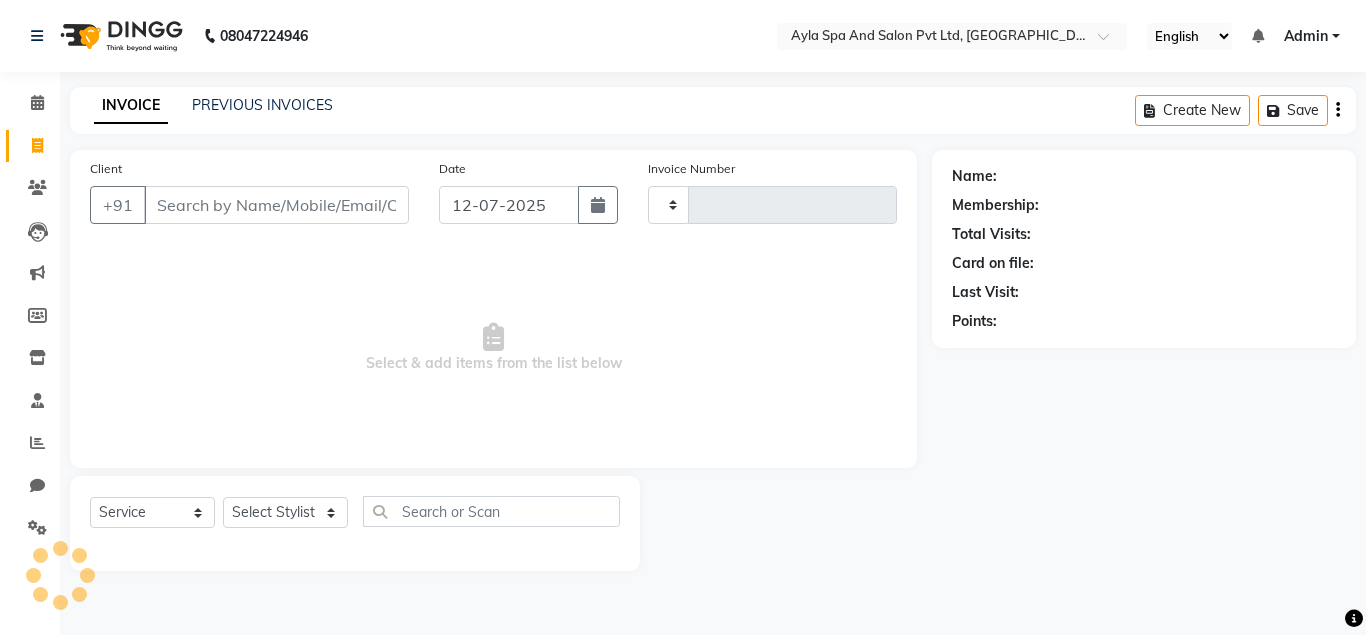 type on "0789" 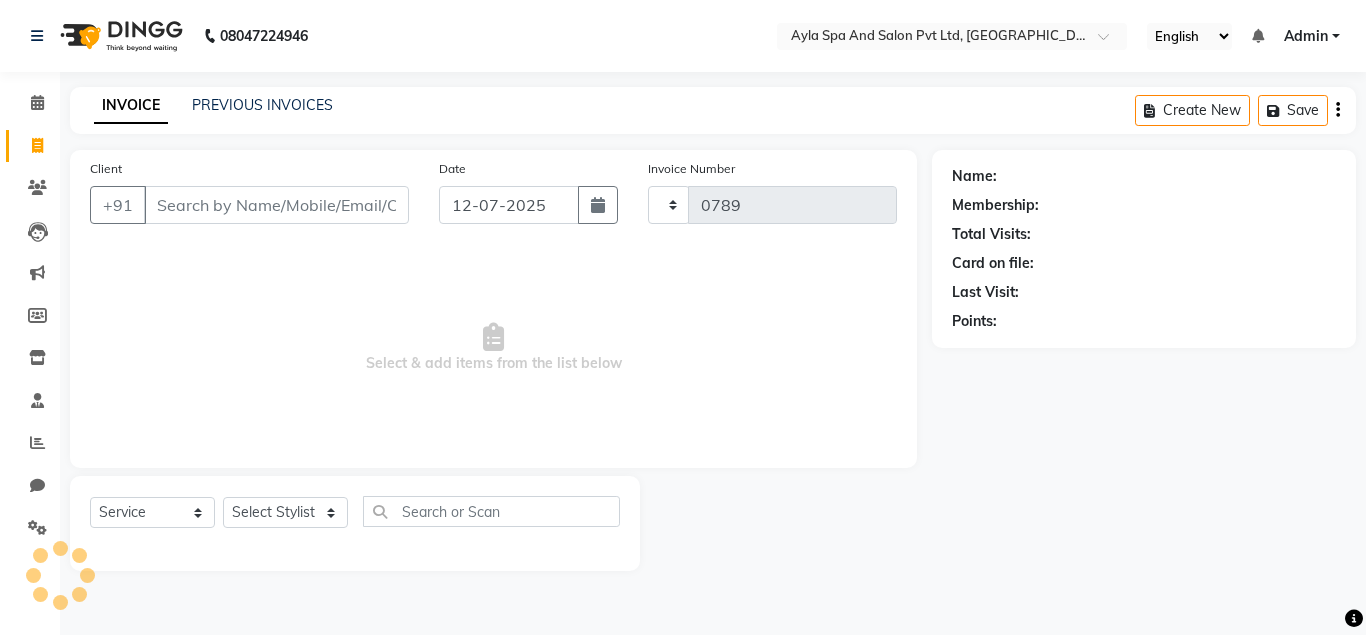 select on "7756" 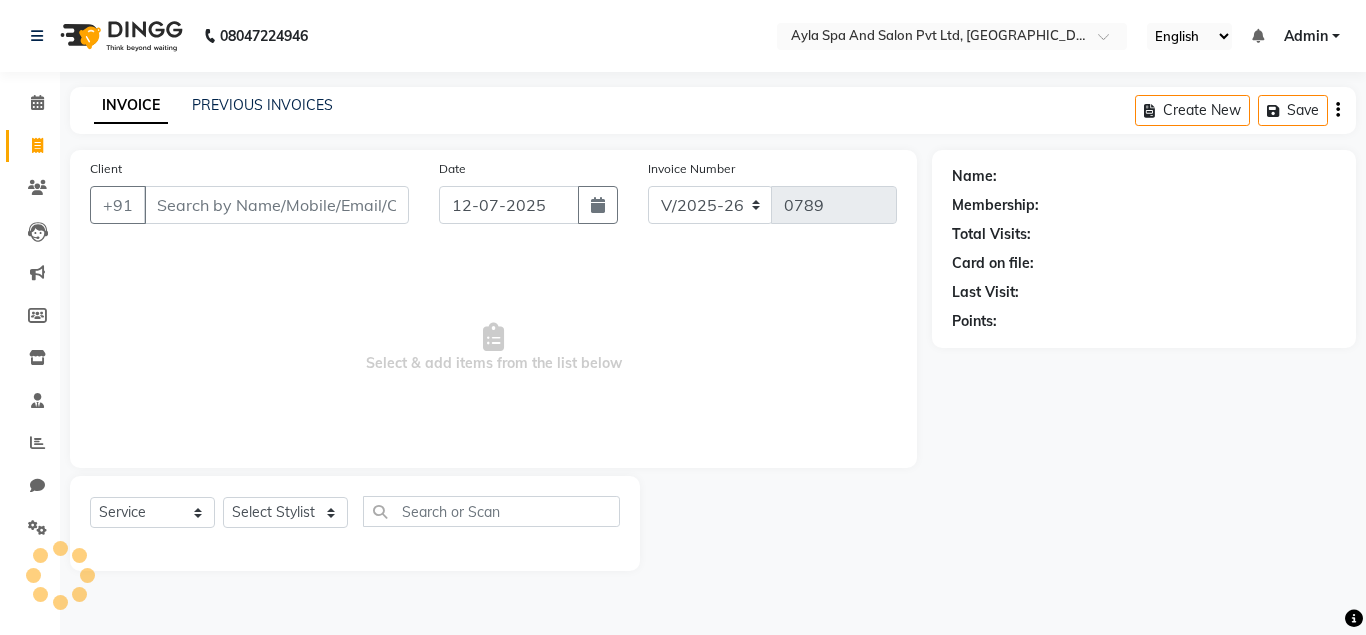 click on "Client" at bounding box center (276, 205) 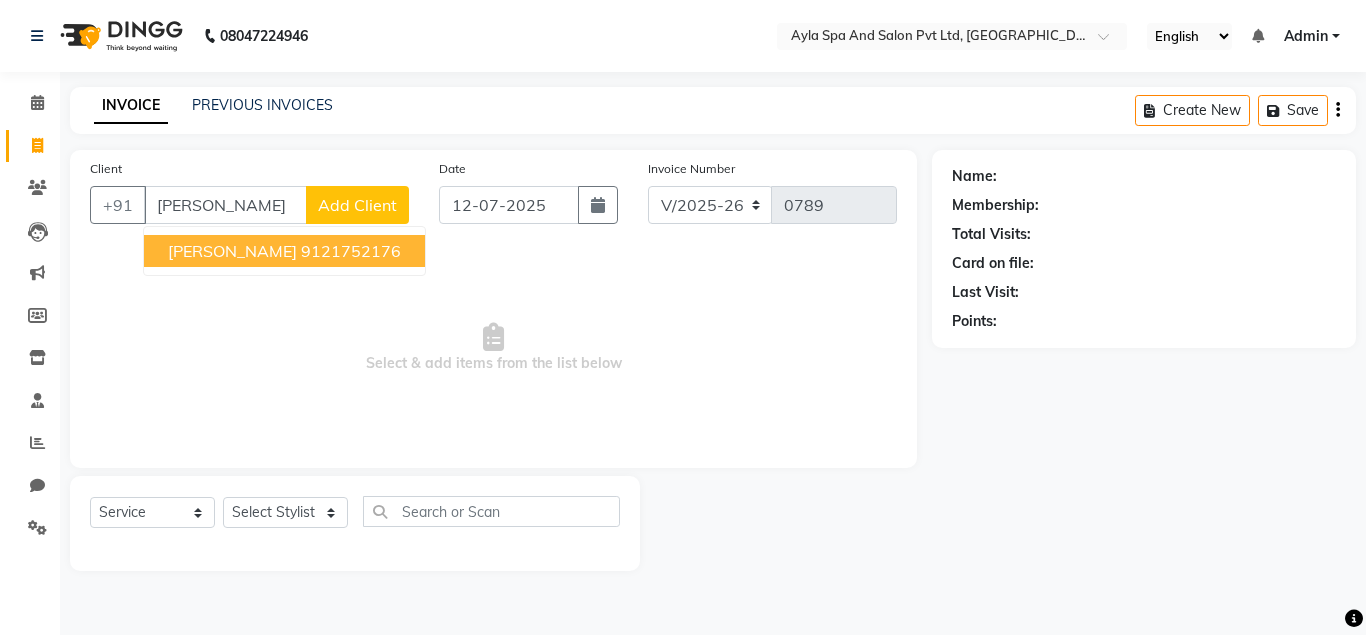 click on "[PERSON_NAME]" at bounding box center [232, 251] 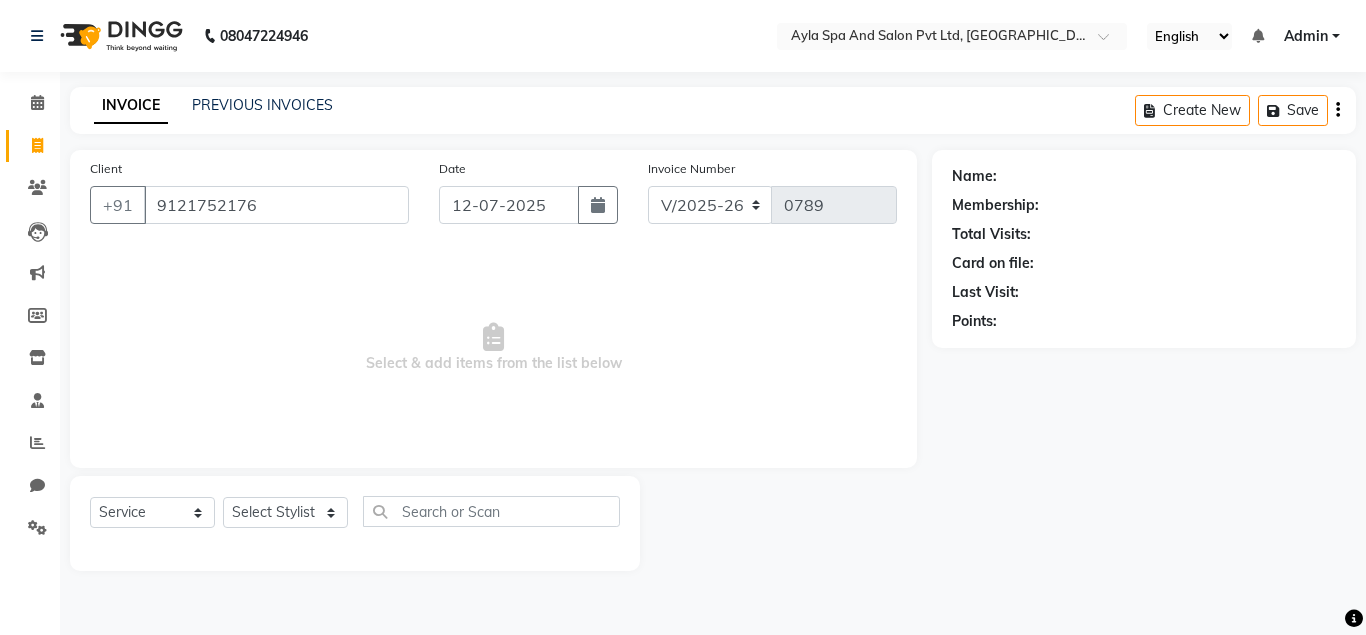 type on "9121752176" 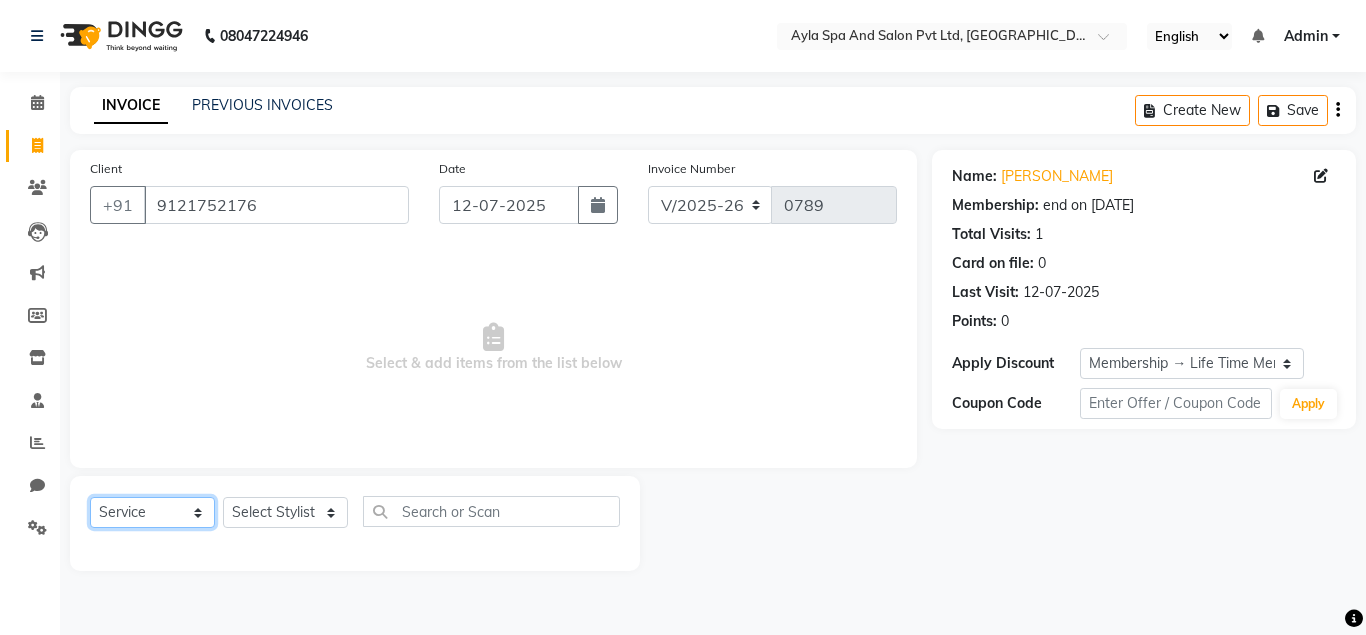 click on "Select  Service  Product  Membership  Package Voucher Prepaid Gift Card" 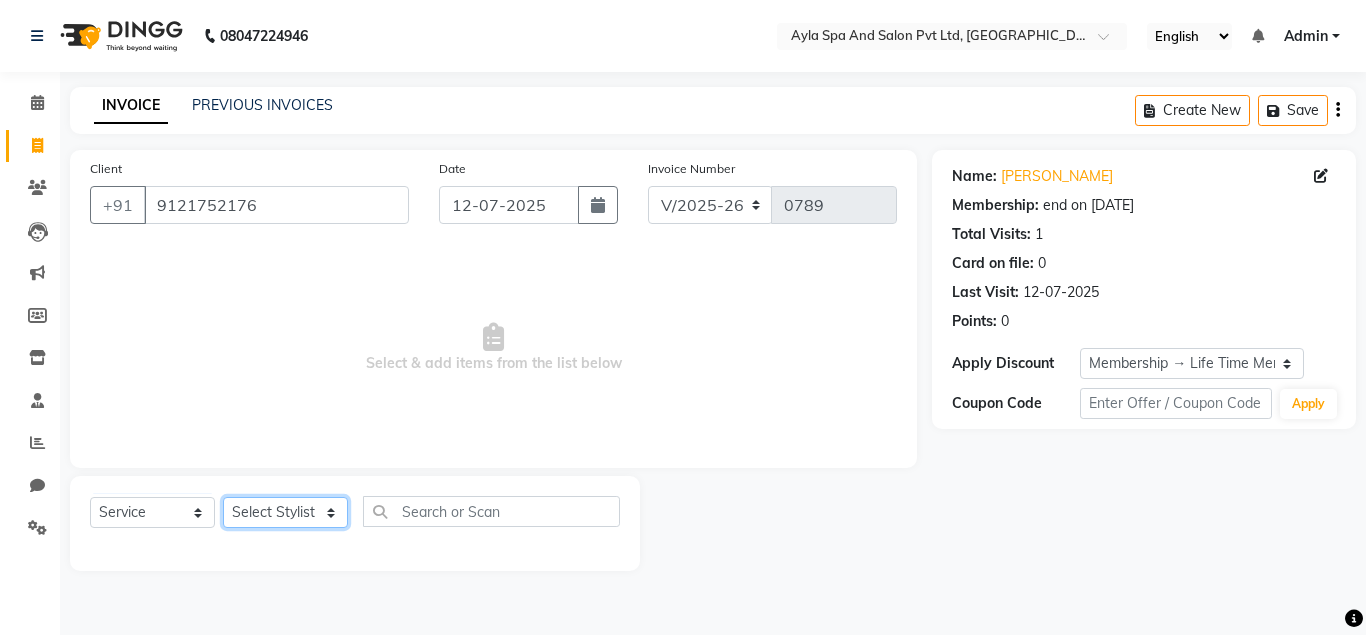click on "Select Stylist Akshit raja Athif meena NAVEEN Neelima Renuka Silpa" 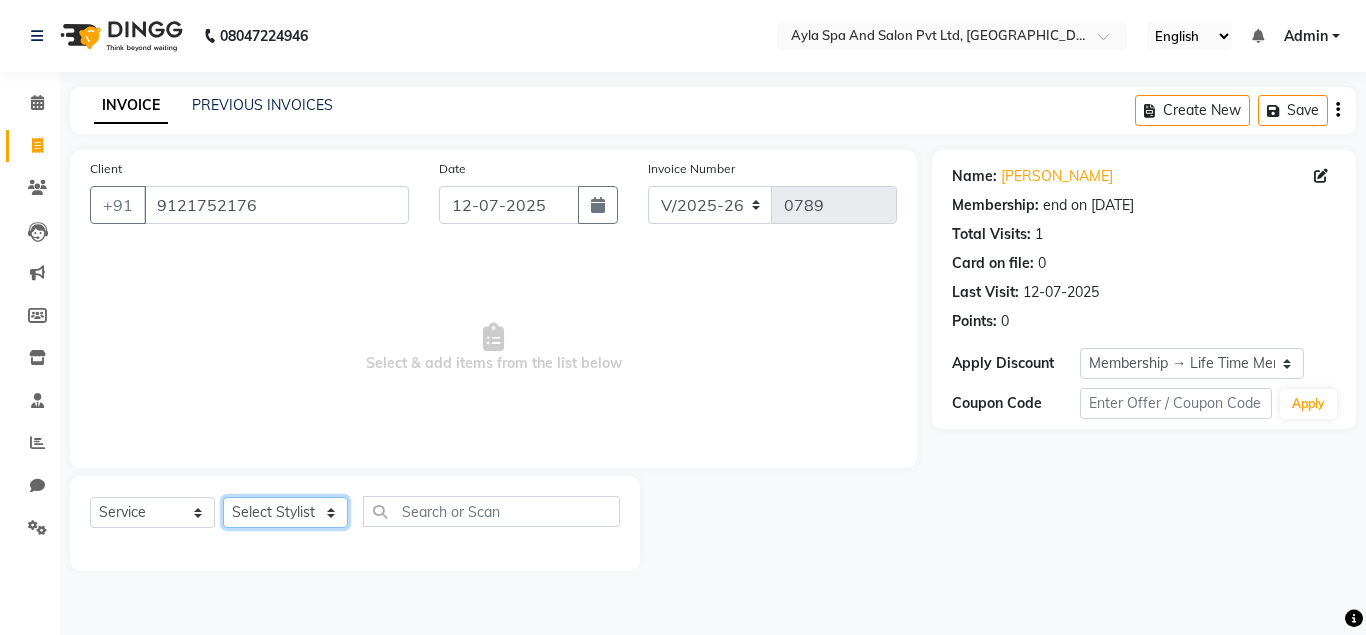 select on "80482" 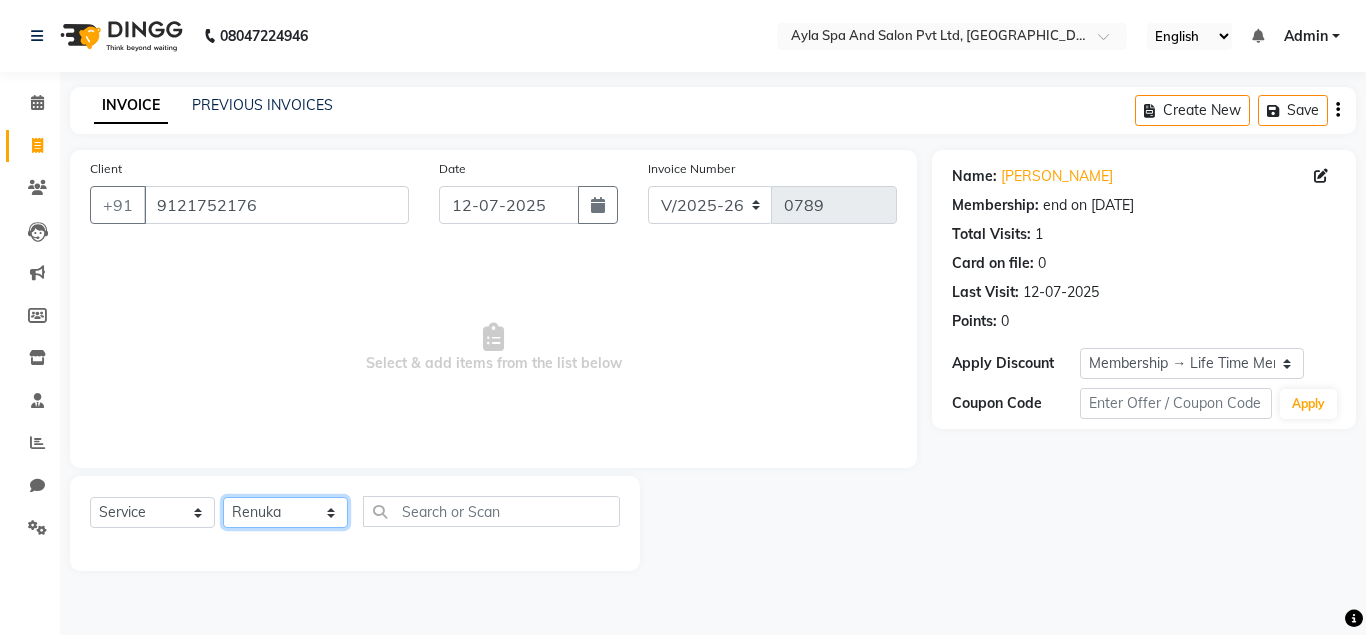 click on "Renuka" 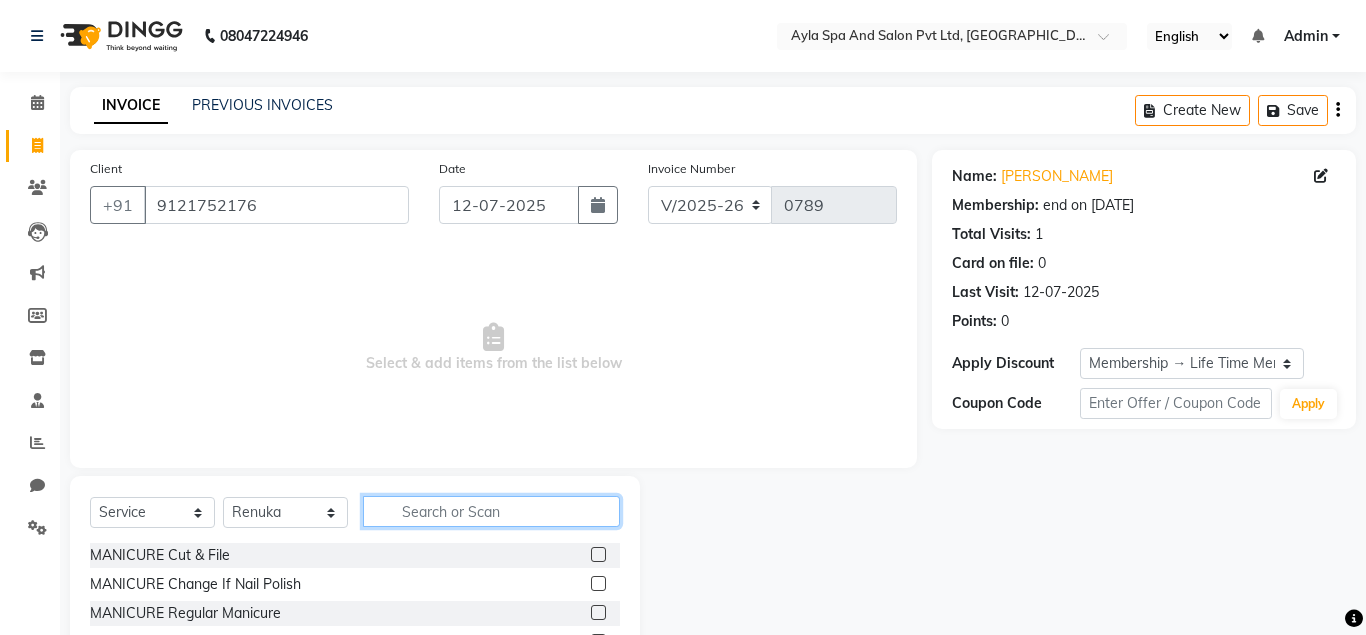 click 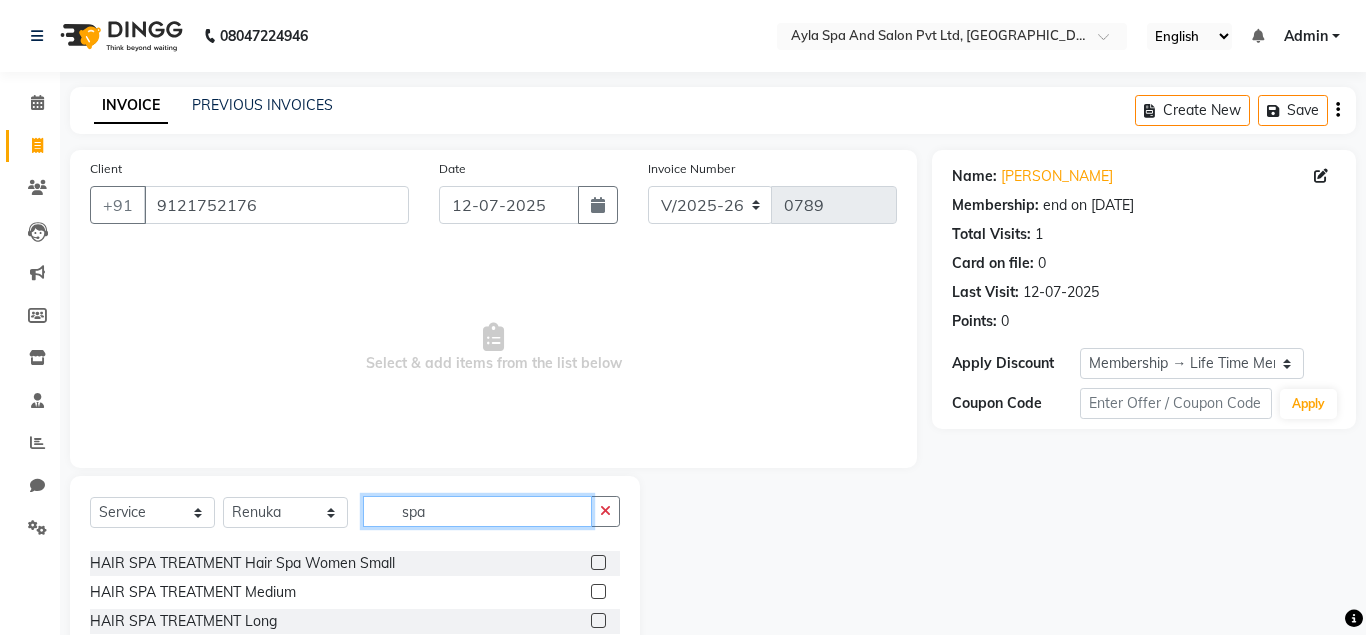 scroll, scrollTop: 0, scrollLeft: 0, axis: both 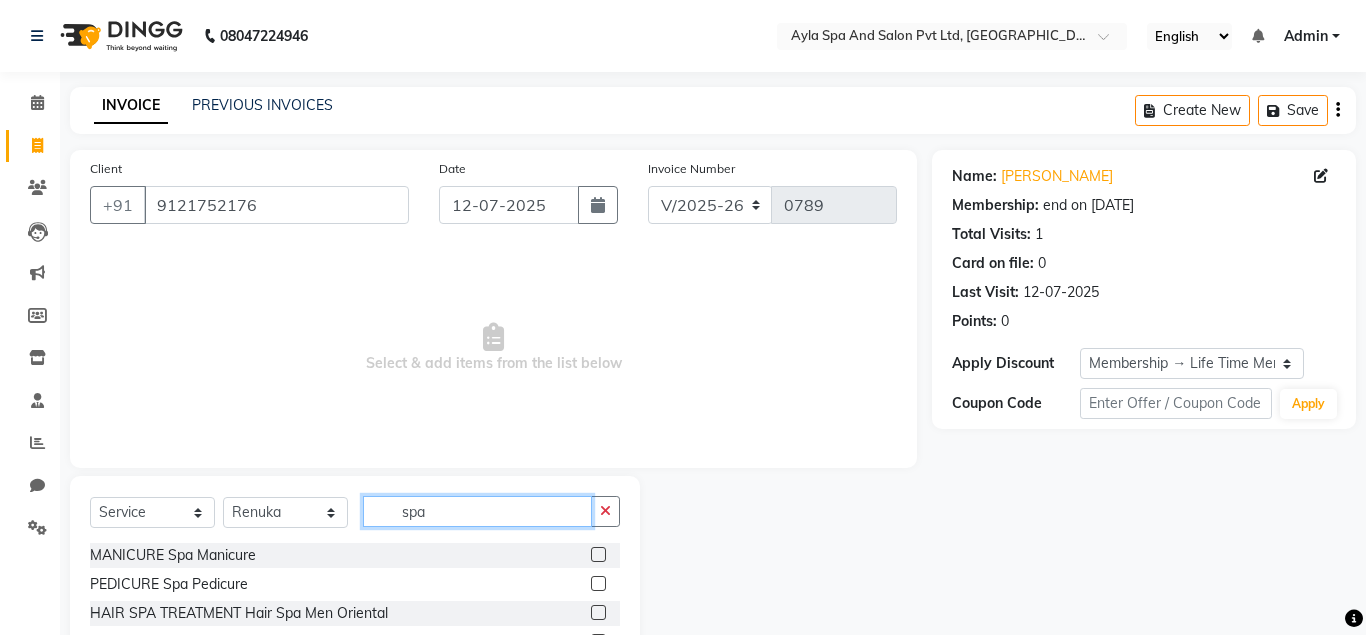 type on "spa" 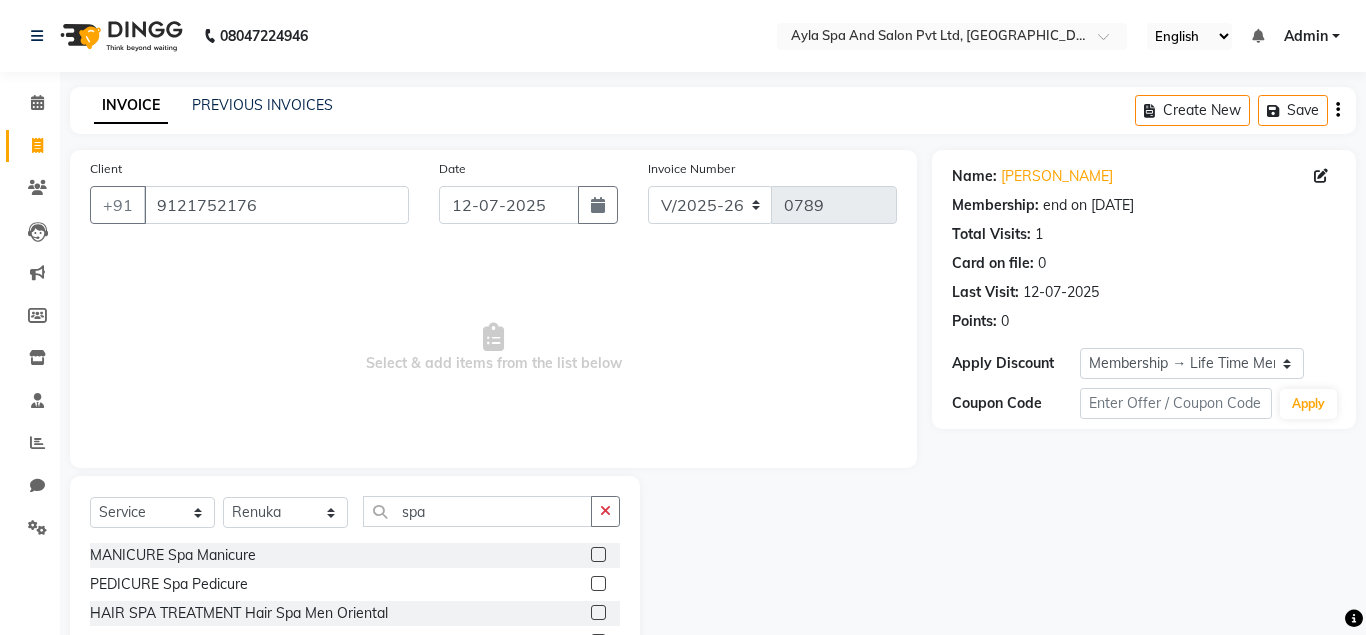 click 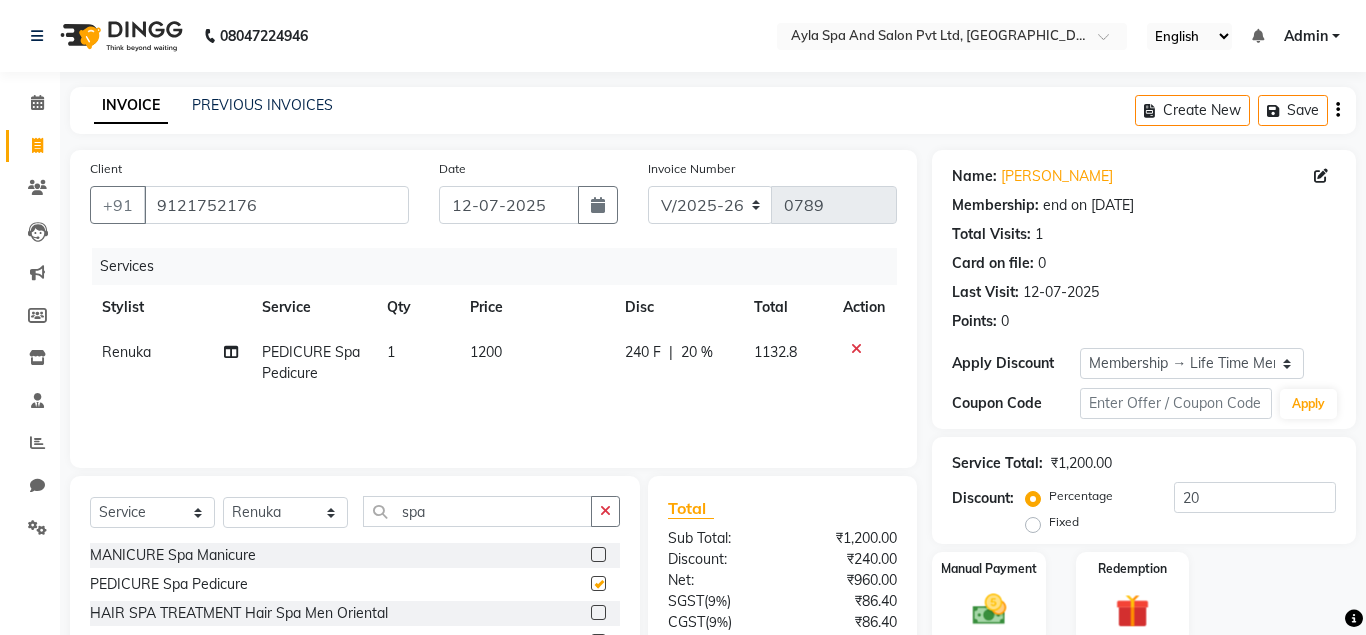 checkbox on "false" 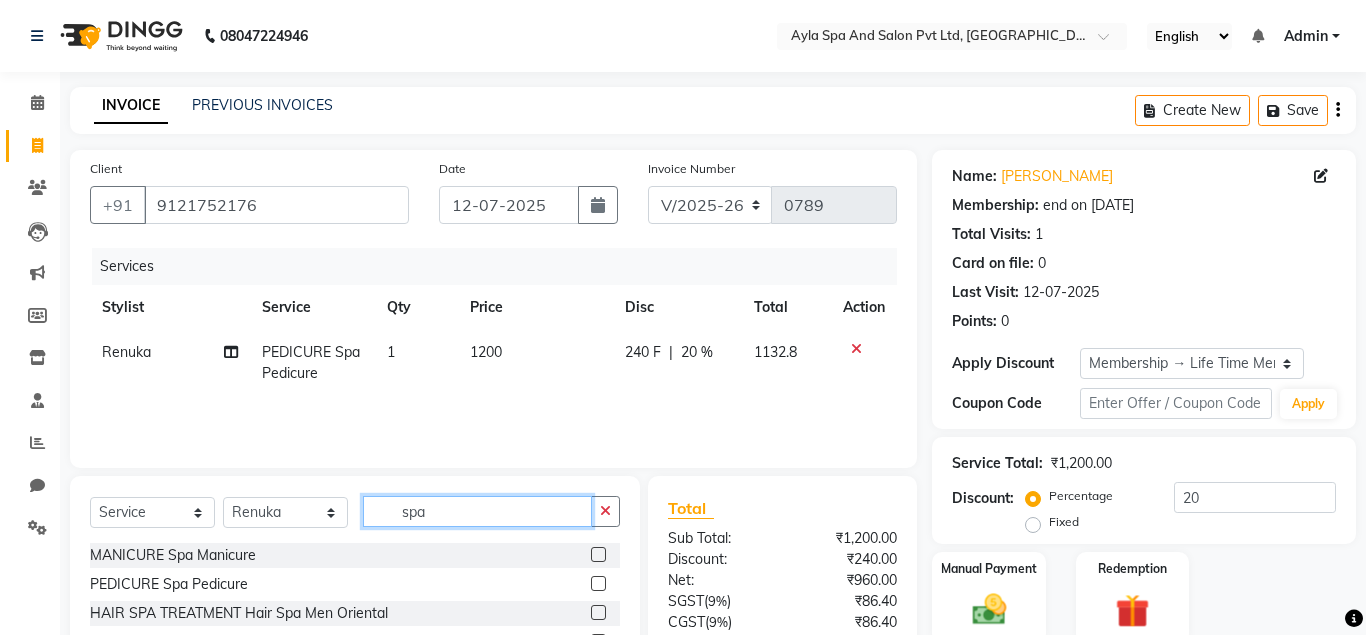 click on "spa" 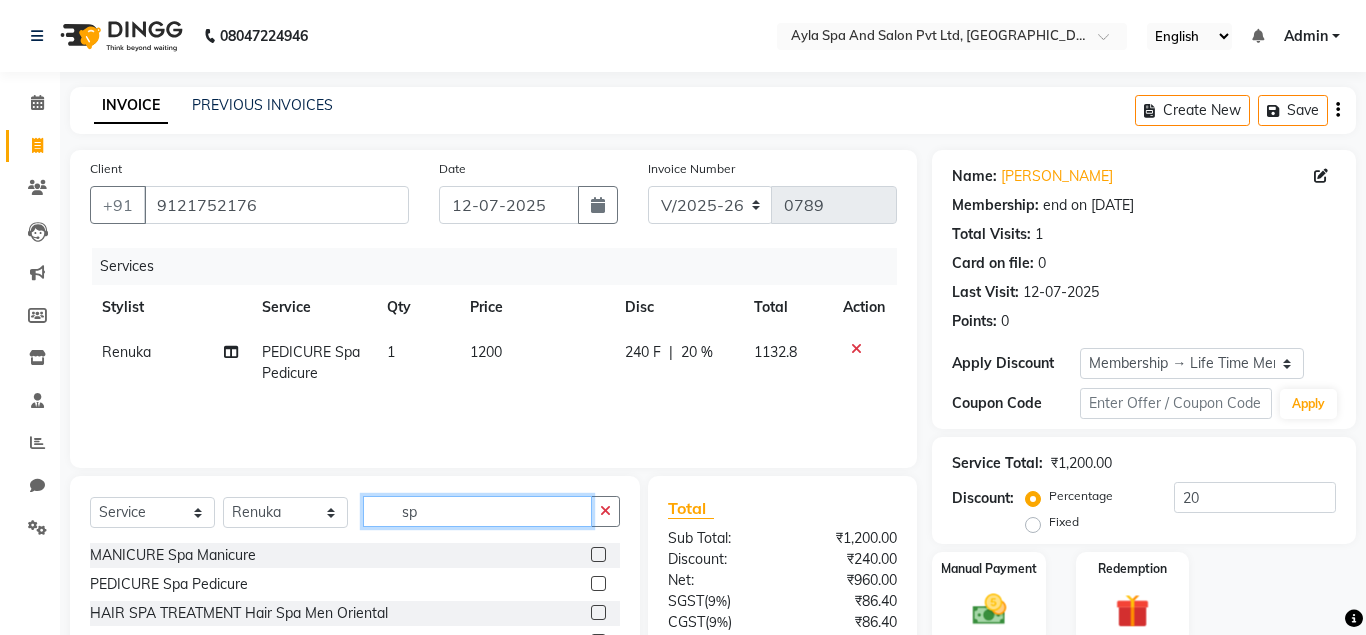 type on "s" 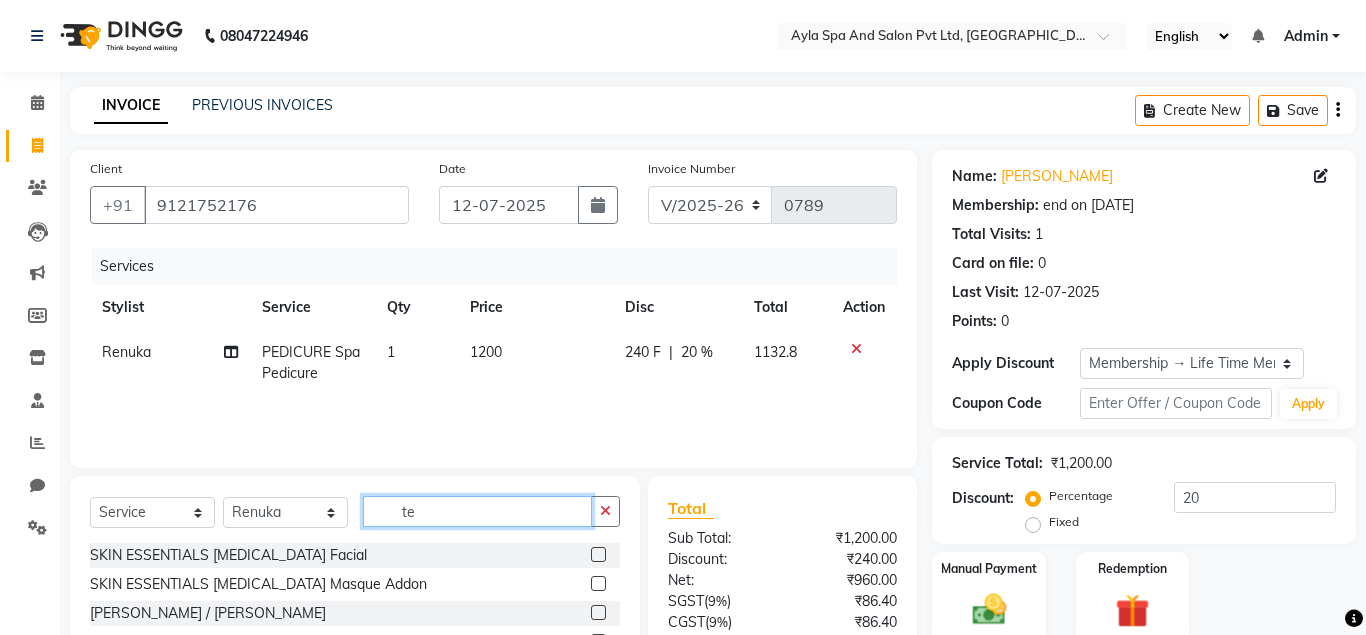 type on "t" 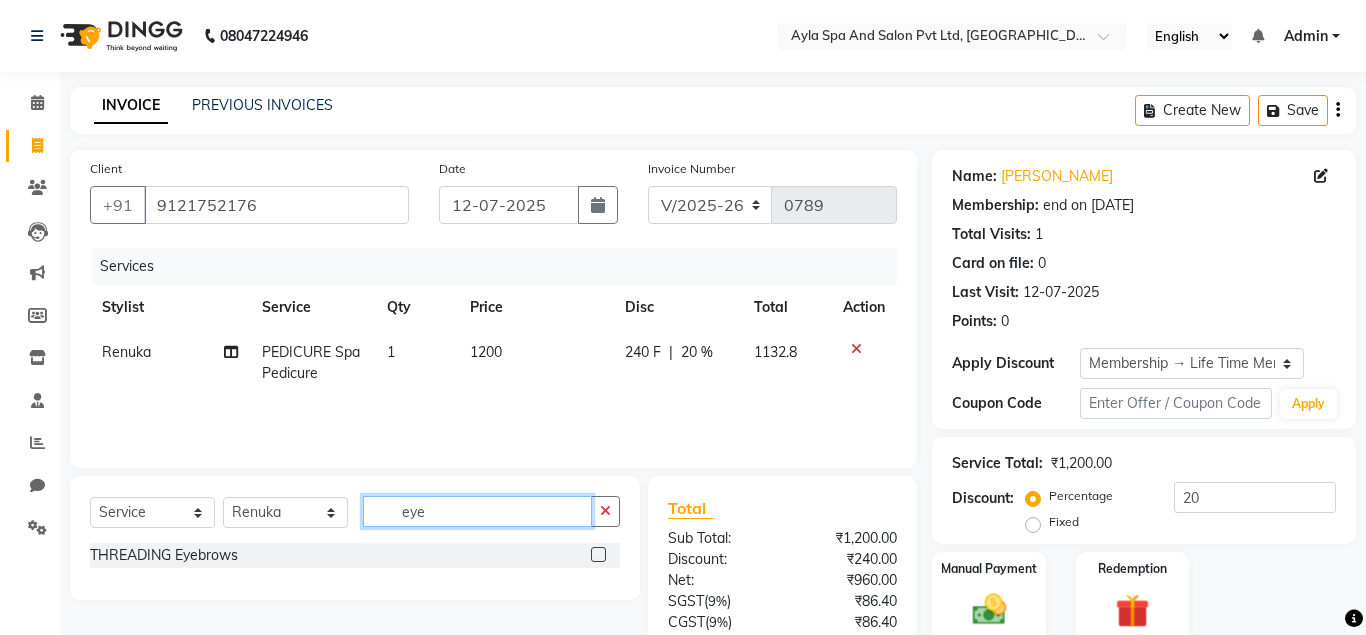 type on "eye" 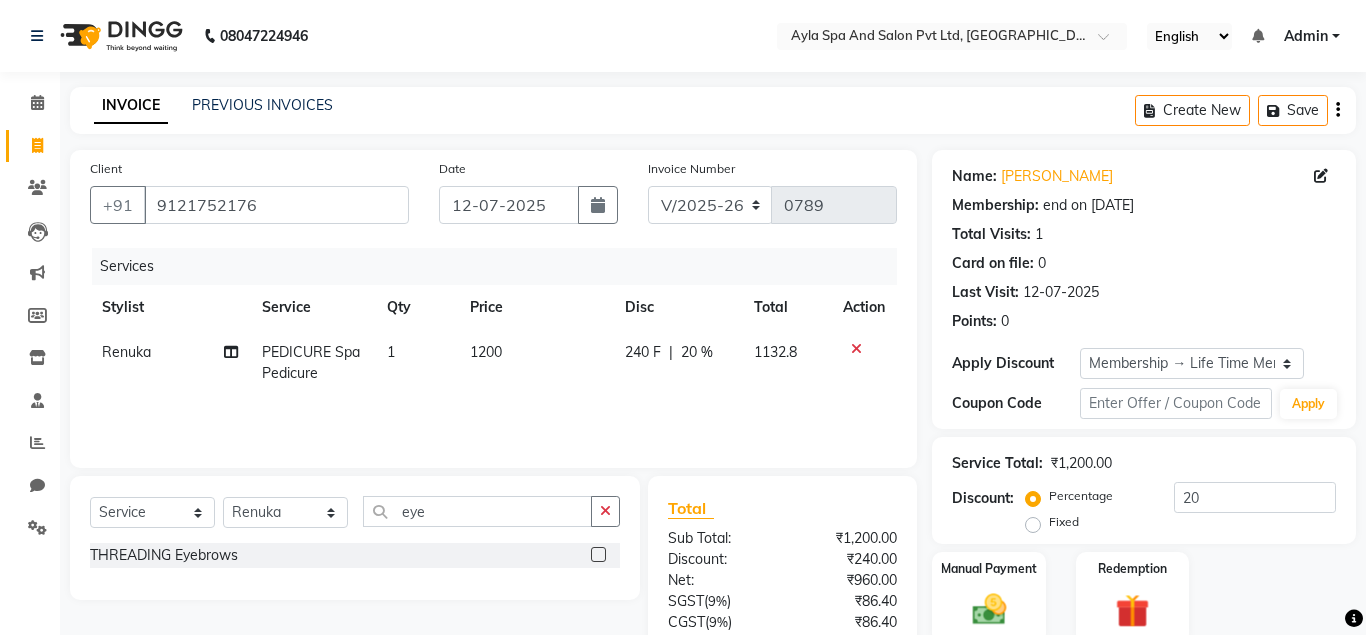 click 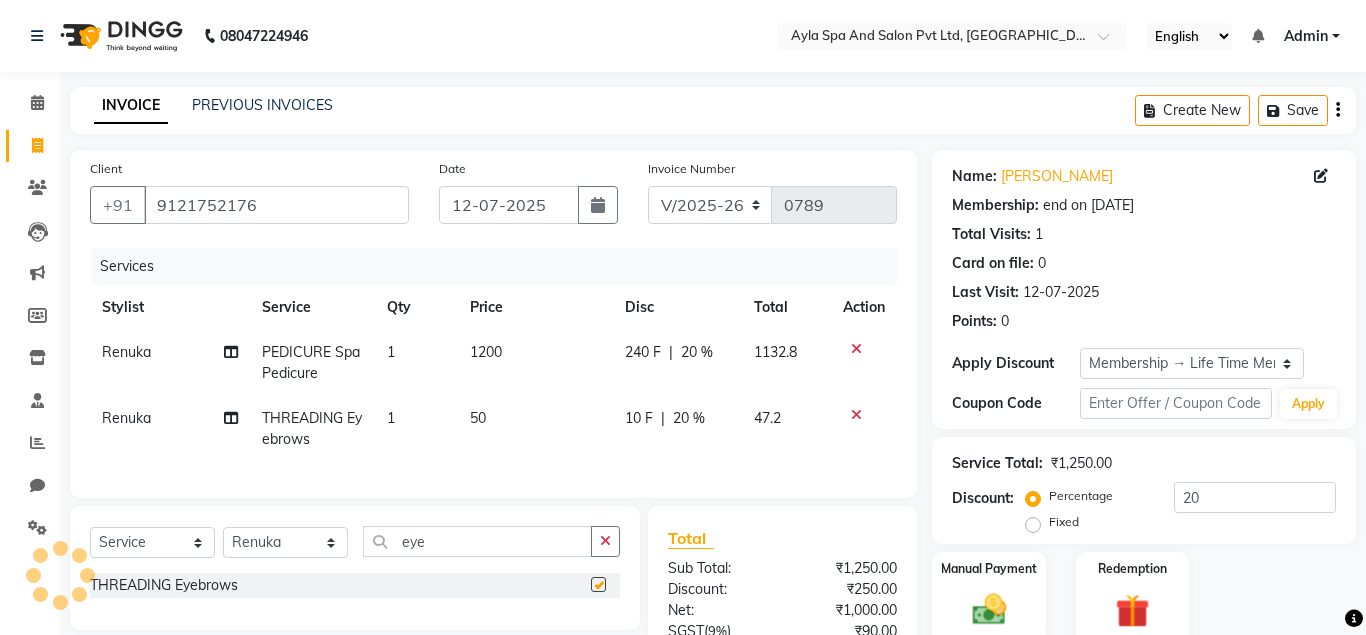 checkbox on "false" 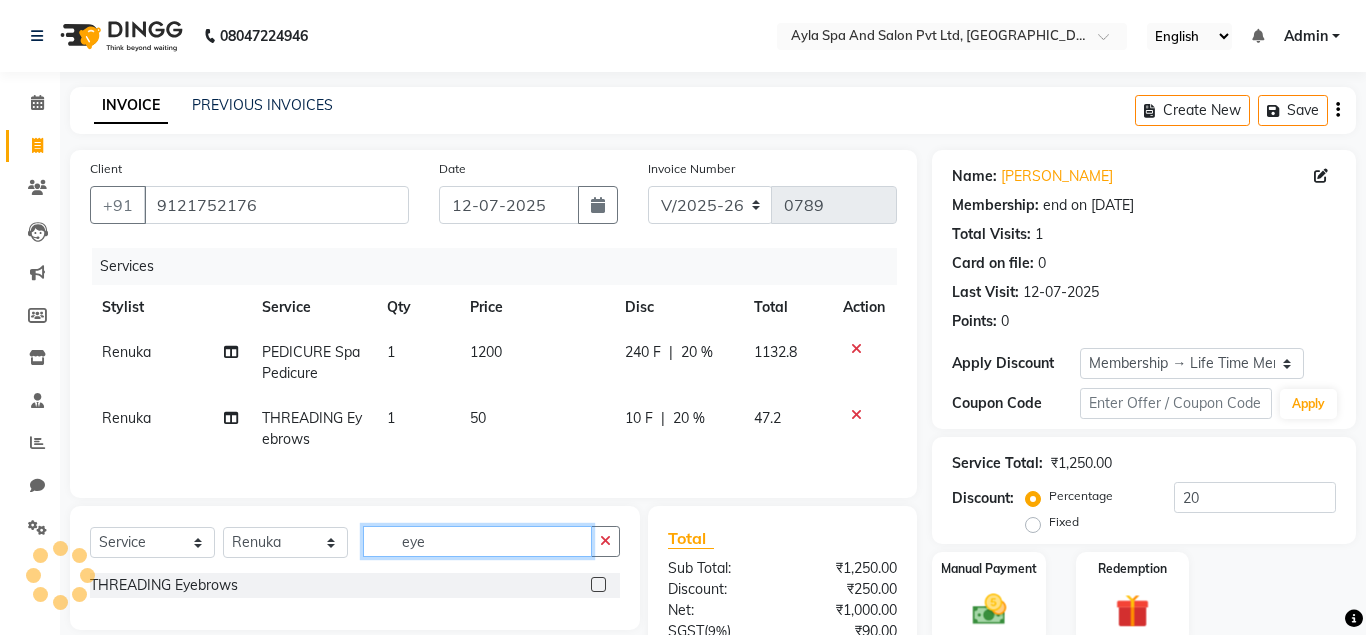 click on "eye" 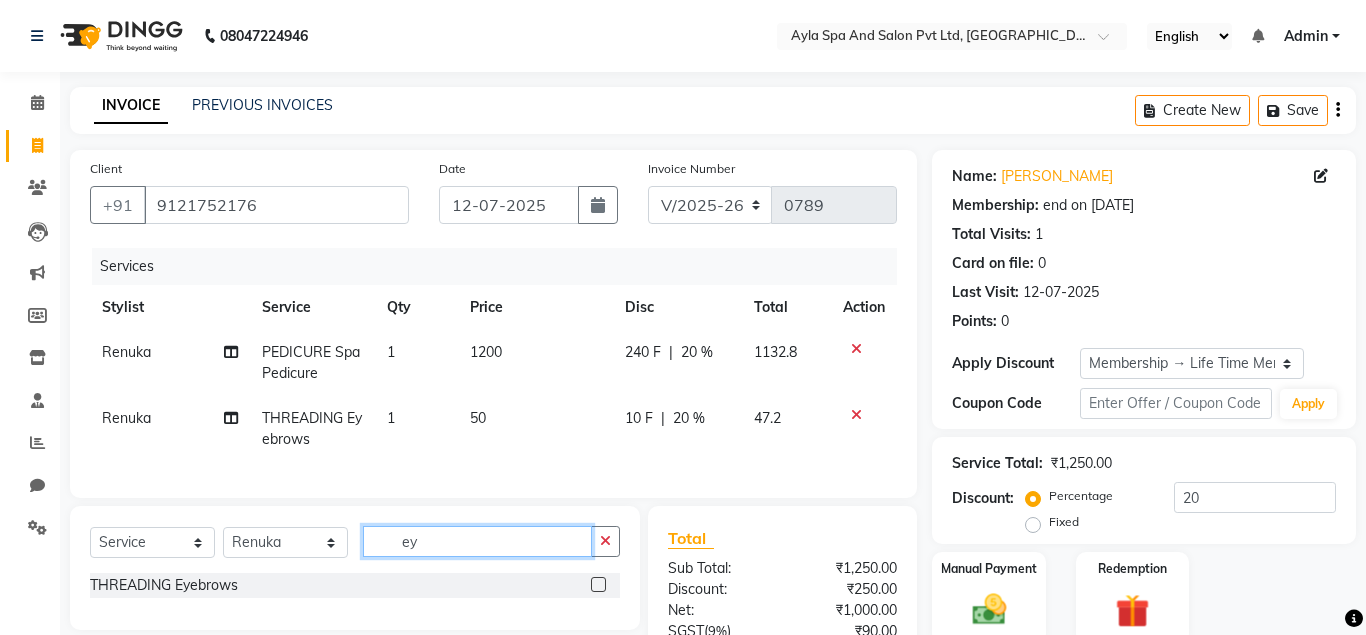 type on "e" 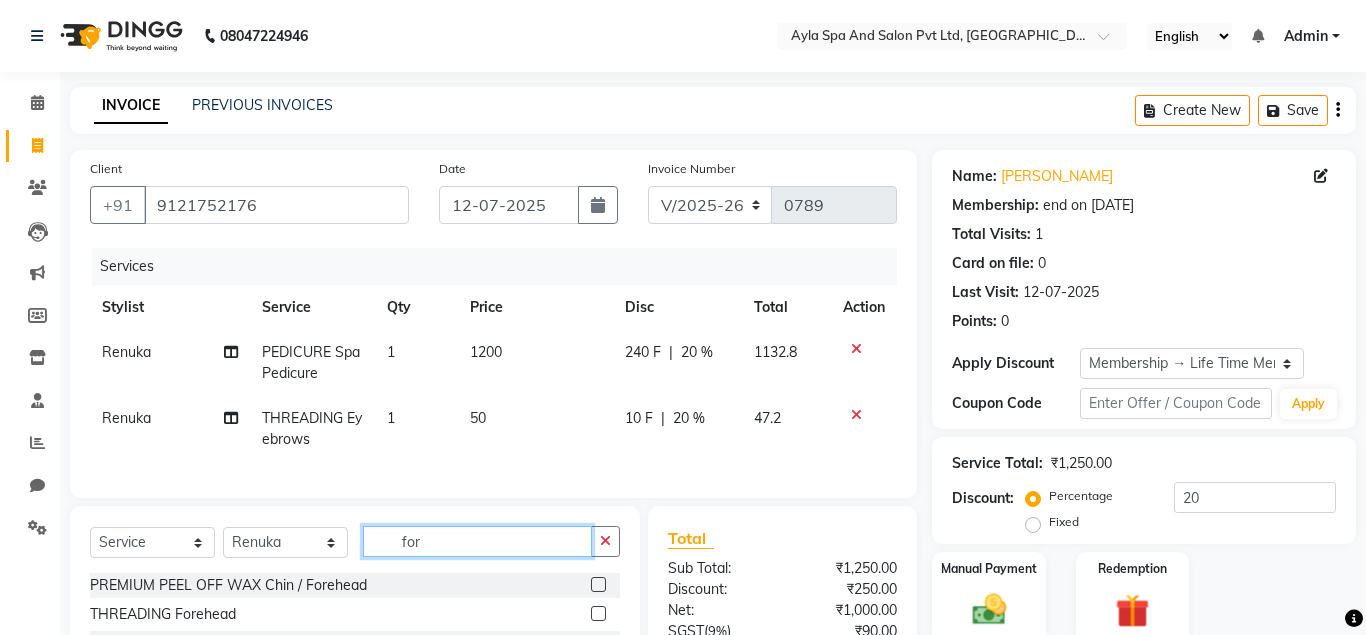 type on "for" 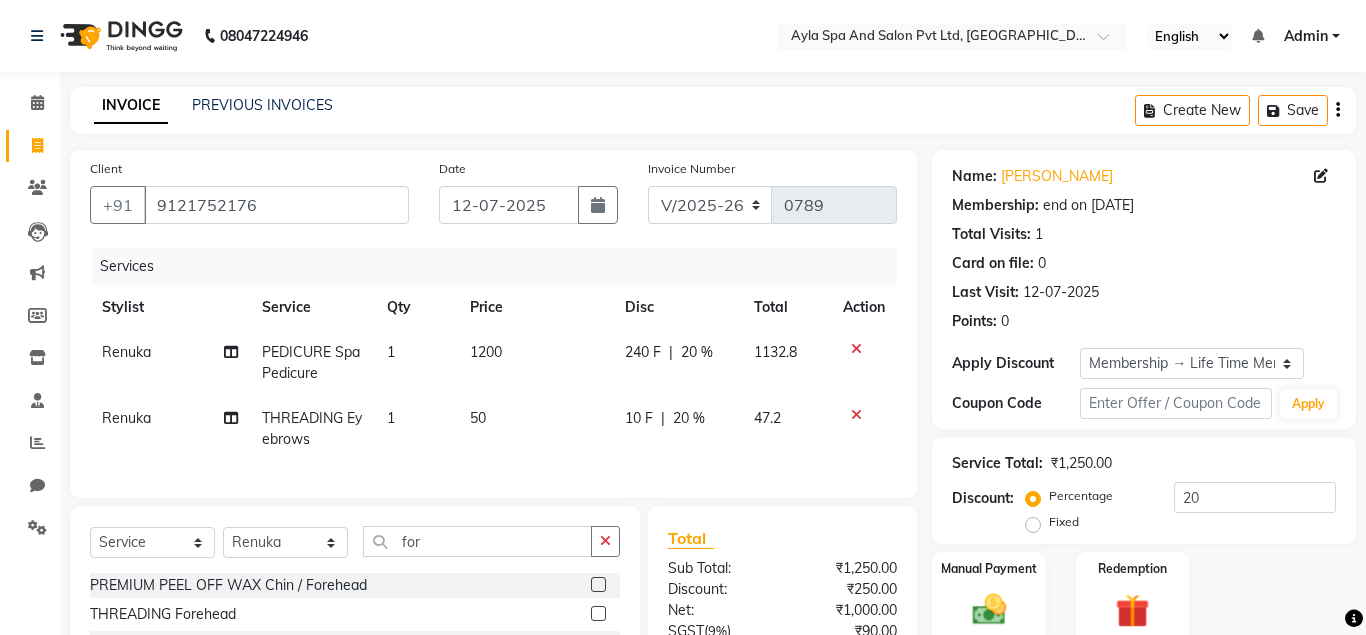 click 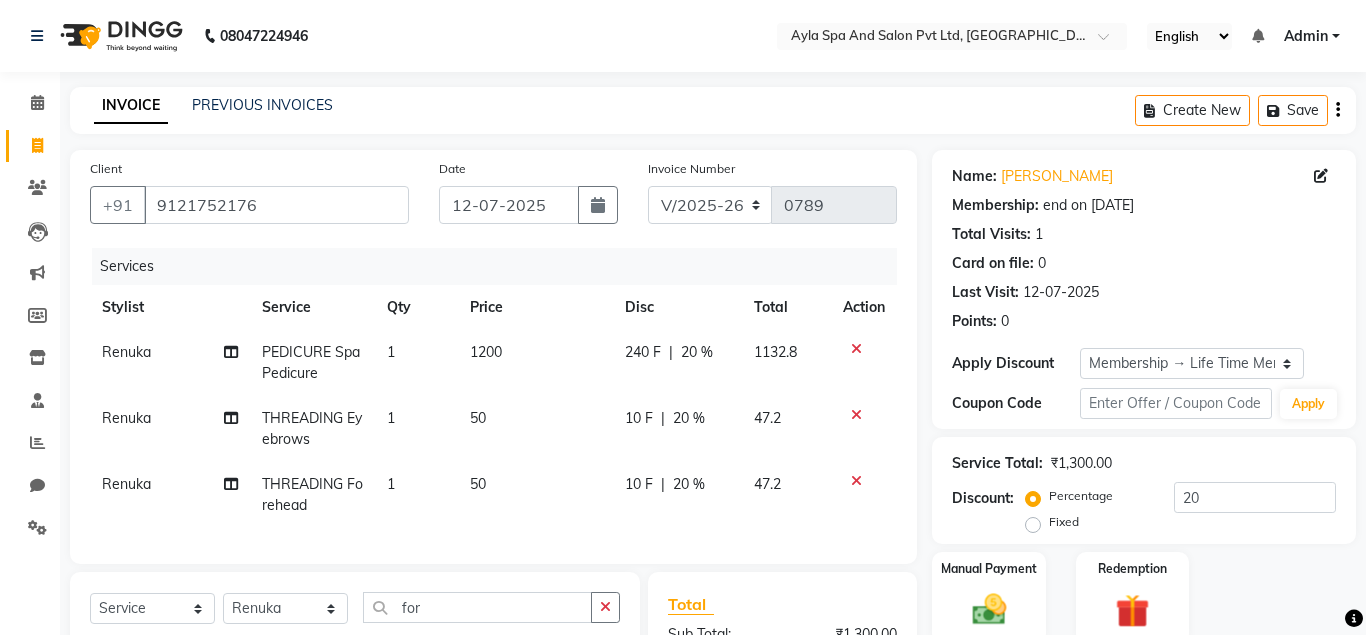 checkbox on "false" 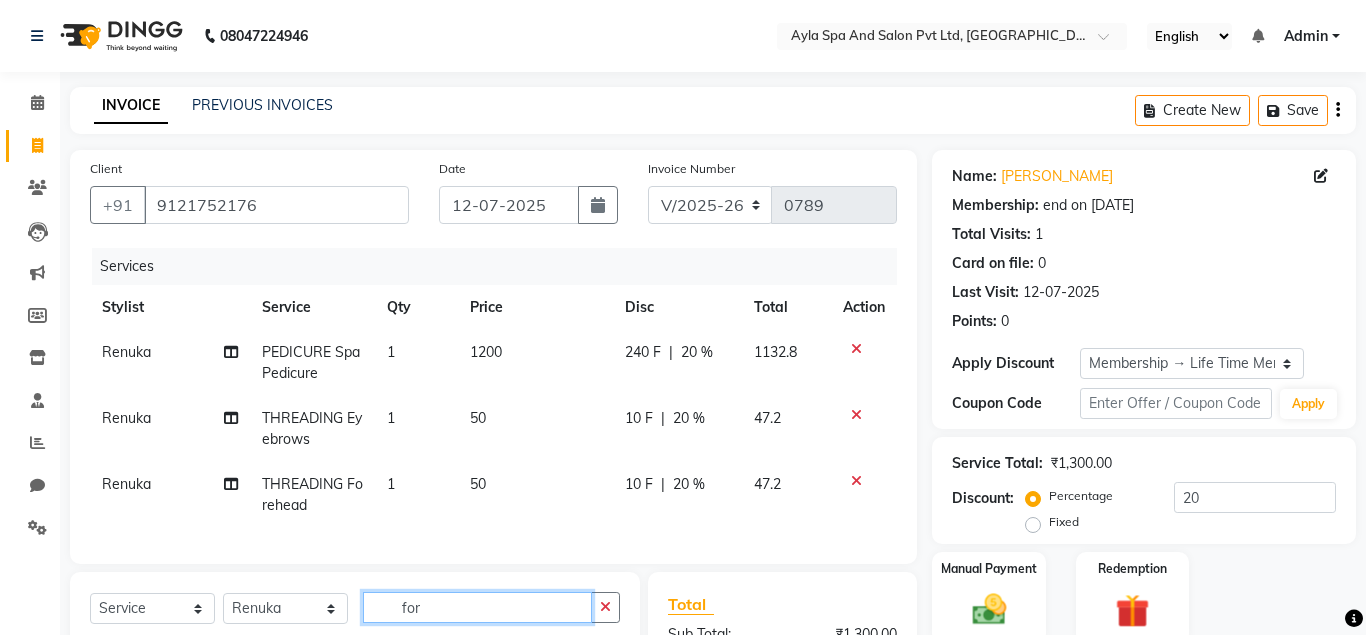 click on "for" 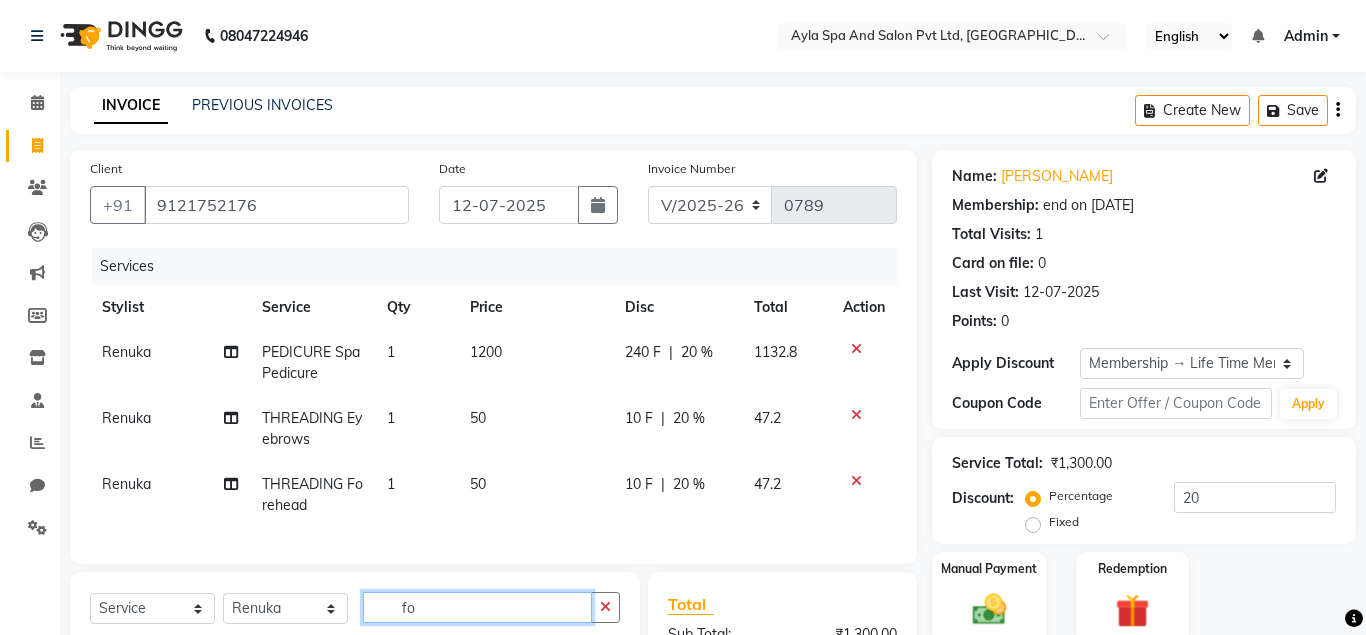 type on "f" 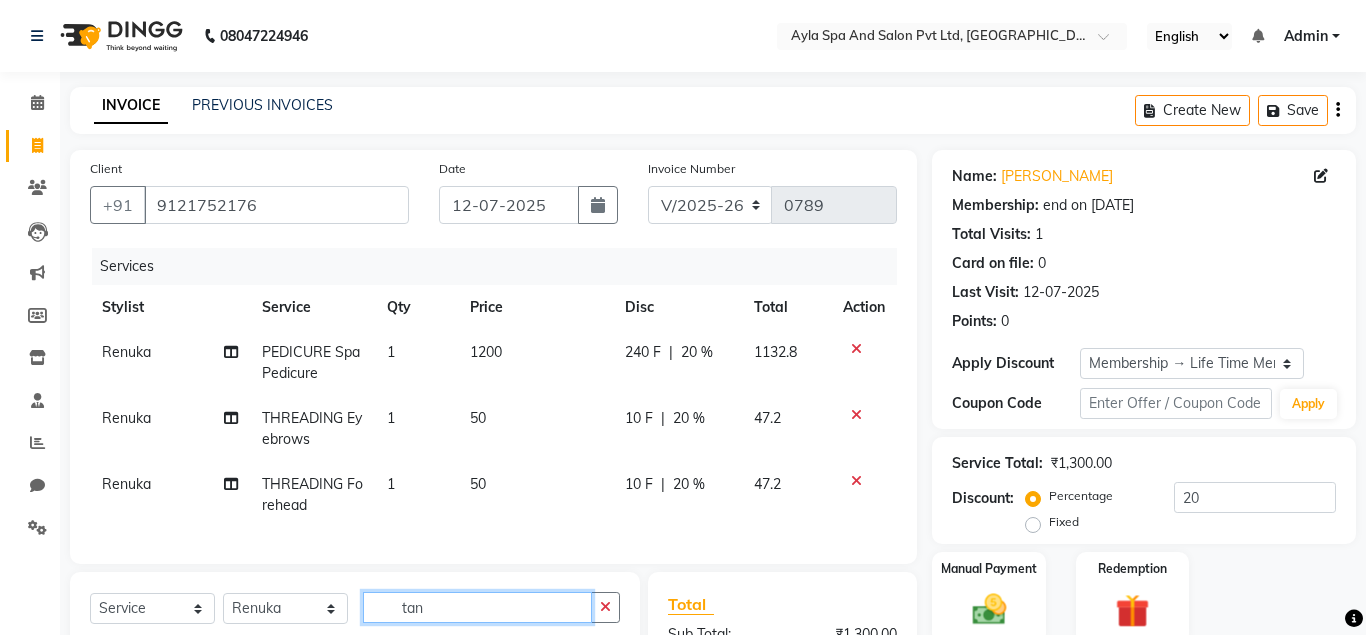 scroll, scrollTop: 282, scrollLeft: 0, axis: vertical 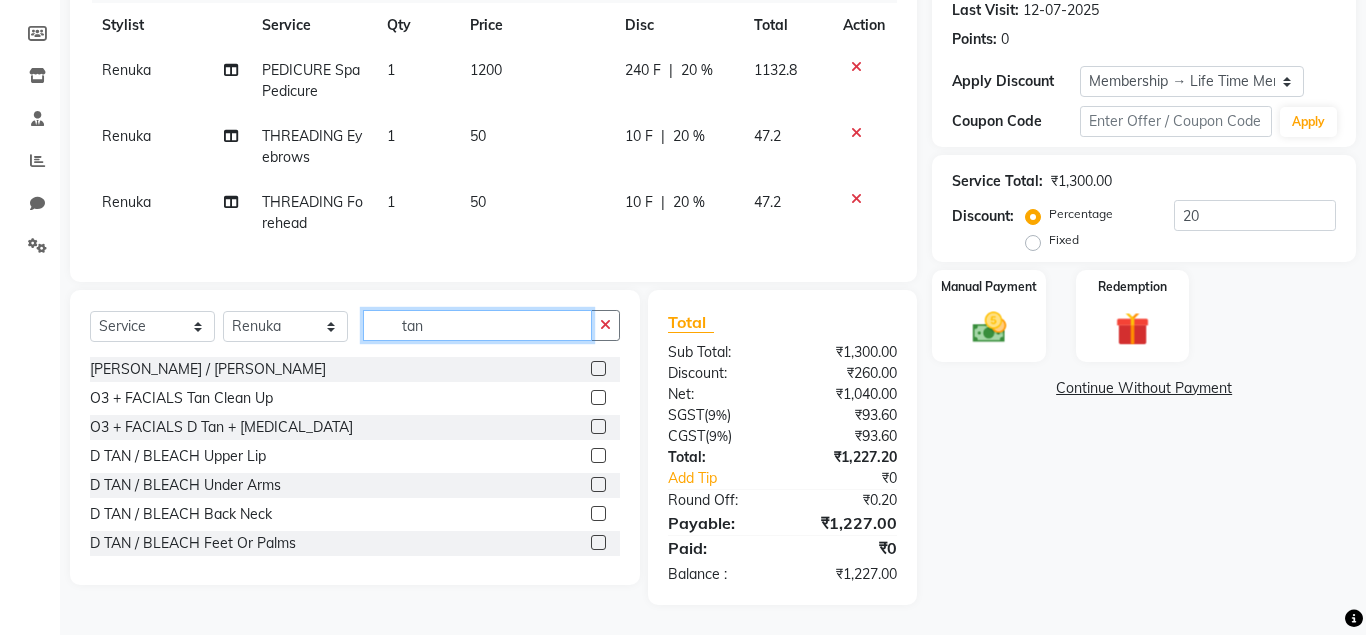 type on "tan" 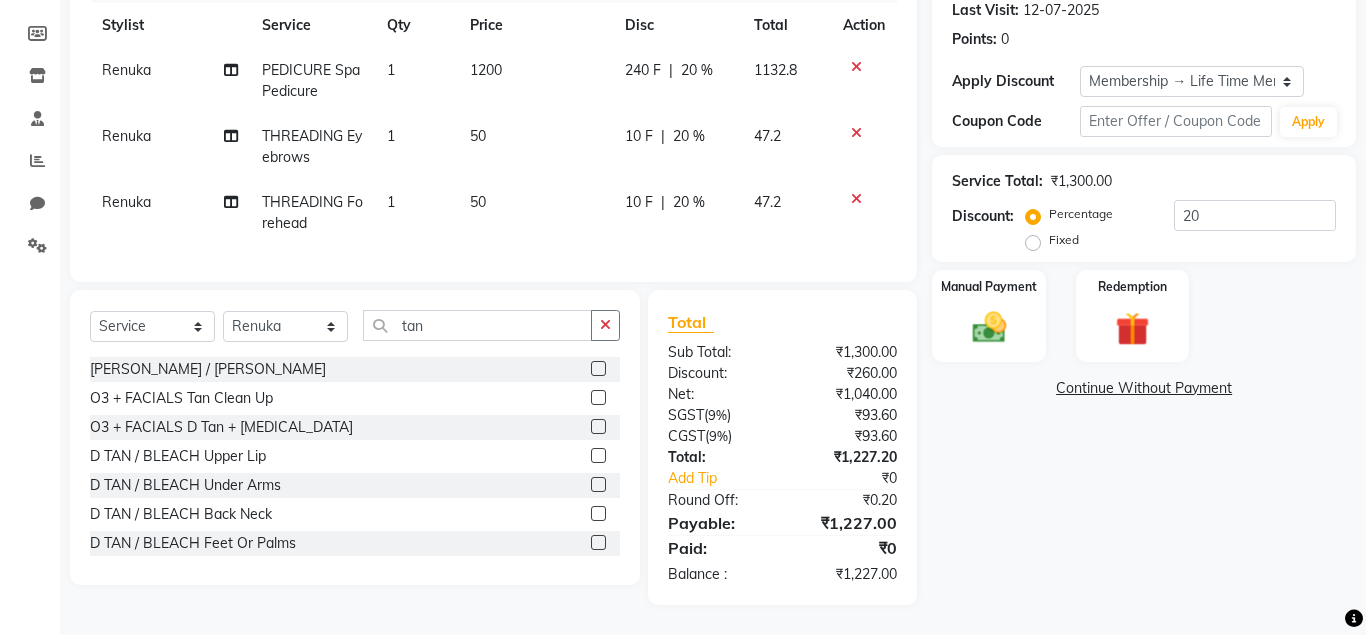 click 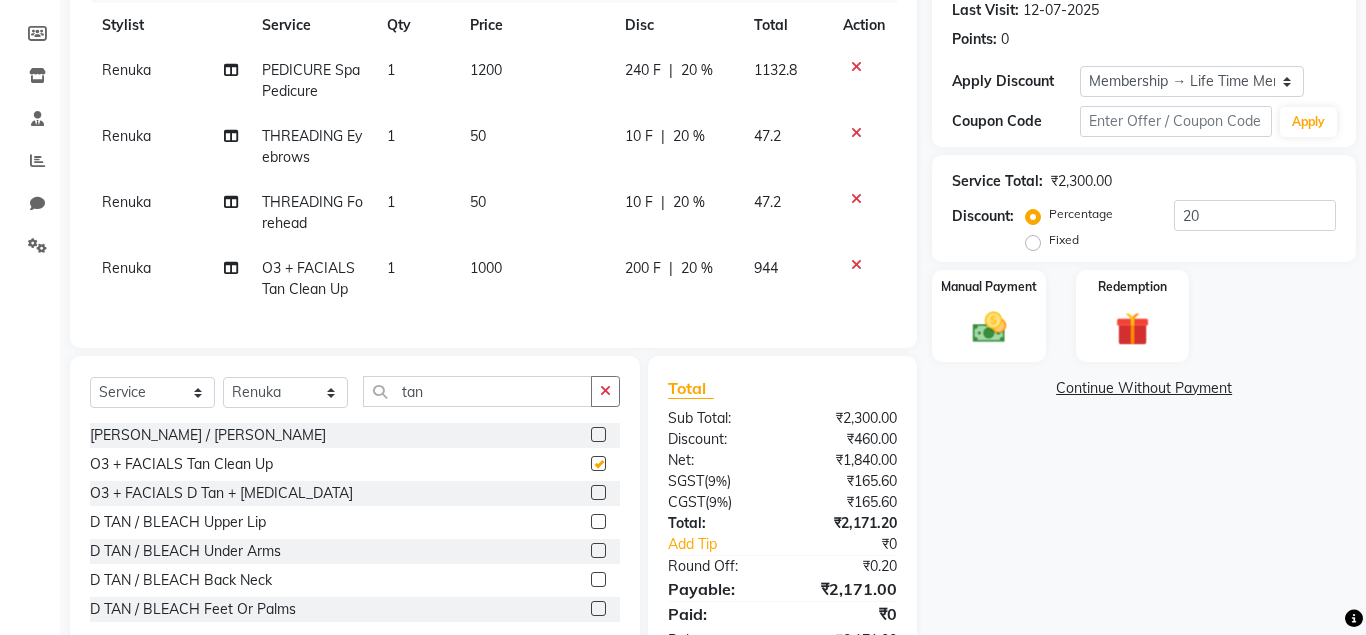 checkbox on "false" 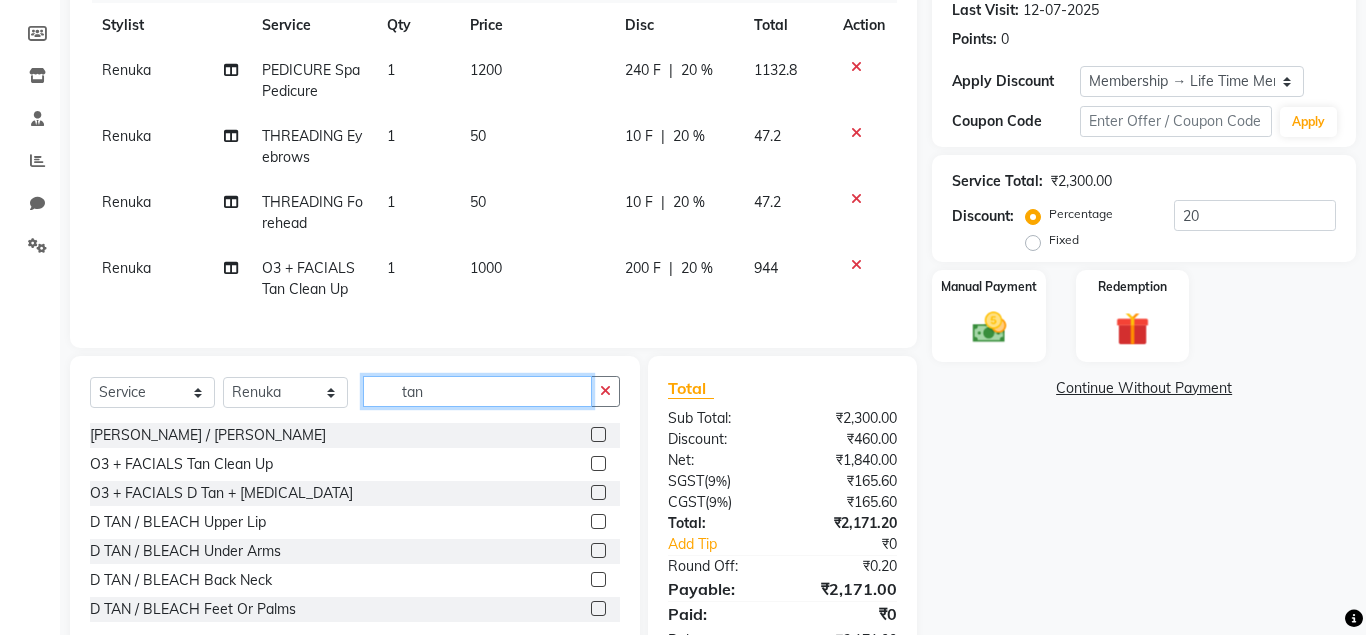 click on "tan" 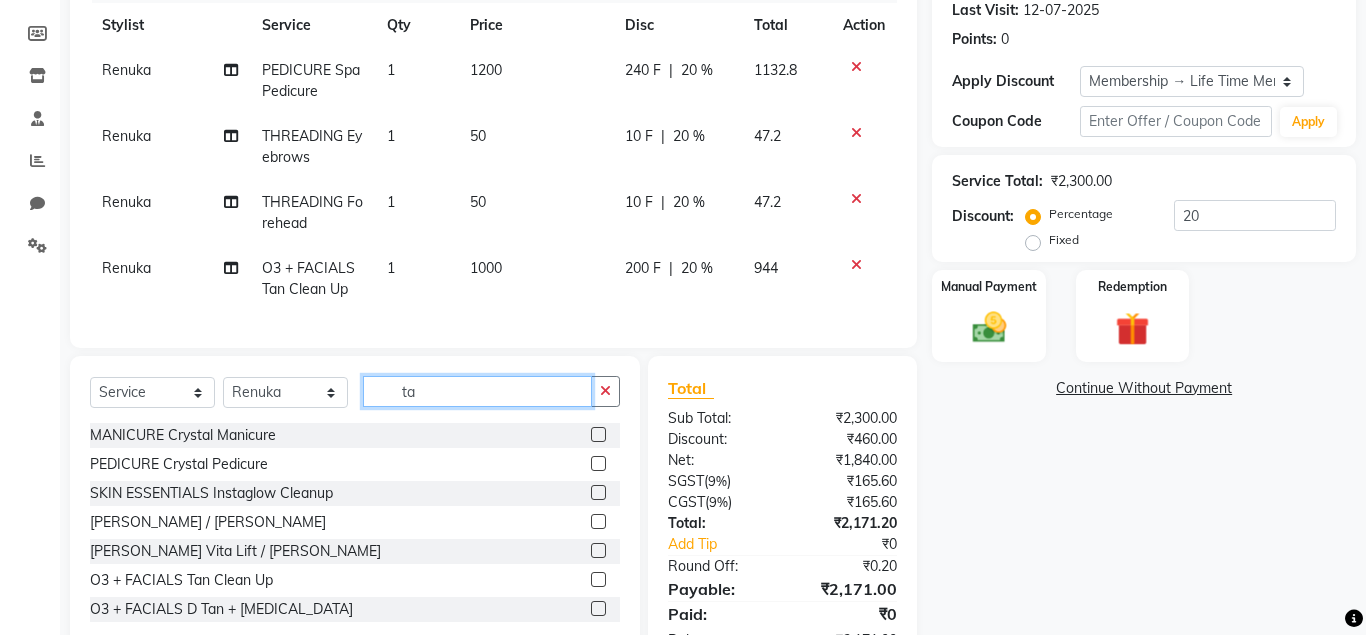 type on "t" 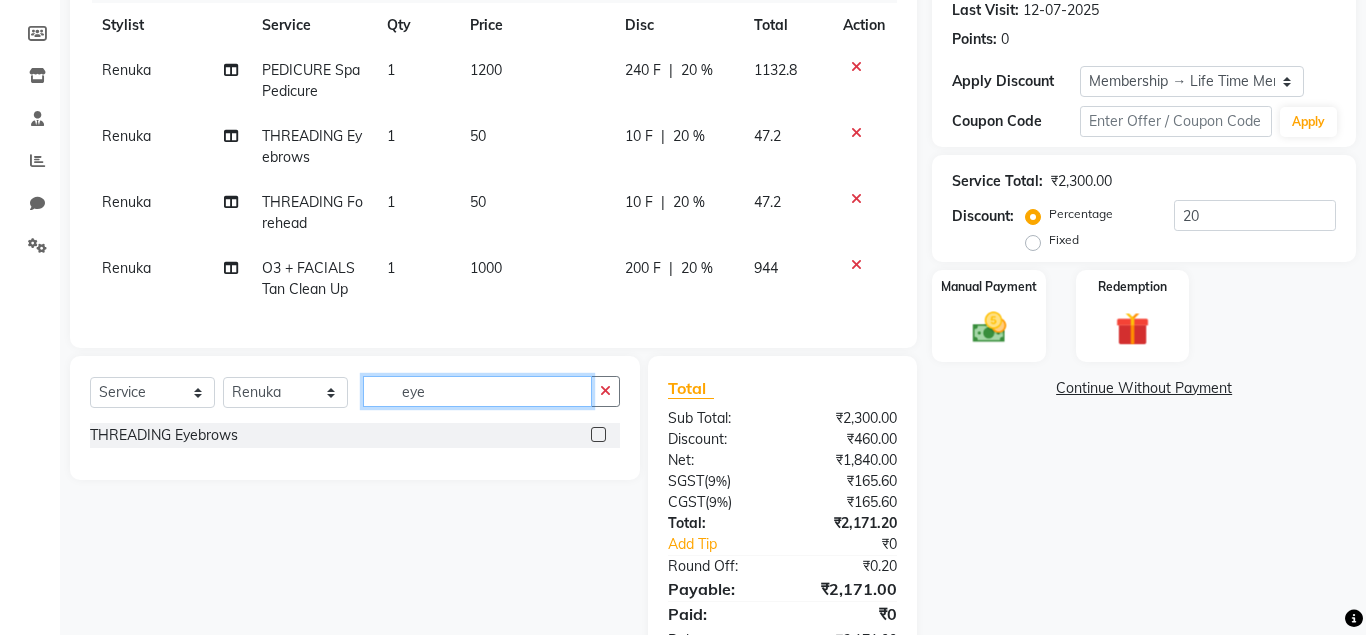 type on "eye" 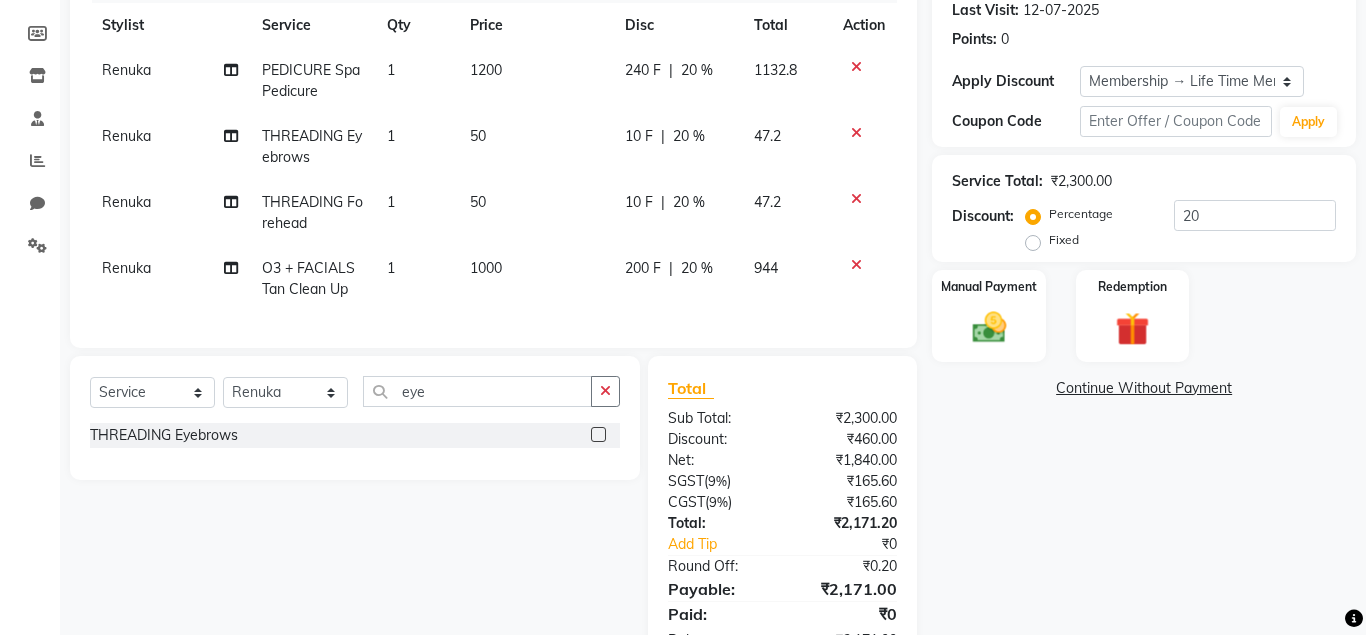 click 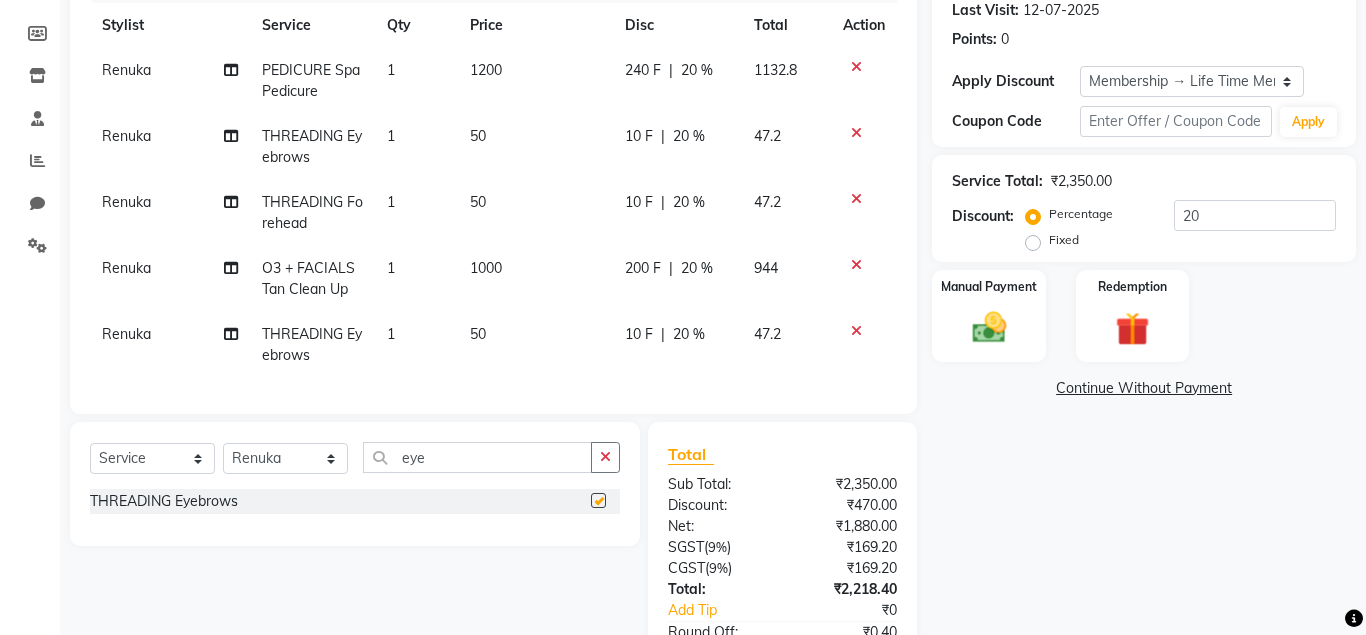 checkbox on "false" 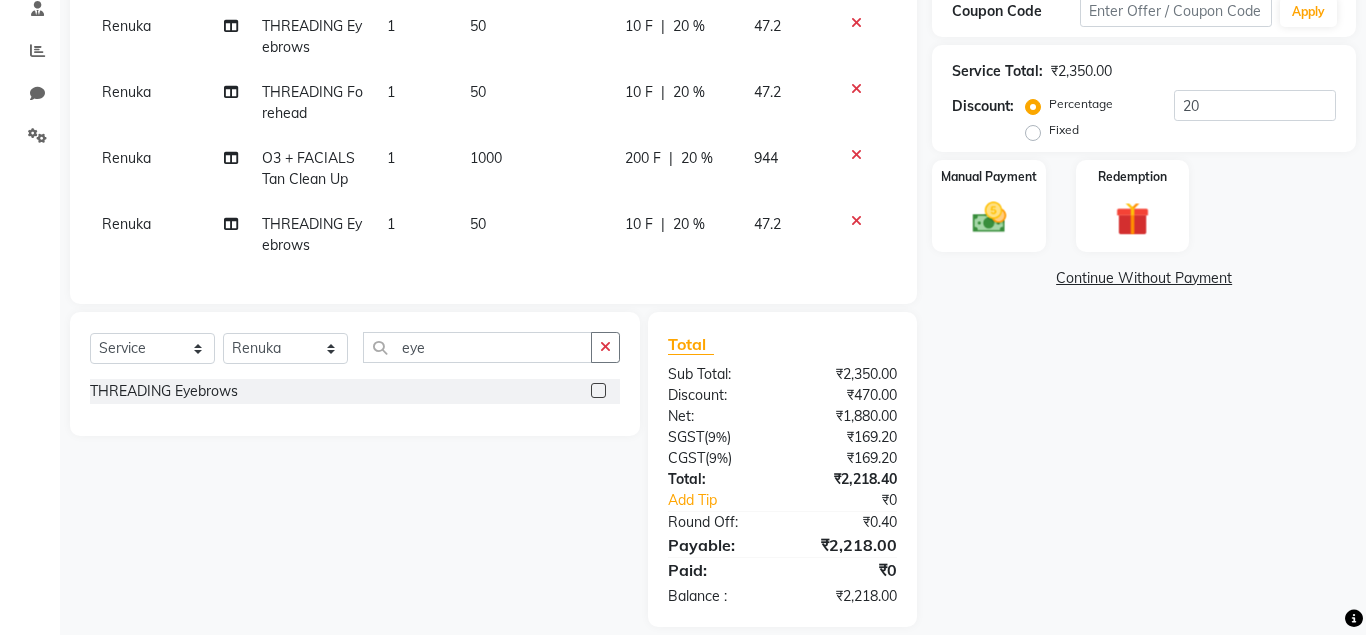 scroll, scrollTop: 414, scrollLeft: 0, axis: vertical 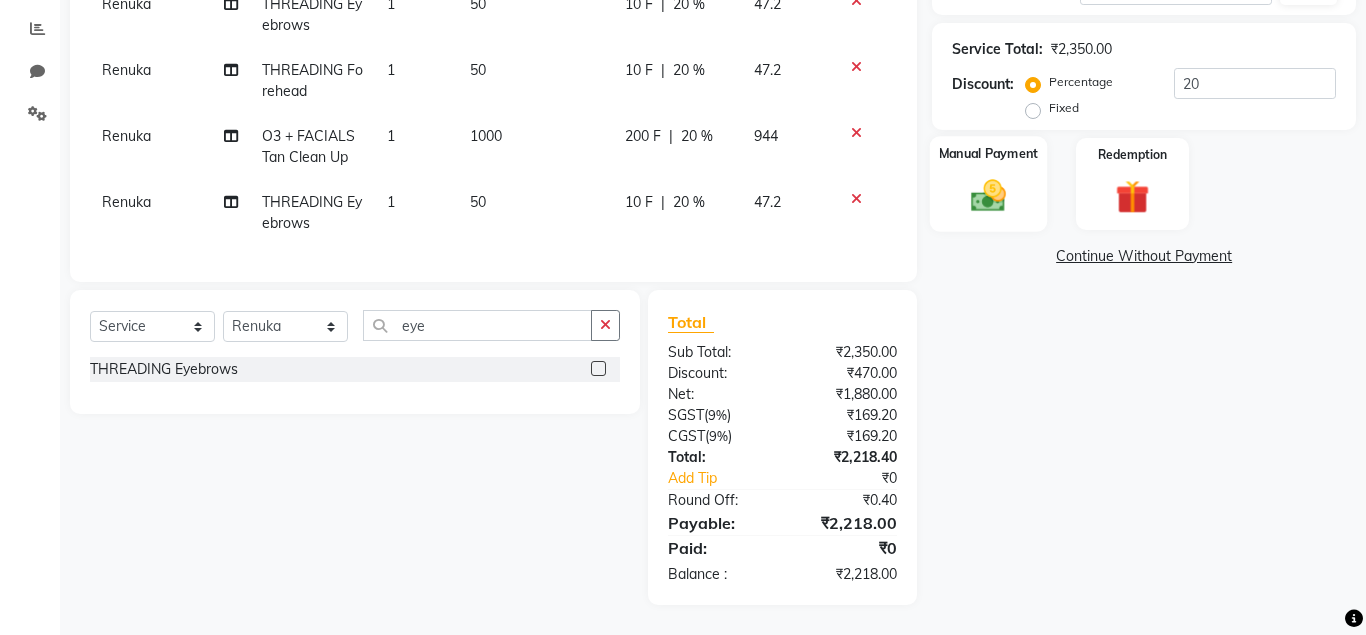 click on "Manual Payment" 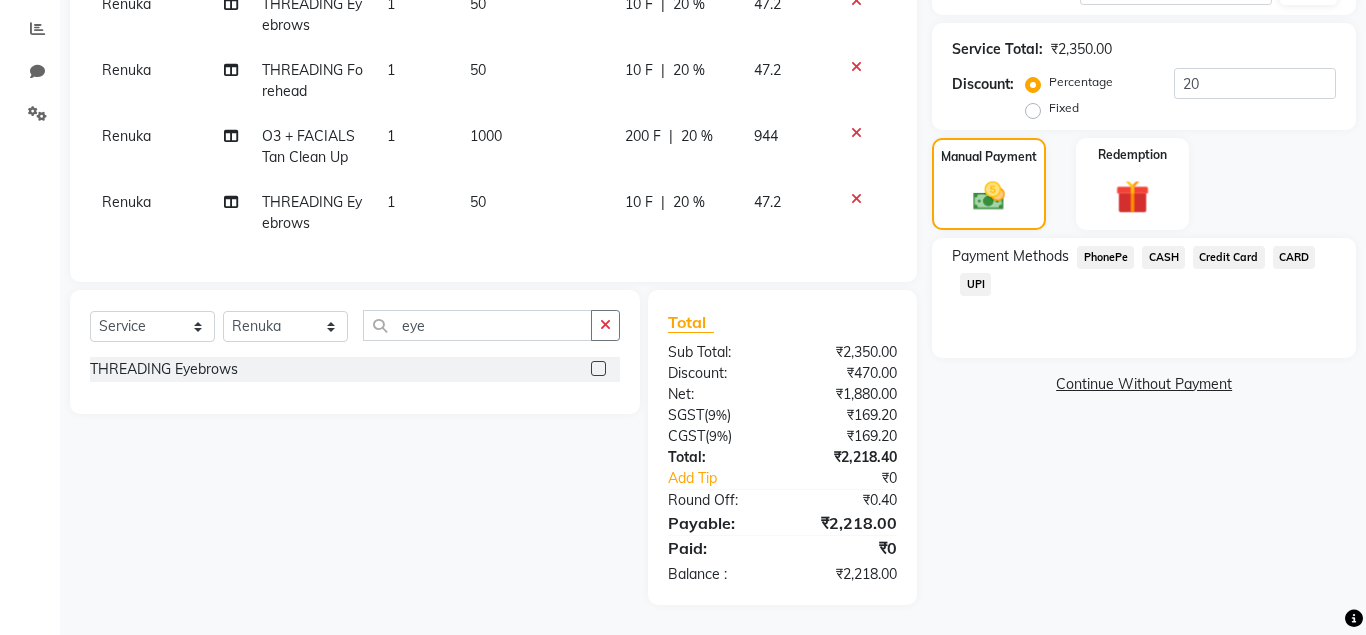 click on "UPI" 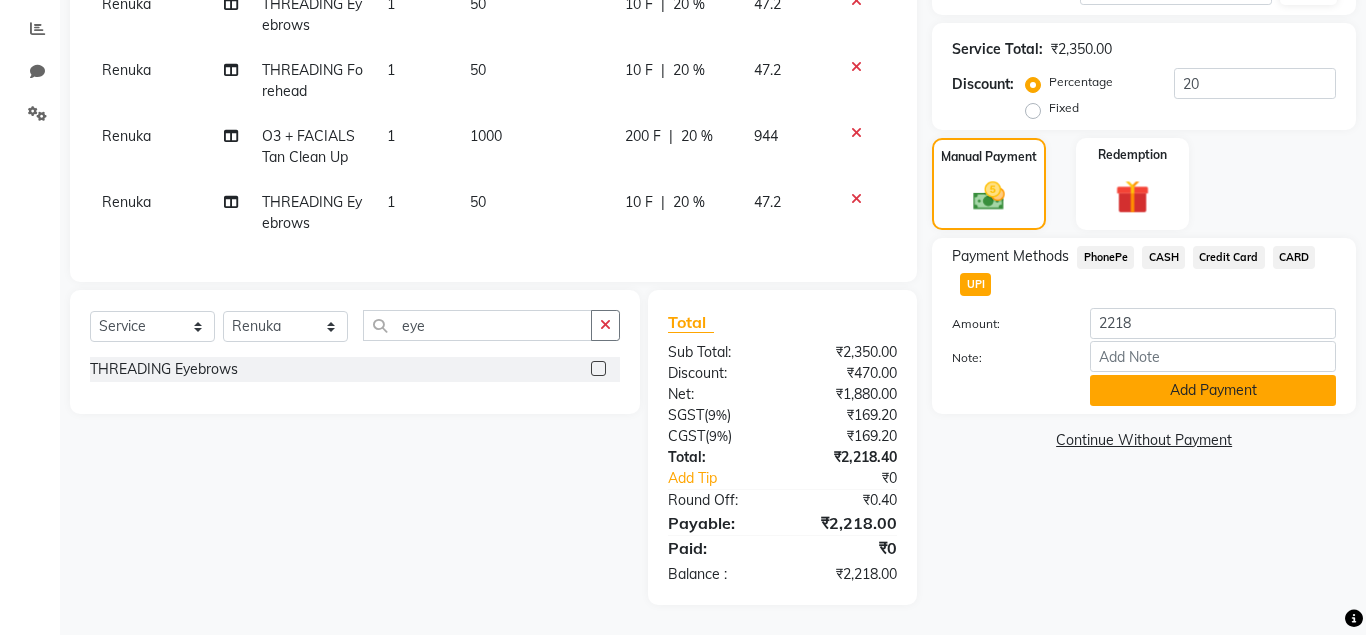 click on "Add Payment" 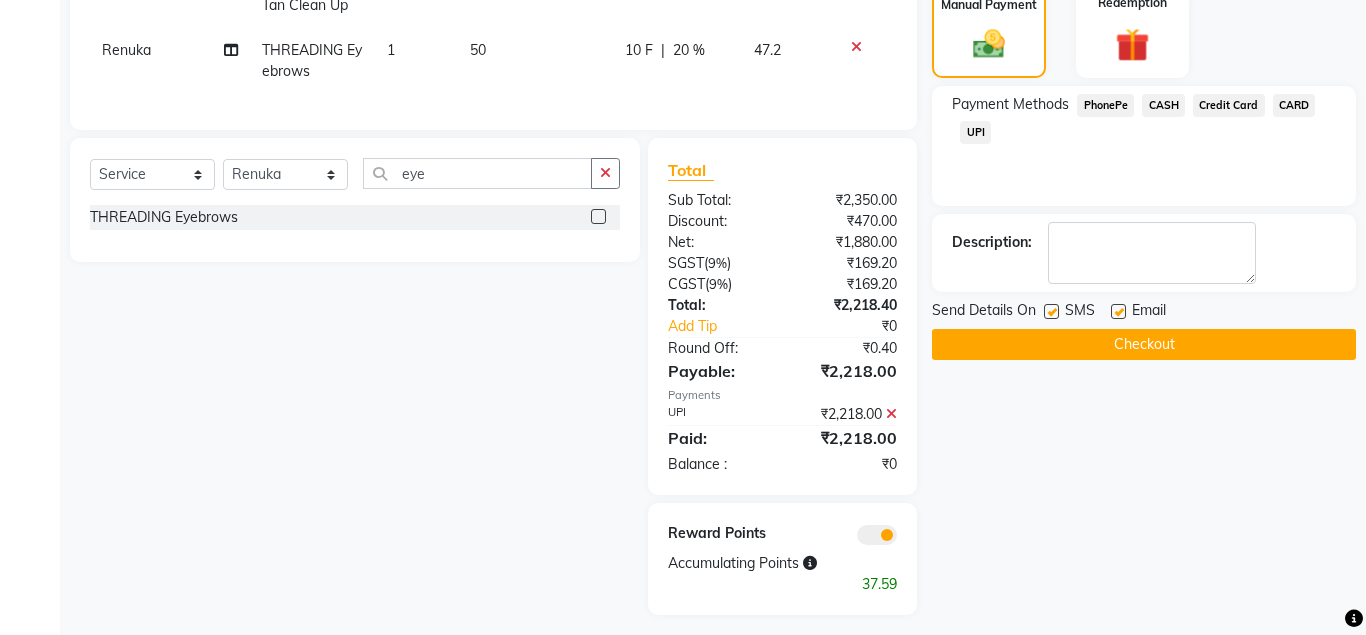 scroll, scrollTop: 576, scrollLeft: 0, axis: vertical 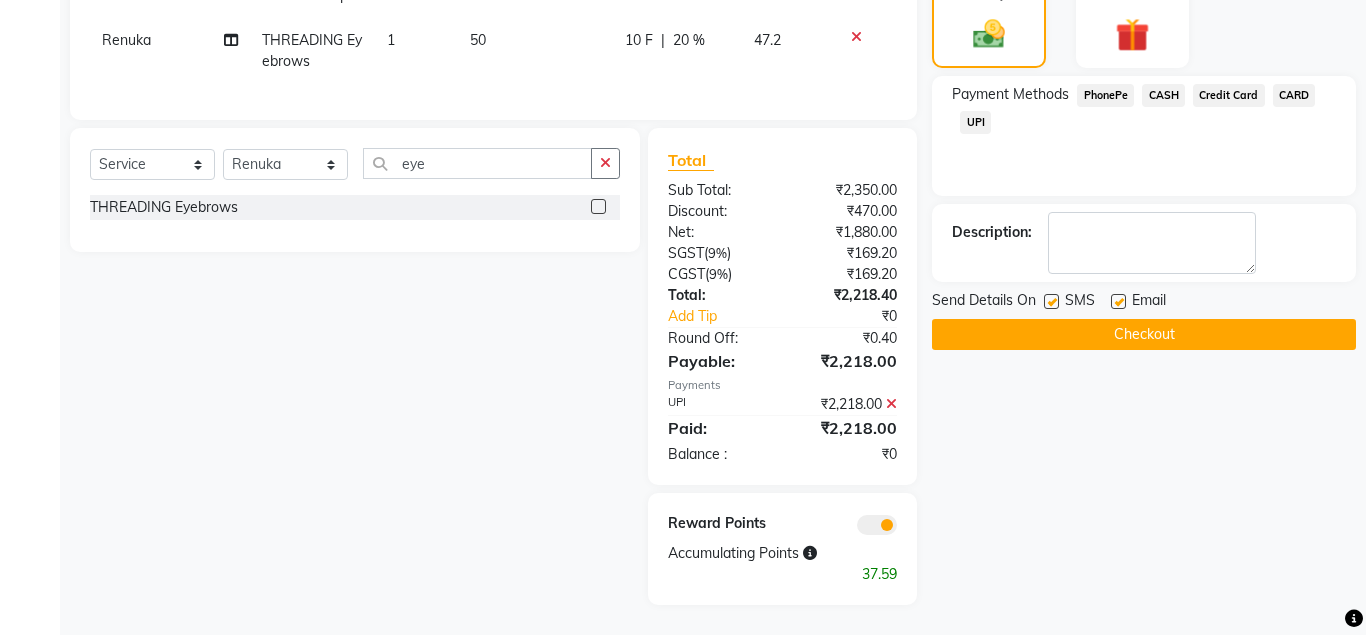 click 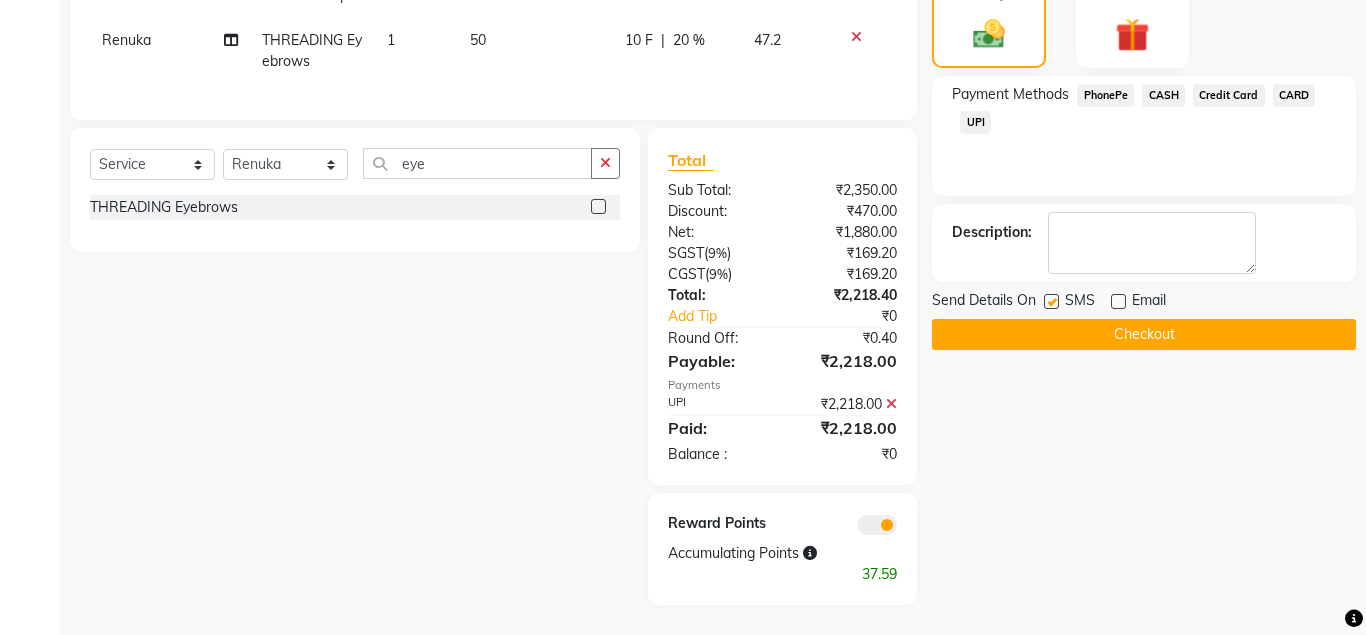 click on "Checkout" 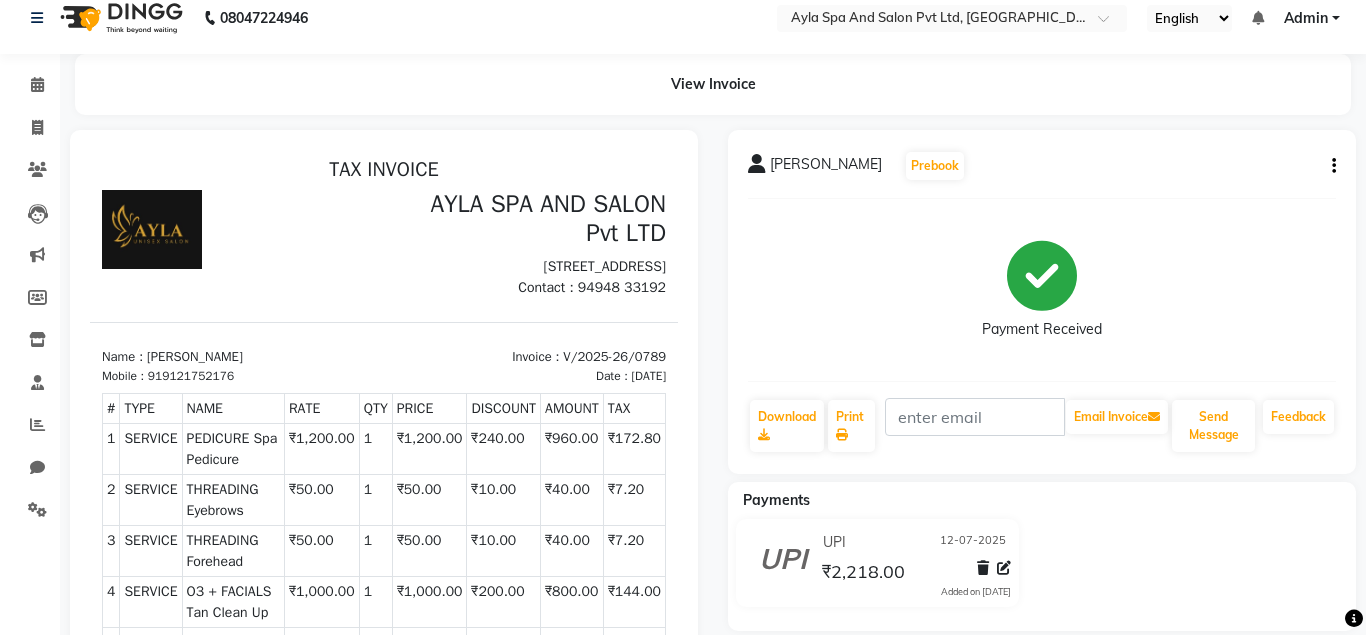 scroll, scrollTop: 0, scrollLeft: 0, axis: both 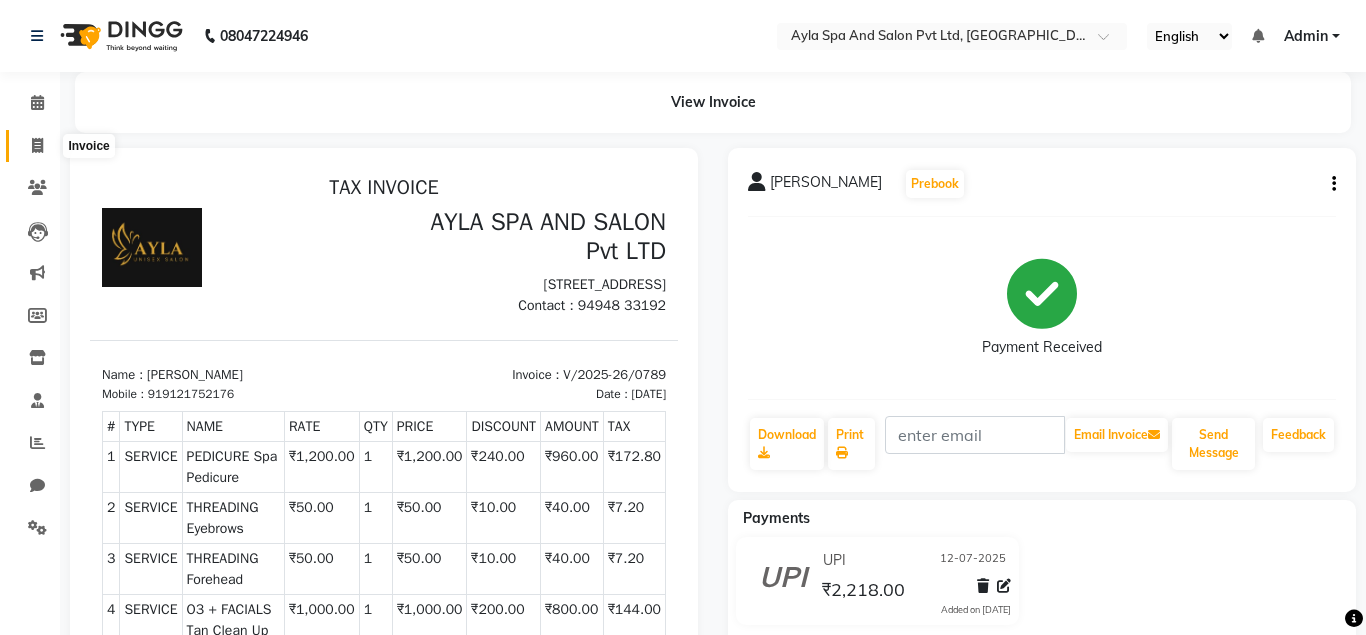 click 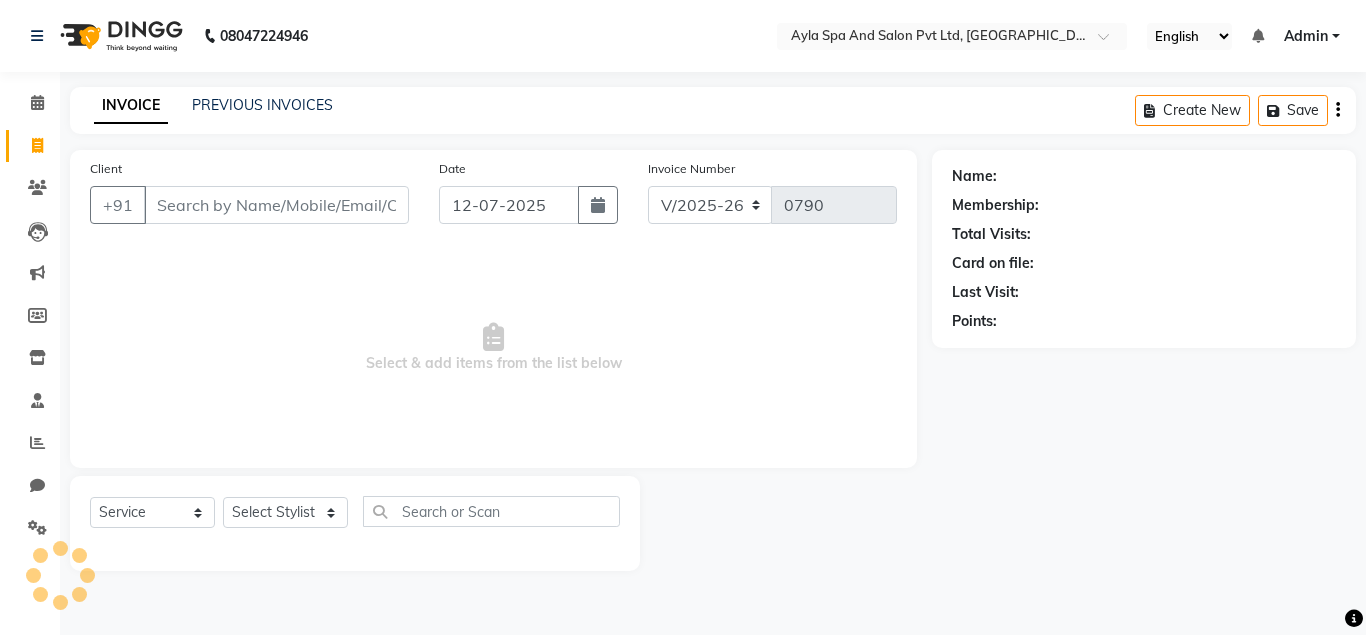 click on "08047224946 Select Location × Ayla Spa And Salon Pvt Ltd, Miyapur English ENGLISH Español العربية मराठी हिंदी ગુજરાતી தமிழ் 中文 Notifications nothing to show Admin Manage Profile Change Password Sign out  Version:3.15.4  ☀ AYLA SPA AND SALON Pvt LTD, Miyapur  Calendar  Invoice  Clients  Leads   Marketing  Members  Inventory  Staff  Reports  Chat  Settings Completed InProgress Upcoming Dropped Tentative Check-In Confirm Bookings Generate Report Segments Page Builder INVOICE PREVIOUS INVOICES Create New   Save  Client +91 Date 12-07-2025 Invoice Number V/2025 V/2025-26 0790  Select & add items from the list below  Select  Service  Product  Membership  Package Voucher Prepaid Gift Card  Select Stylist Name: Membership: Total Visits: Card on file: Last Visit:  Points:" at bounding box center (683, 317) 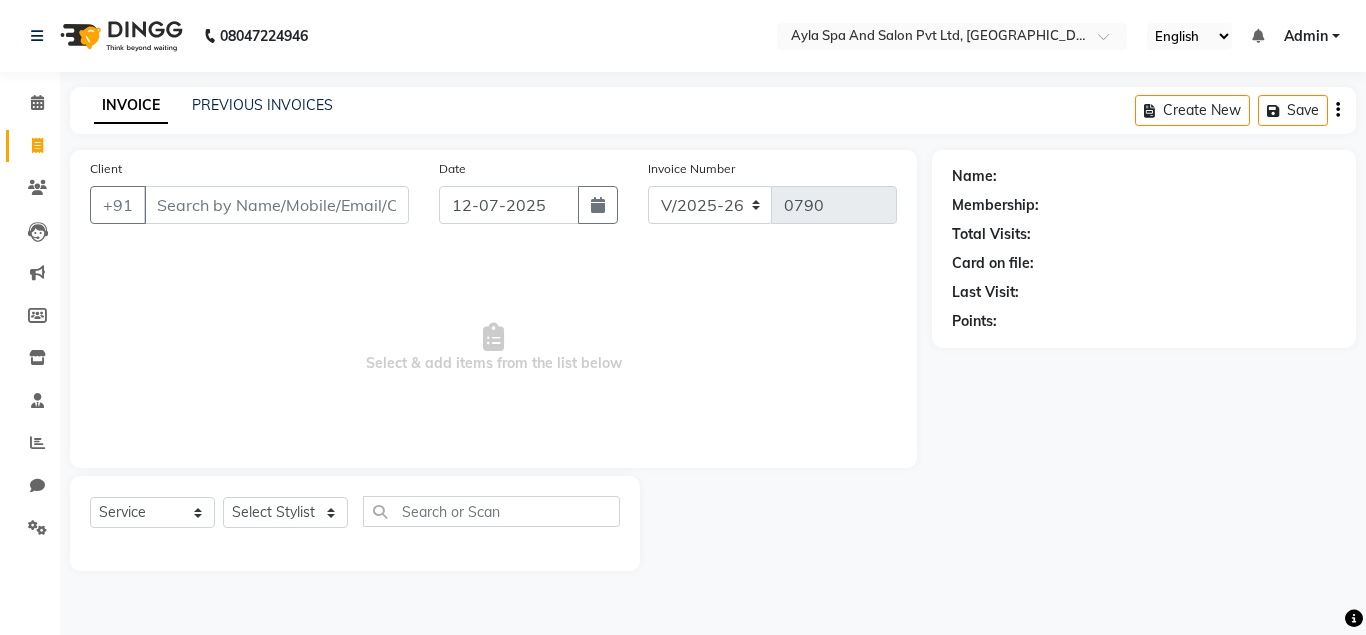 click on "INVOICE PREVIOUS INVOICES Create New   Save" 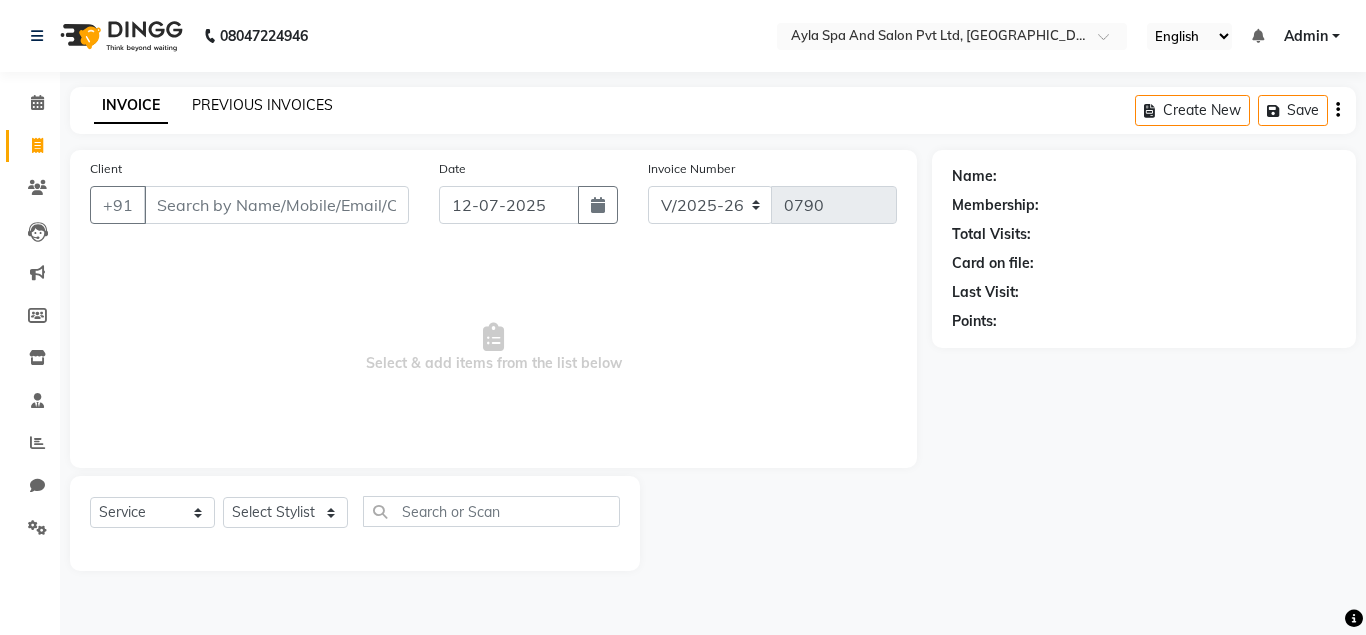 click on "PREVIOUS INVOICES" 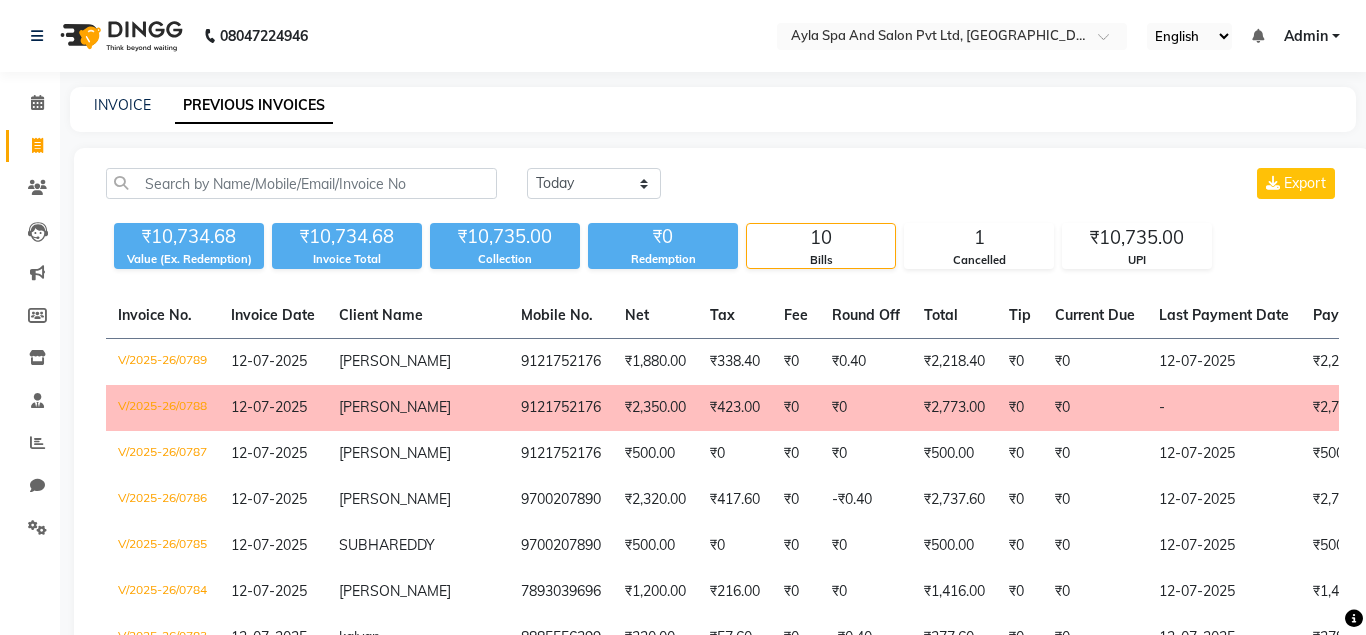 click on "9121752176" 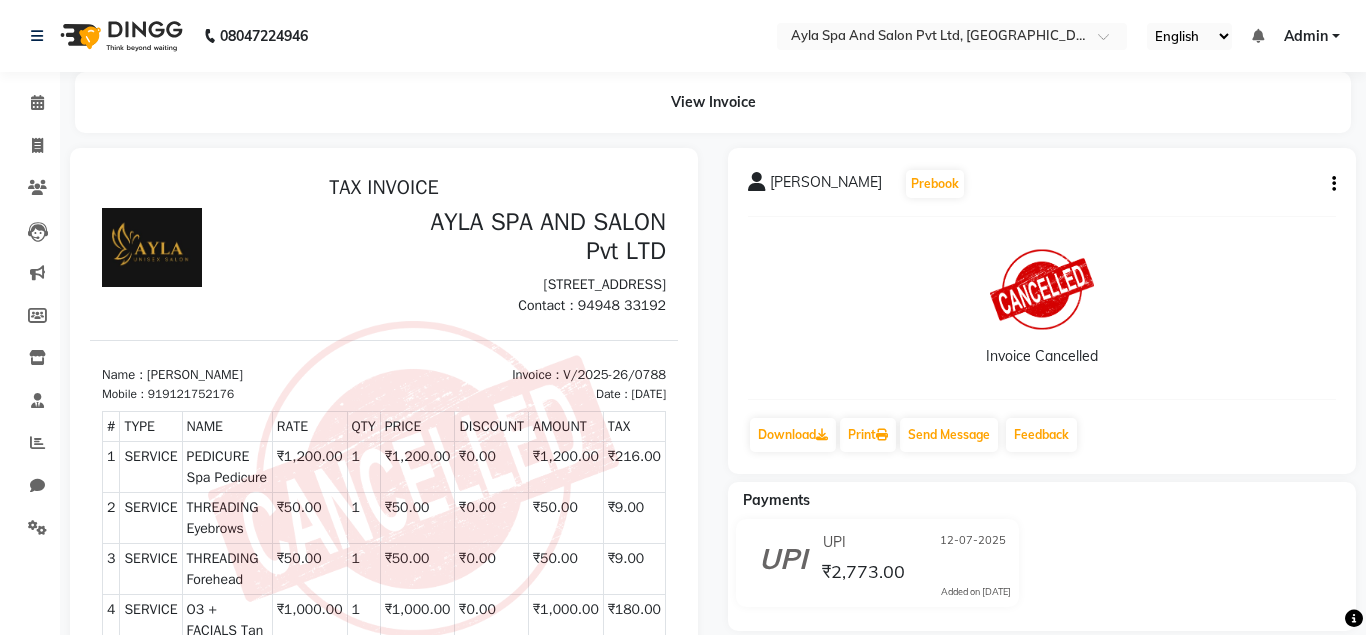scroll, scrollTop: 0, scrollLeft: 0, axis: both 